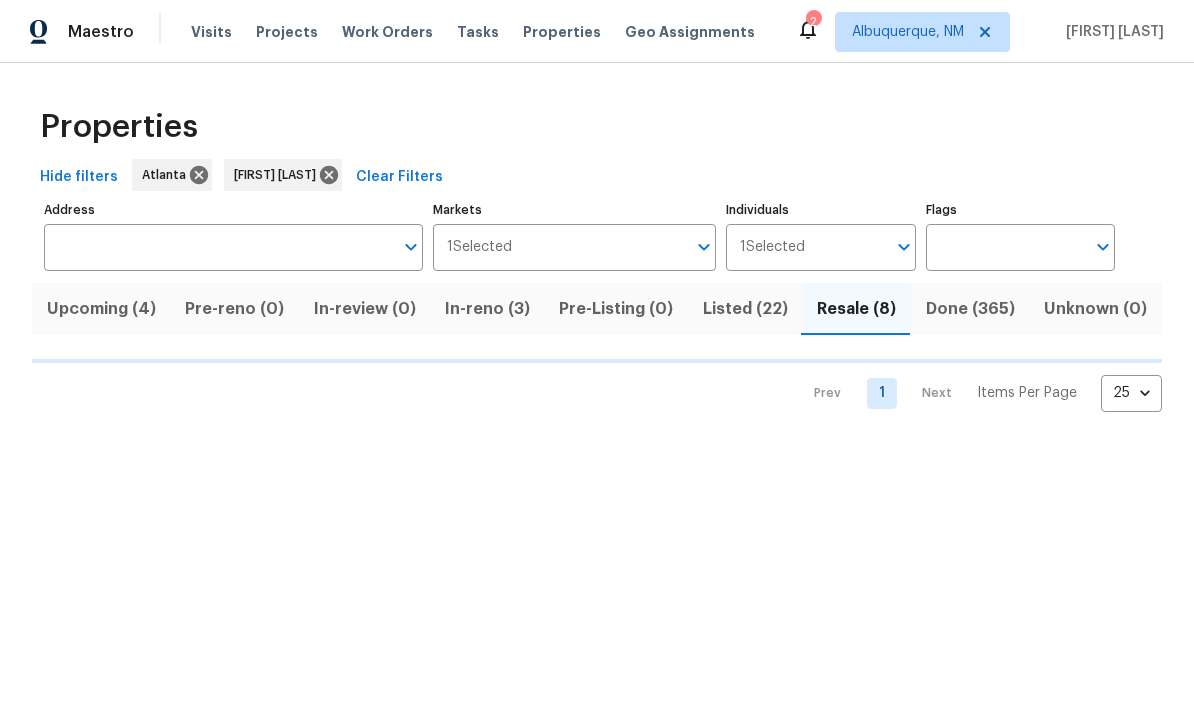 scroll, scrollTop: 1, scrollLeft: 0, axis: vertical 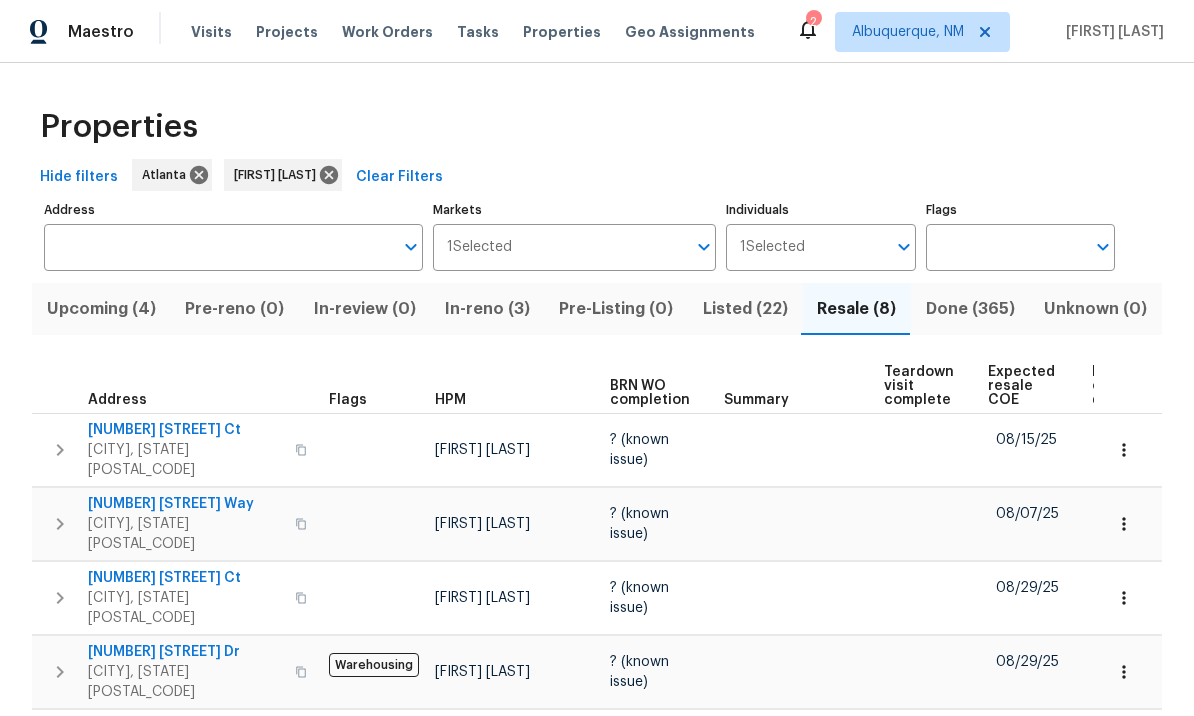 click on "In-reno (3)" at bounding box center (487, 309) 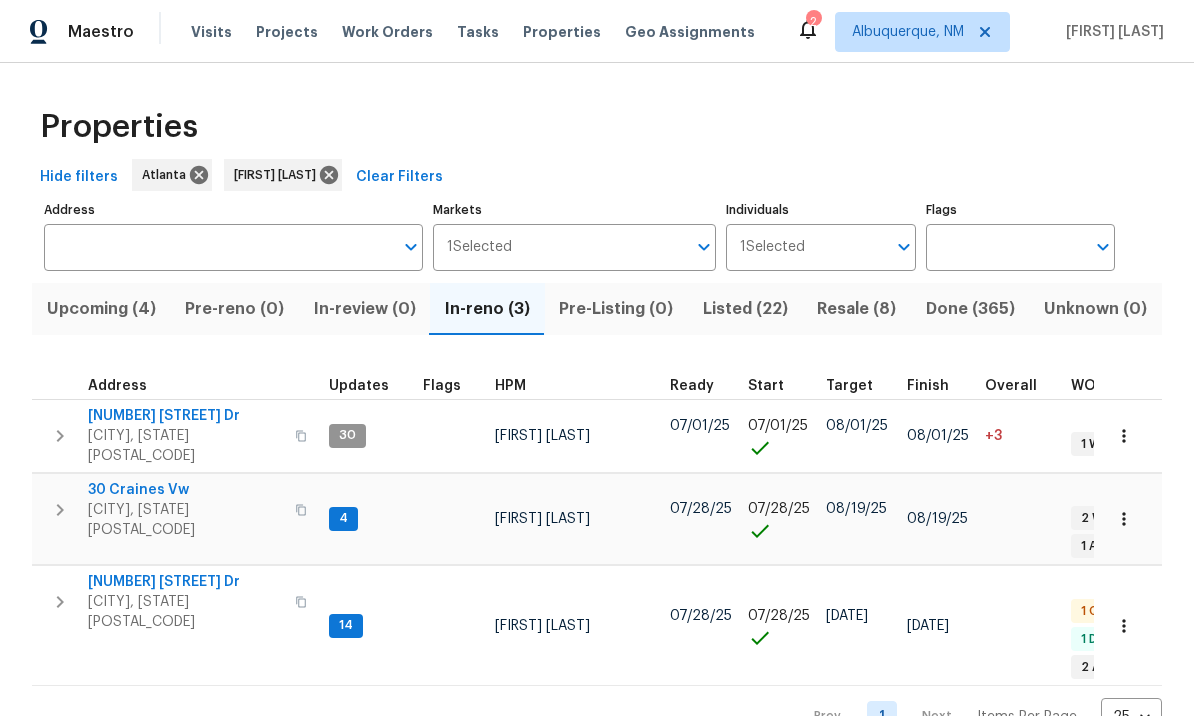 click on "[NUMBER] [STREET]" at bounding box center (185, 582) 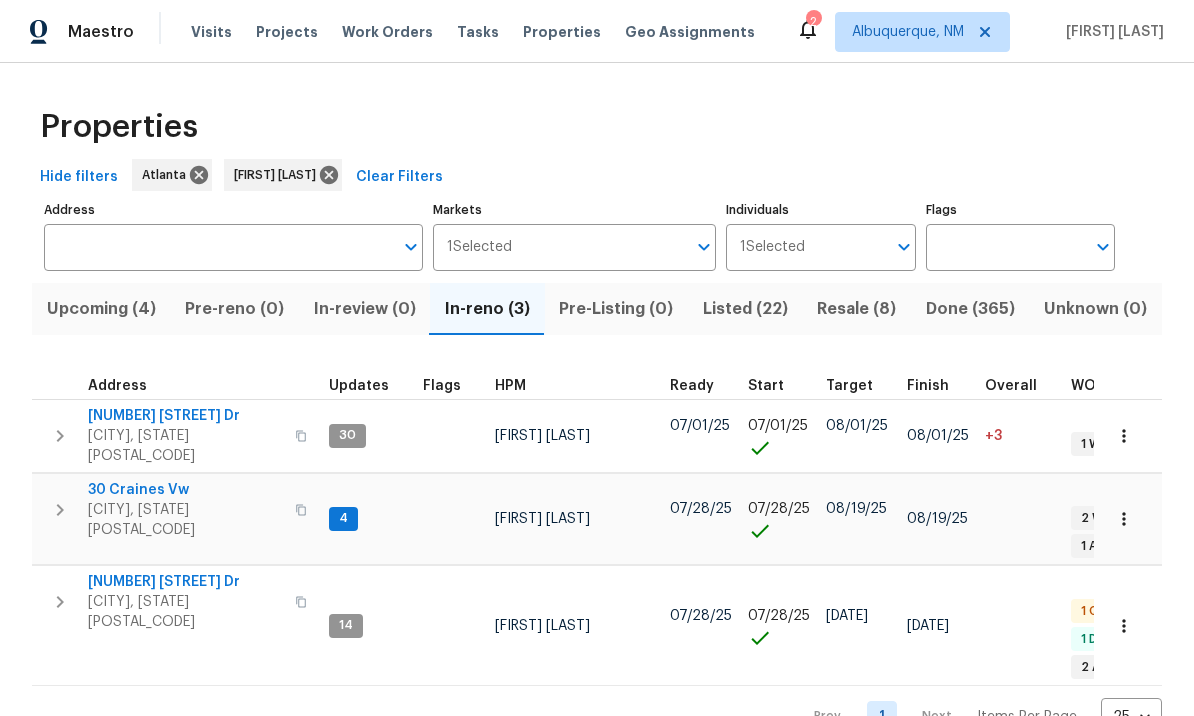 click 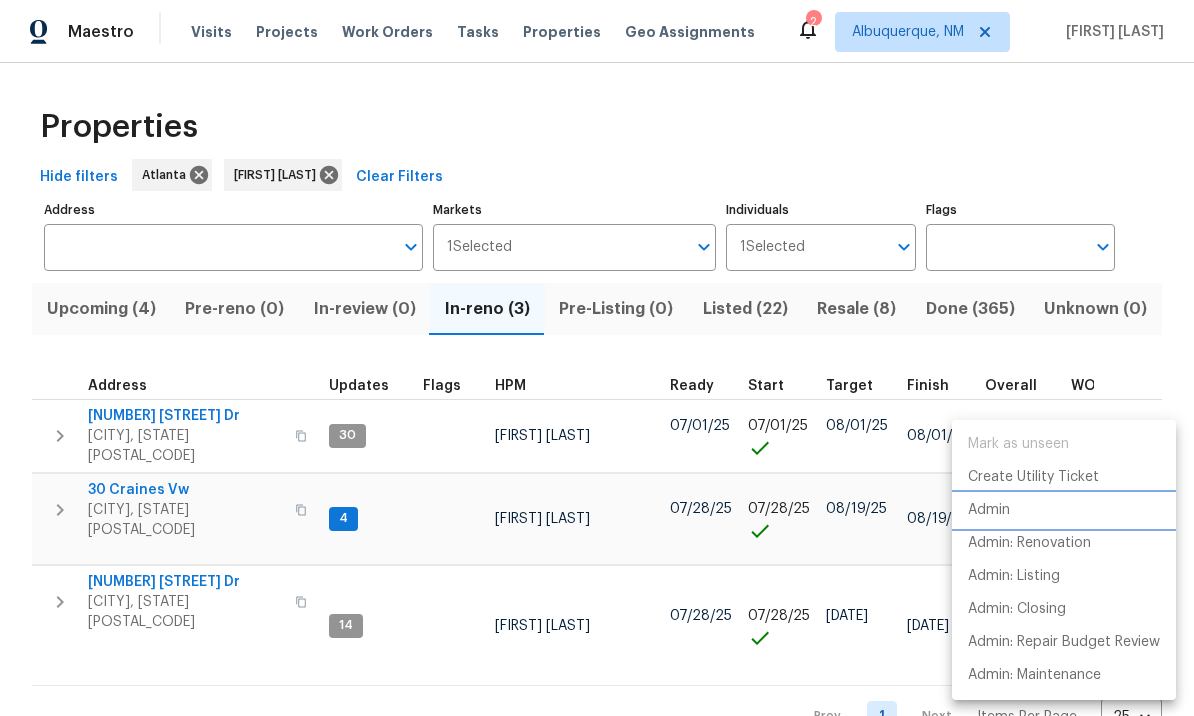 click on "Admin" at bounding box center (1064, 510) 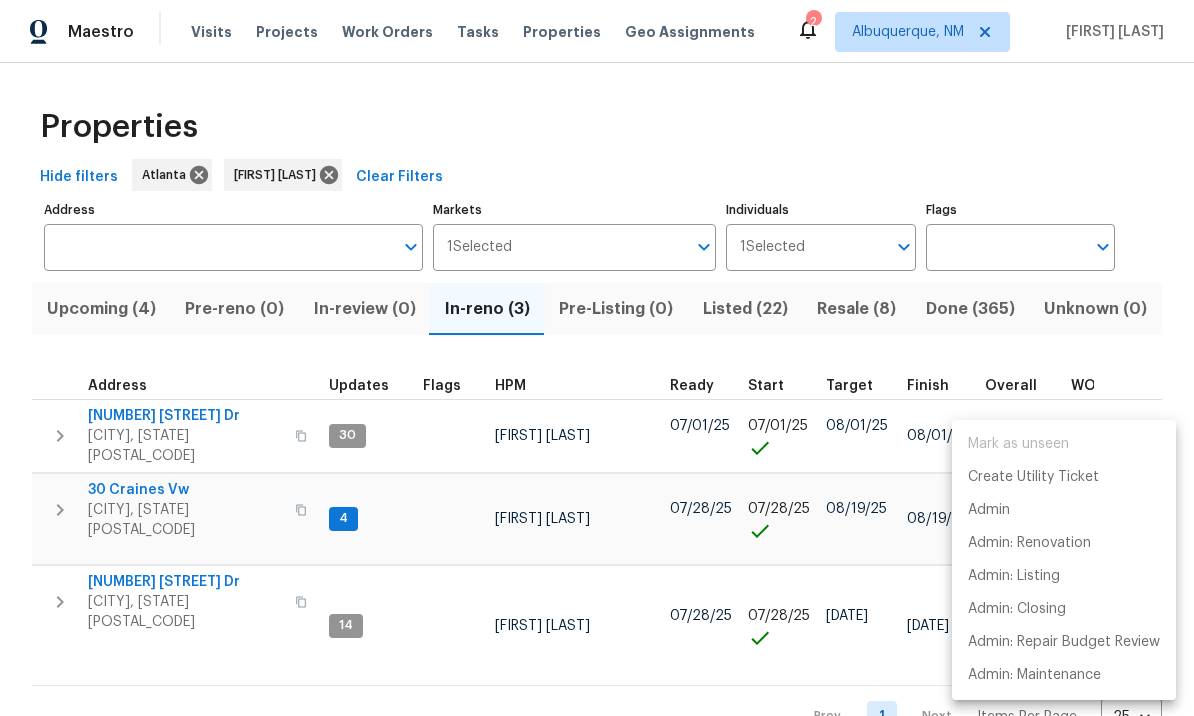 click at bounding box center [597, 358] 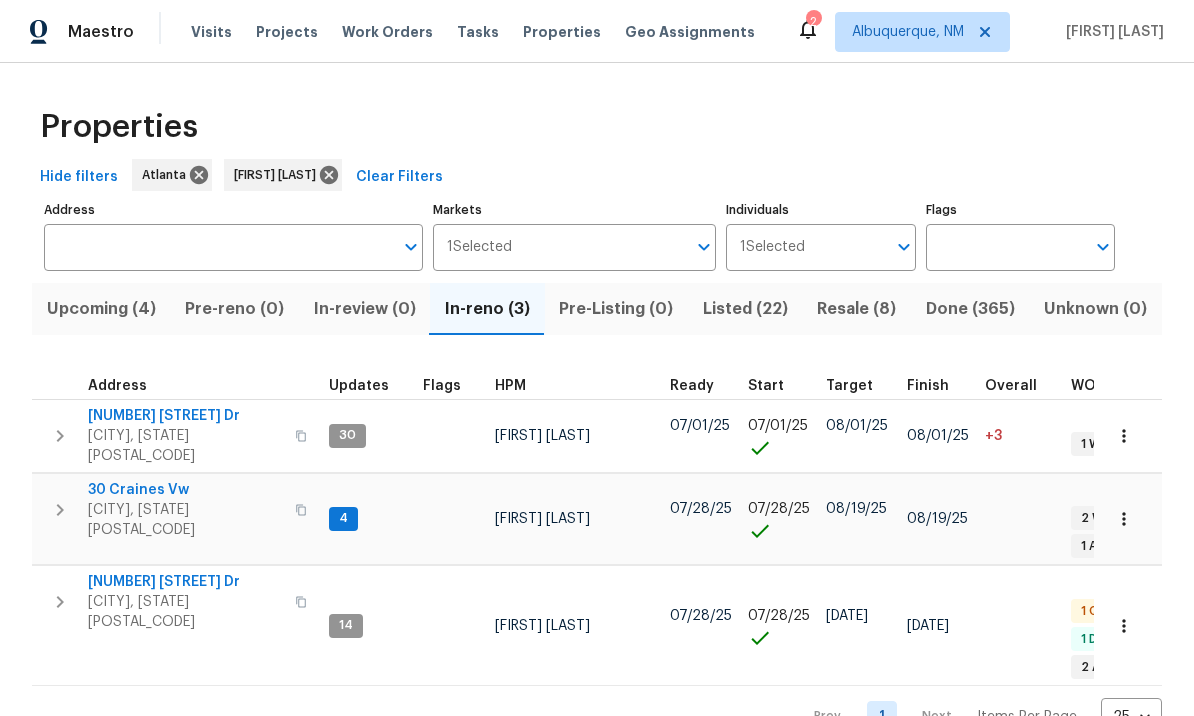 click on "30 Craines Vw" at bounding box center [185, 490] 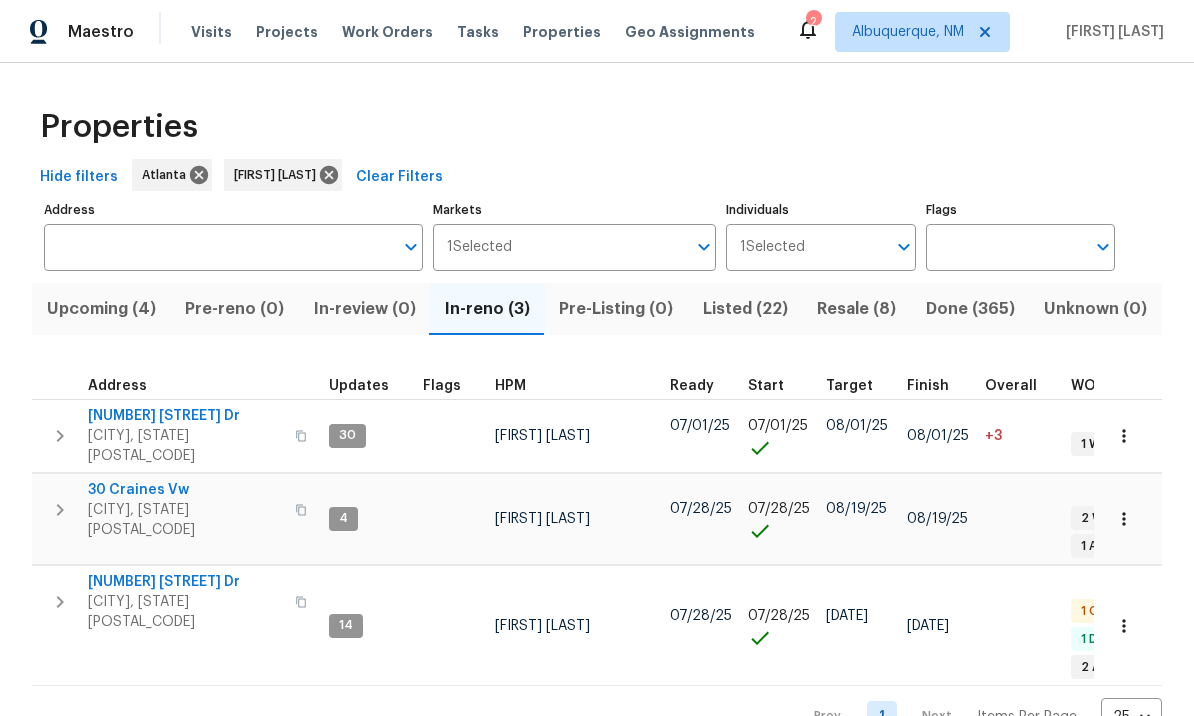 scroll, scrollTop: 16, scrollLeft: 0, axis: vertical 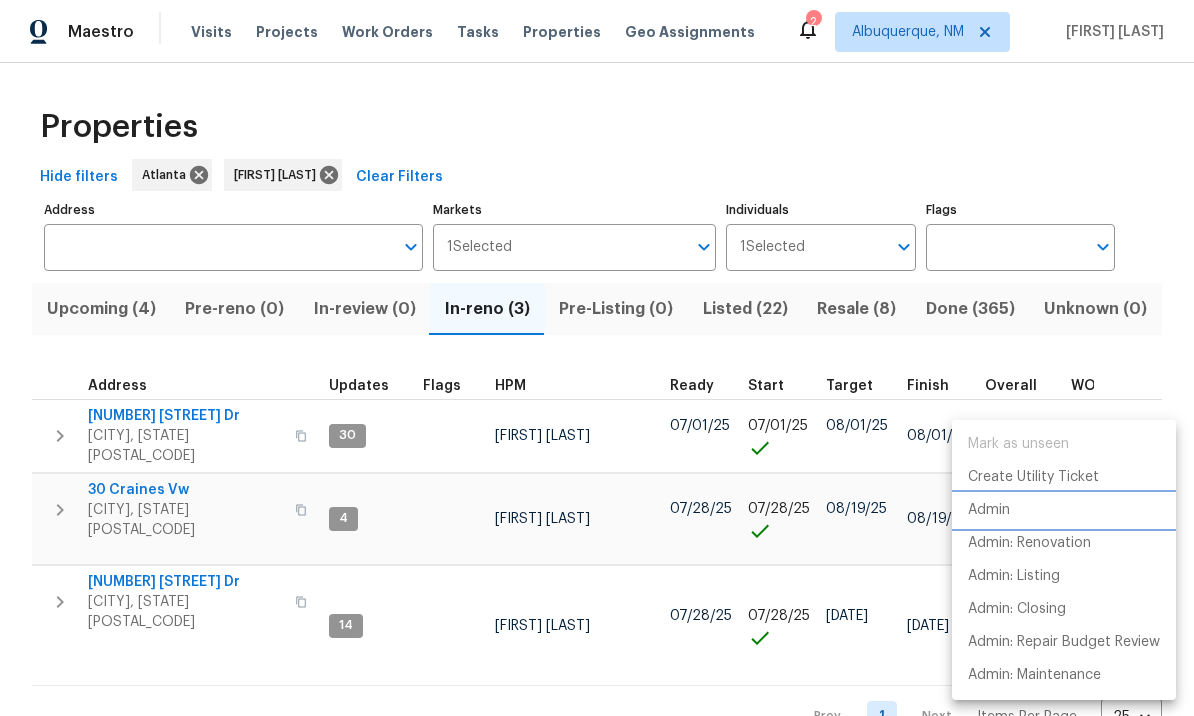 click on "Admin" at bounding box center (1064, 510) 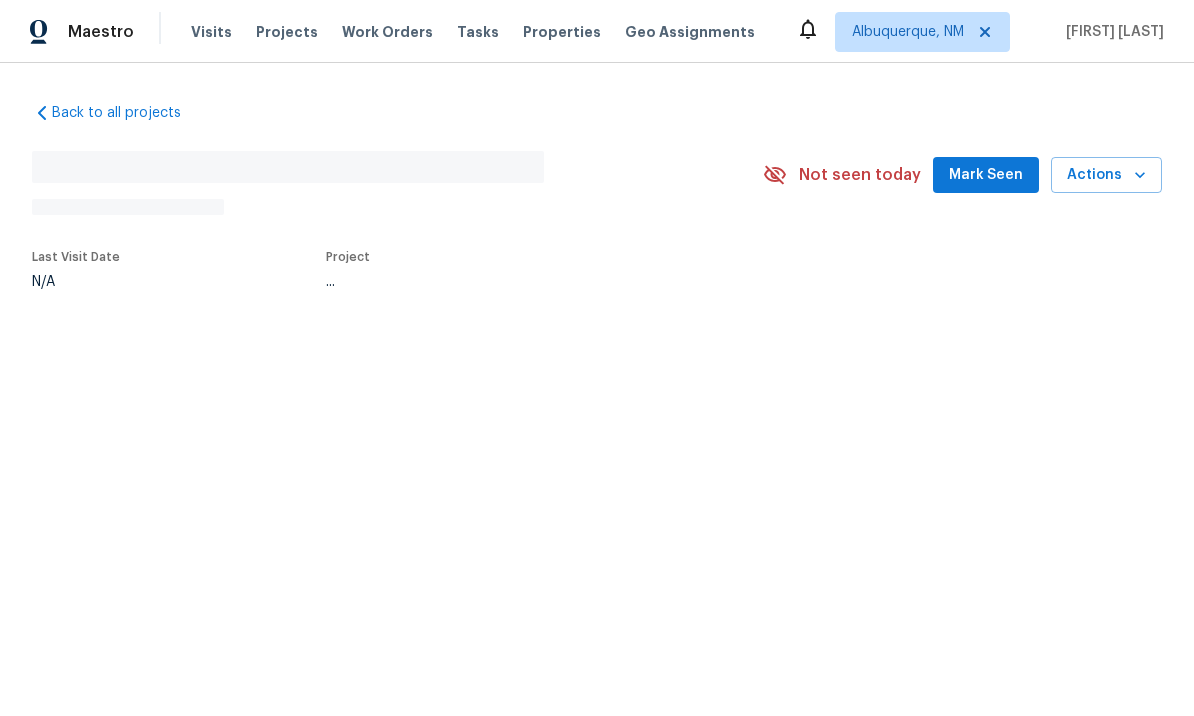 scroll, scrollTop: 0, scrollLeft: 0, axis: both 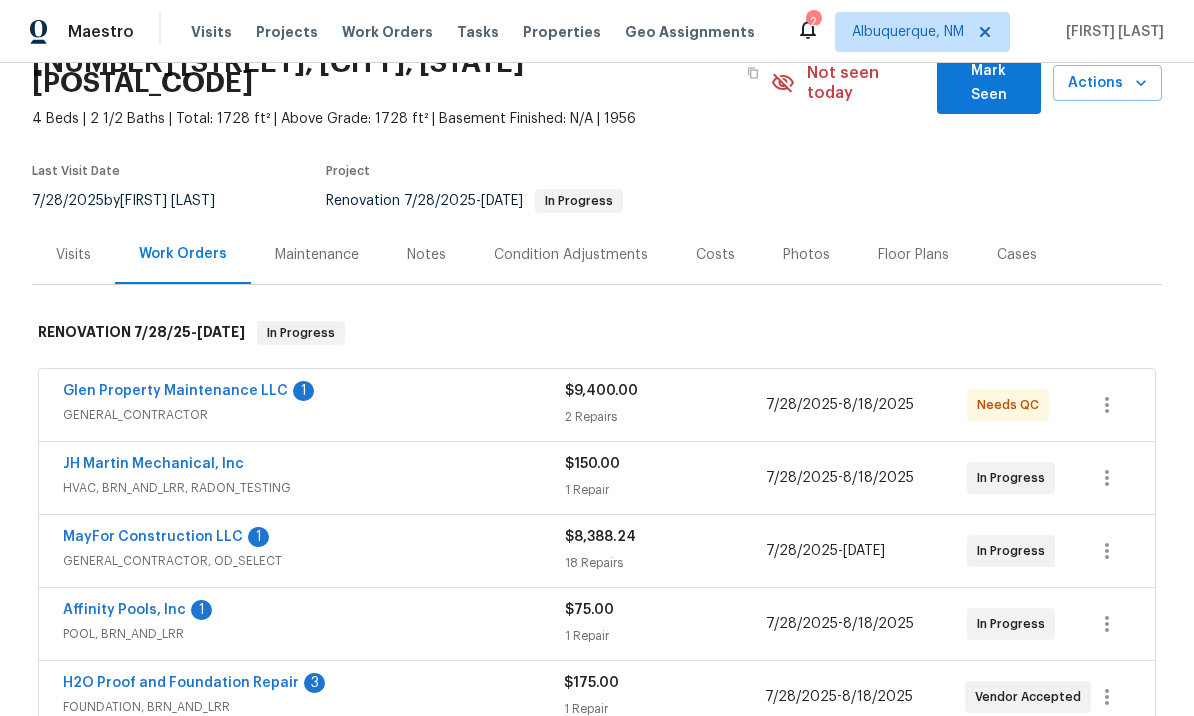click on "Glen Property Maintenance LLC" at bounding box center [175, 391] 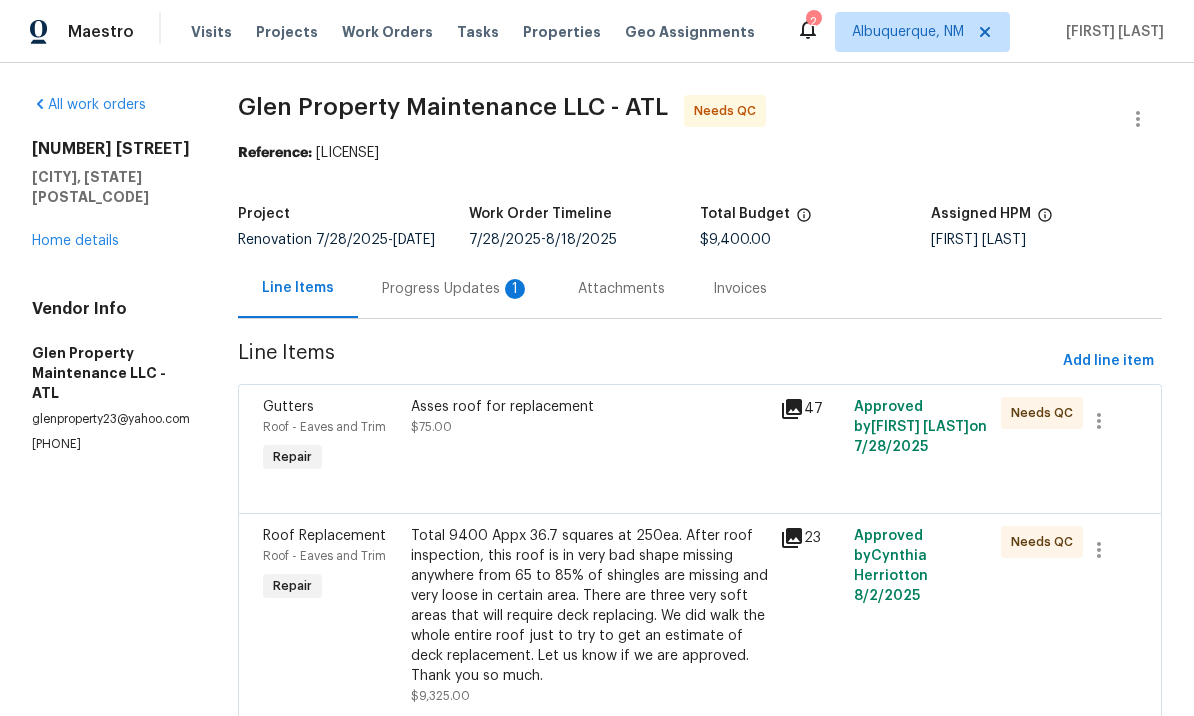 click on "Progress Updates 1" at bounding box center [456, 289] 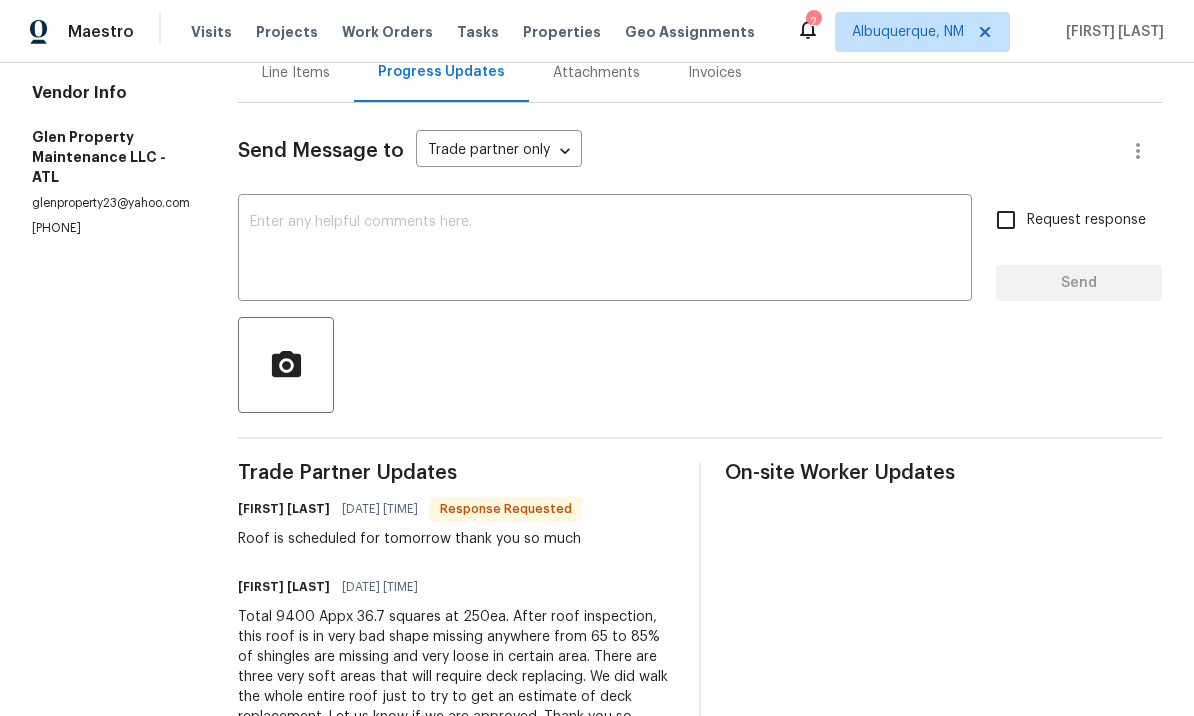 scroll, scrollTop: 215, scrollLeft: 0, axis: vertical 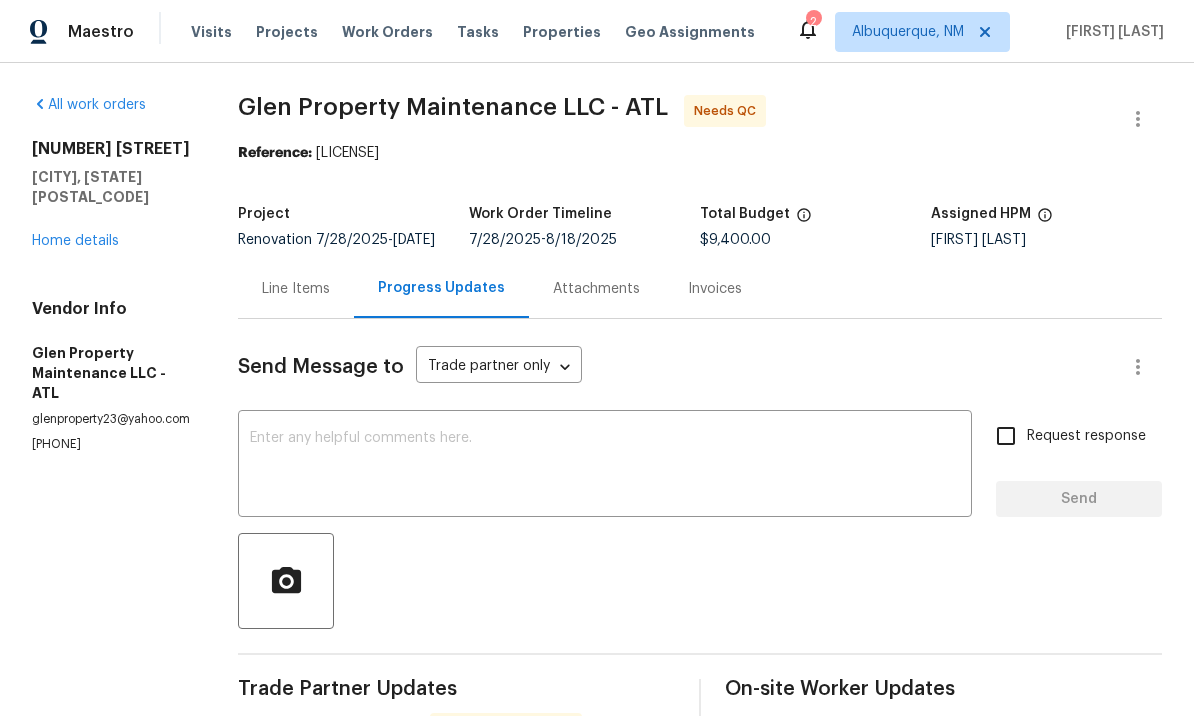 click on "Line Items" at bounding box center (296, 289) 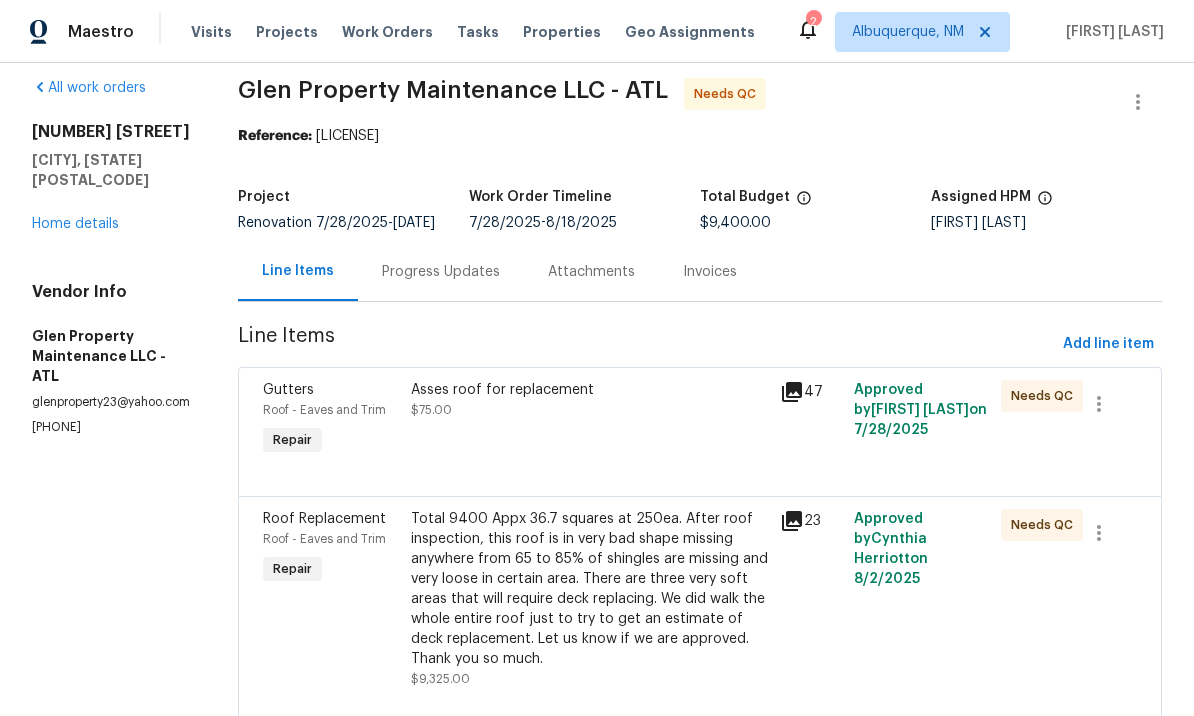 scroll, scrollTop: 16, scrollLeft: 0, axis: vertical 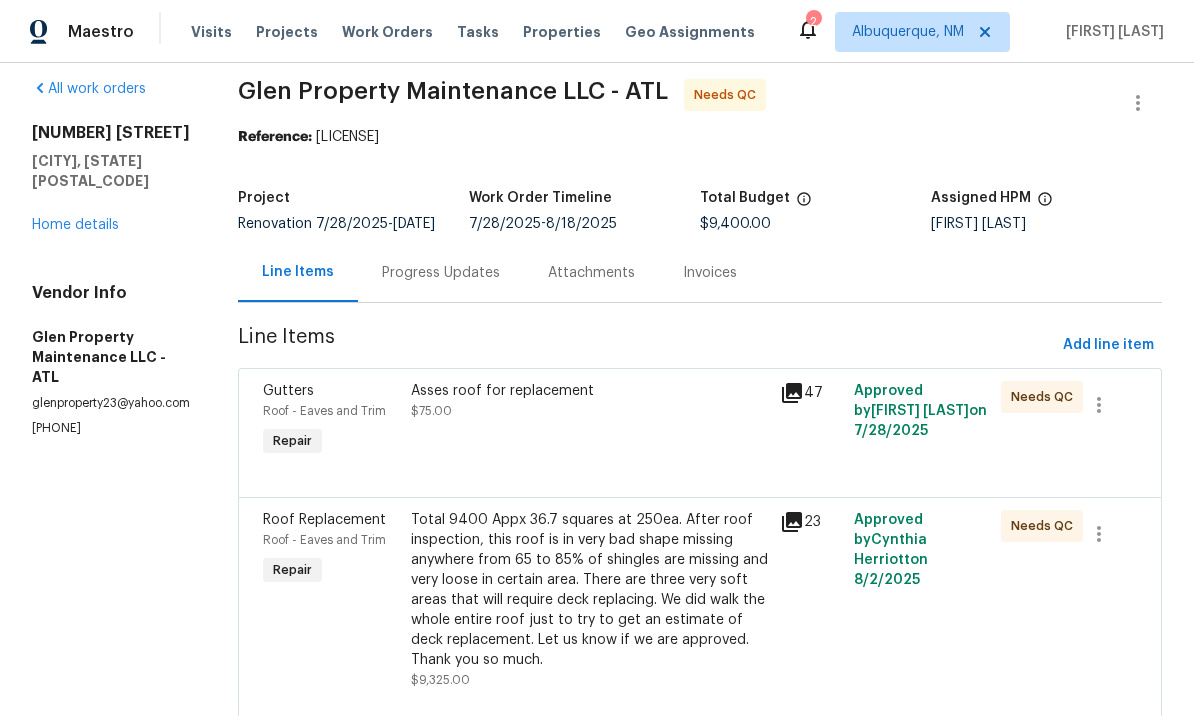click on "Total 9400 Appx 36.7 squares at 250ea. After roof inspection, this roof is in very bad shape missing anywhere from 65 to 85% of shingles are missing and very loose in certain area. There are three very soft areas that will require deck replacing. We did walk the whole entire roof just to try to get an estimate of deck replacement. Let us know if we are approved. Thank you so much." at bounding box center [589, 590] 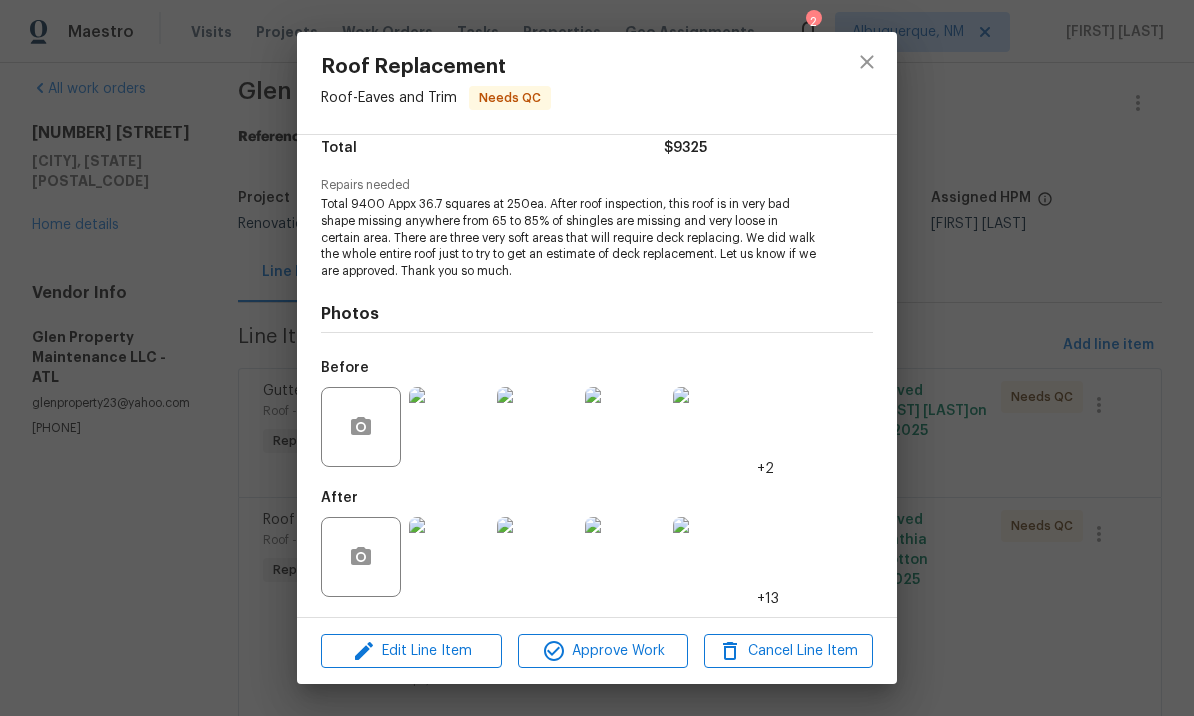scroll, scrollTop: 173, scrollLeft: 0, axis: vertical 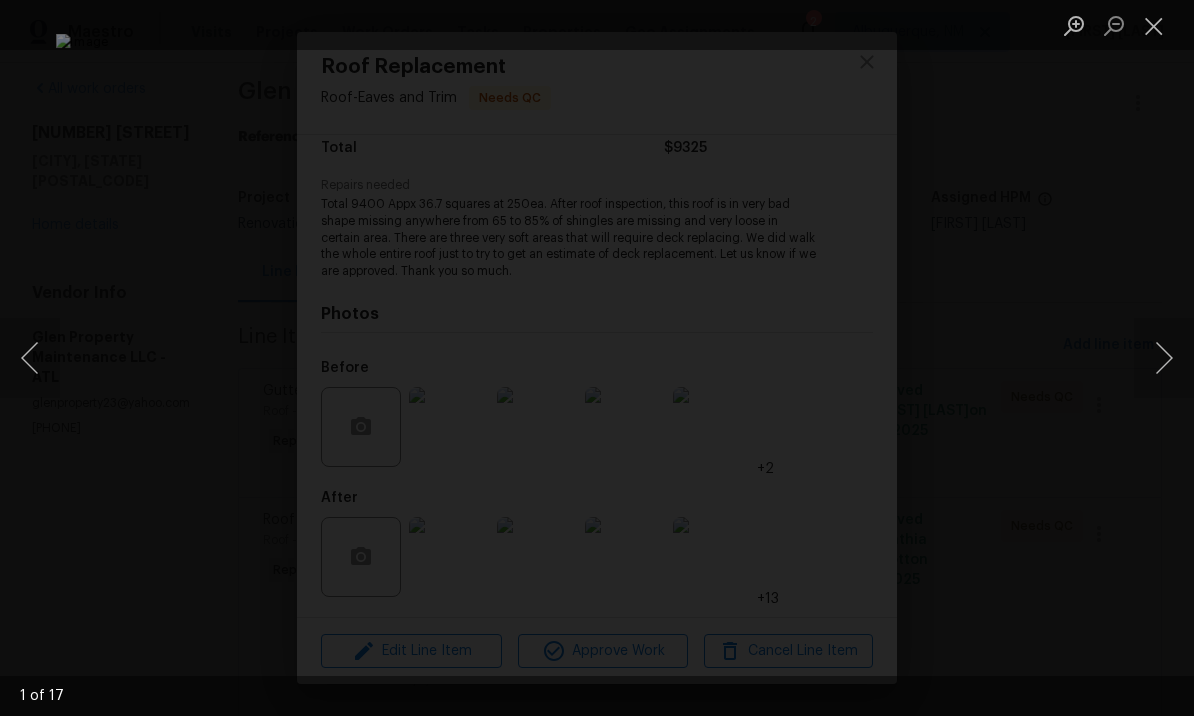 click at bounding box center [1164, 358] 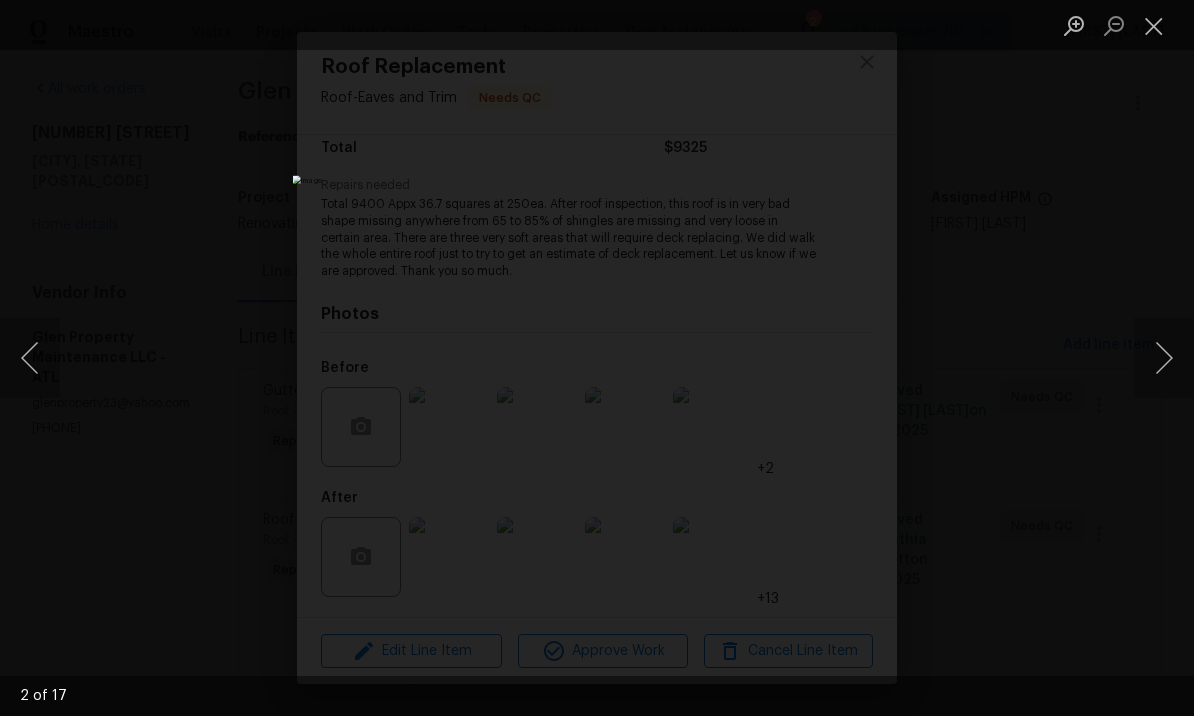 click at bounding box center [1164, 358] 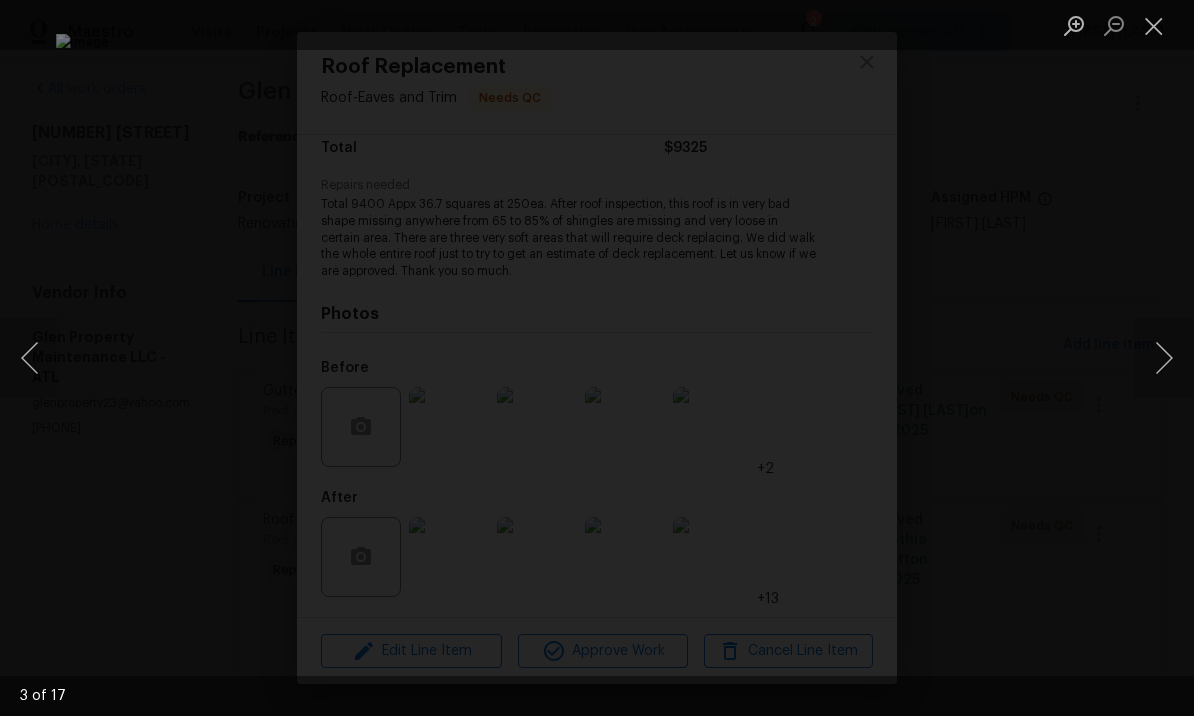 click at bounding box center (1164, 358) 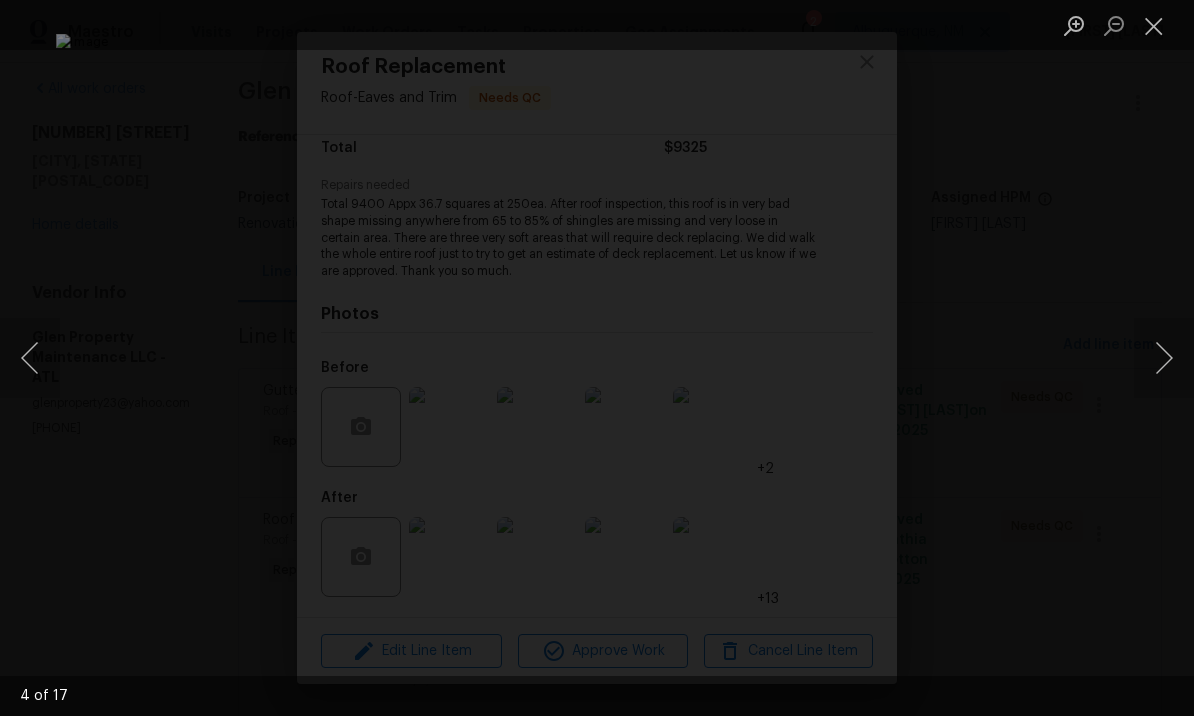 click at bounding box center [1164, 358] 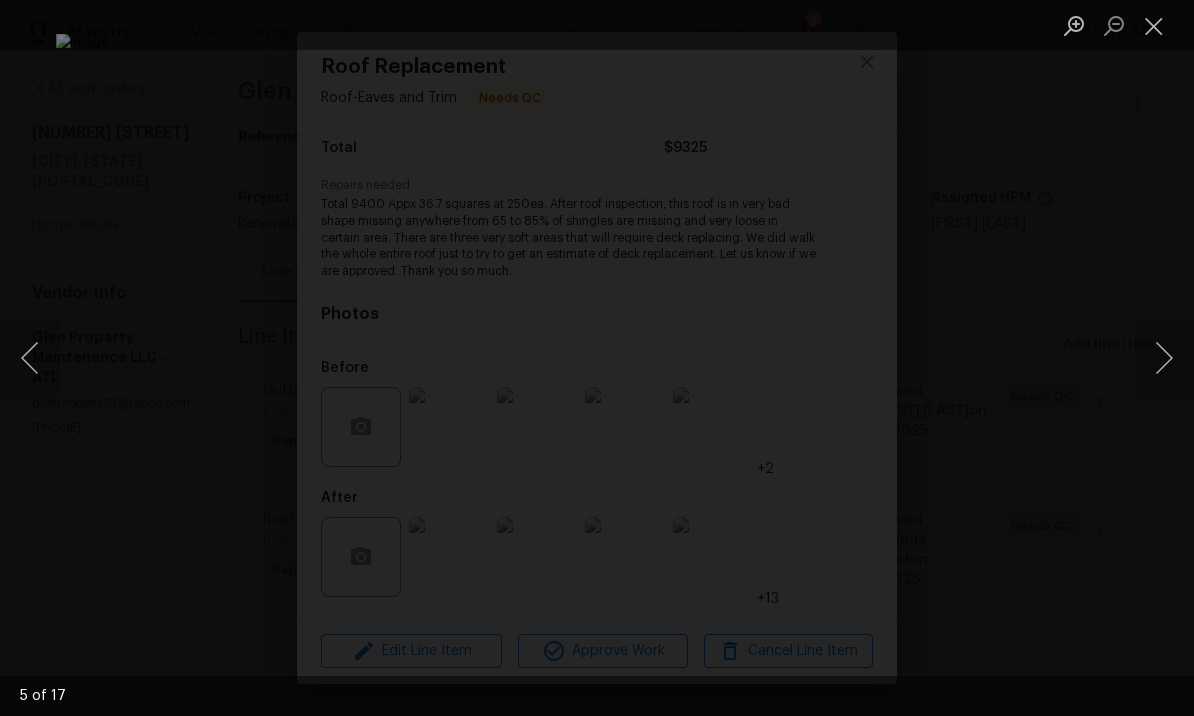 click at bounding box center [1164, 358] 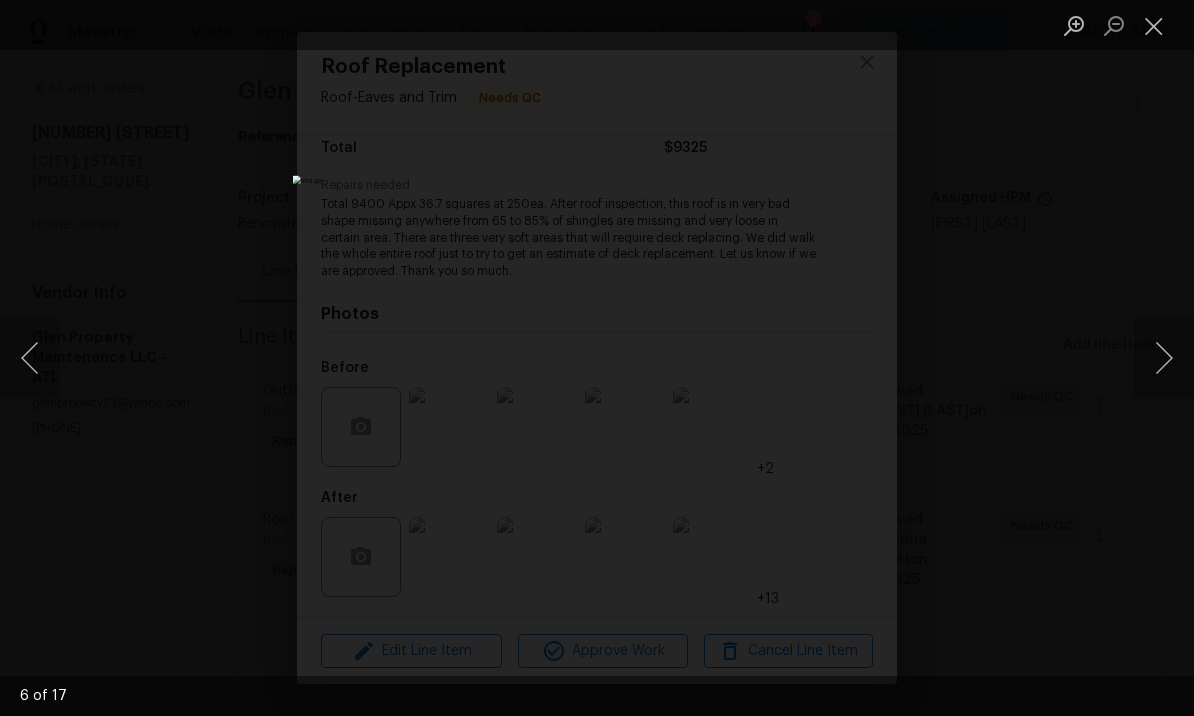 click at bounding box center (1164, 358) 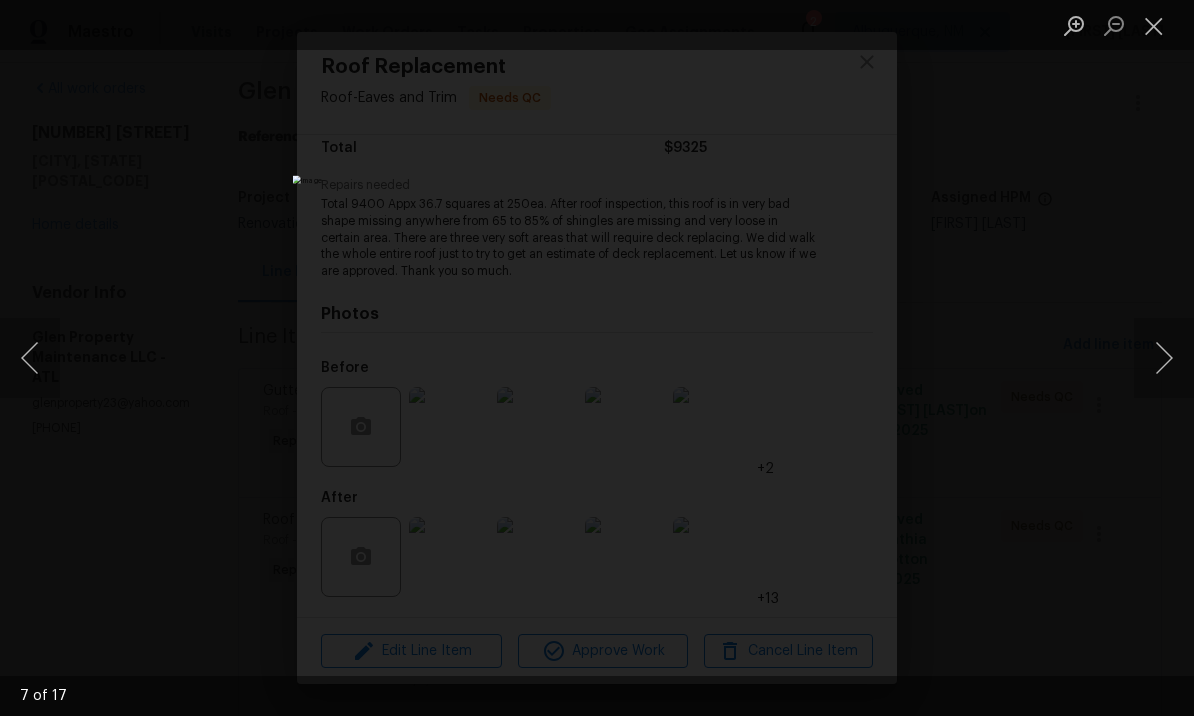 click at bounding box center [1164, 358] 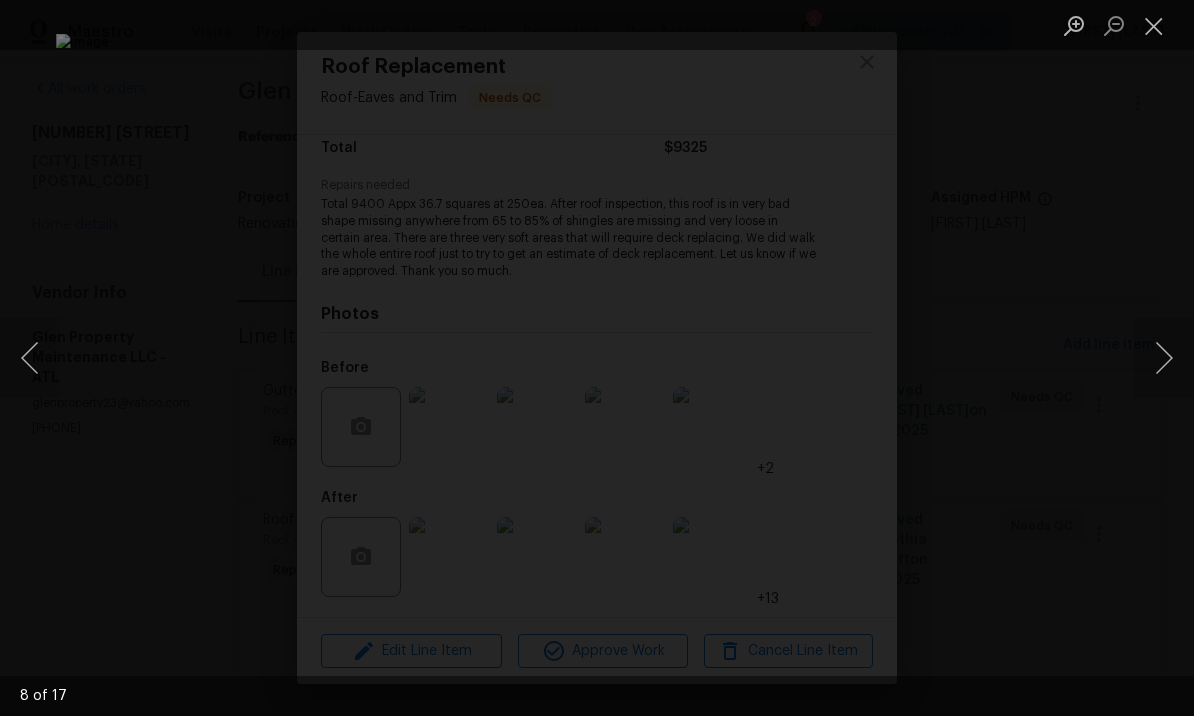 click at bounding box center (1164, 358) 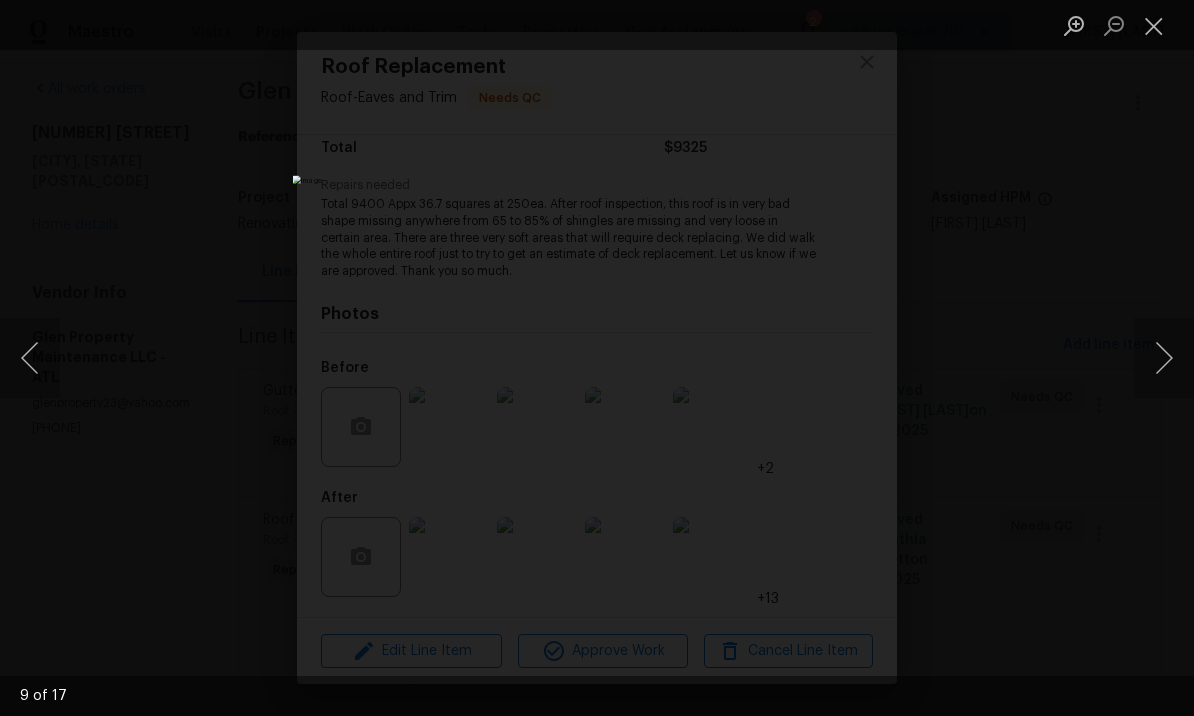 click at bounding box center (1164, 358) 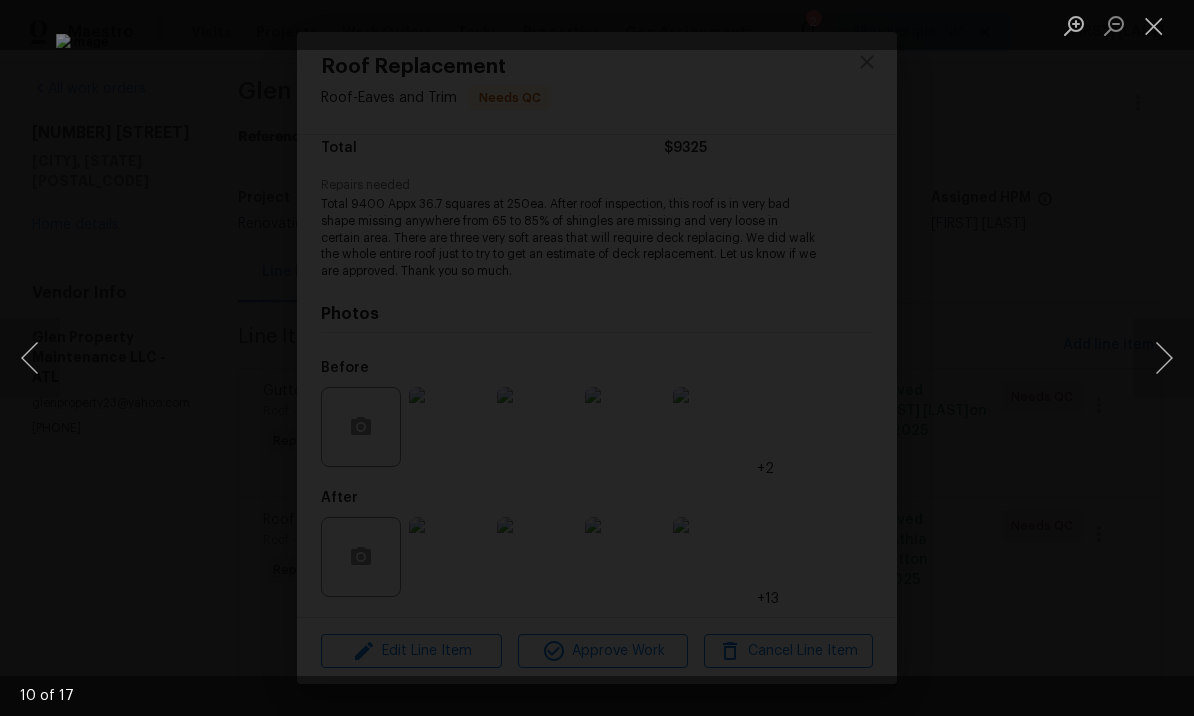 click at bounding box center [1164, 358] 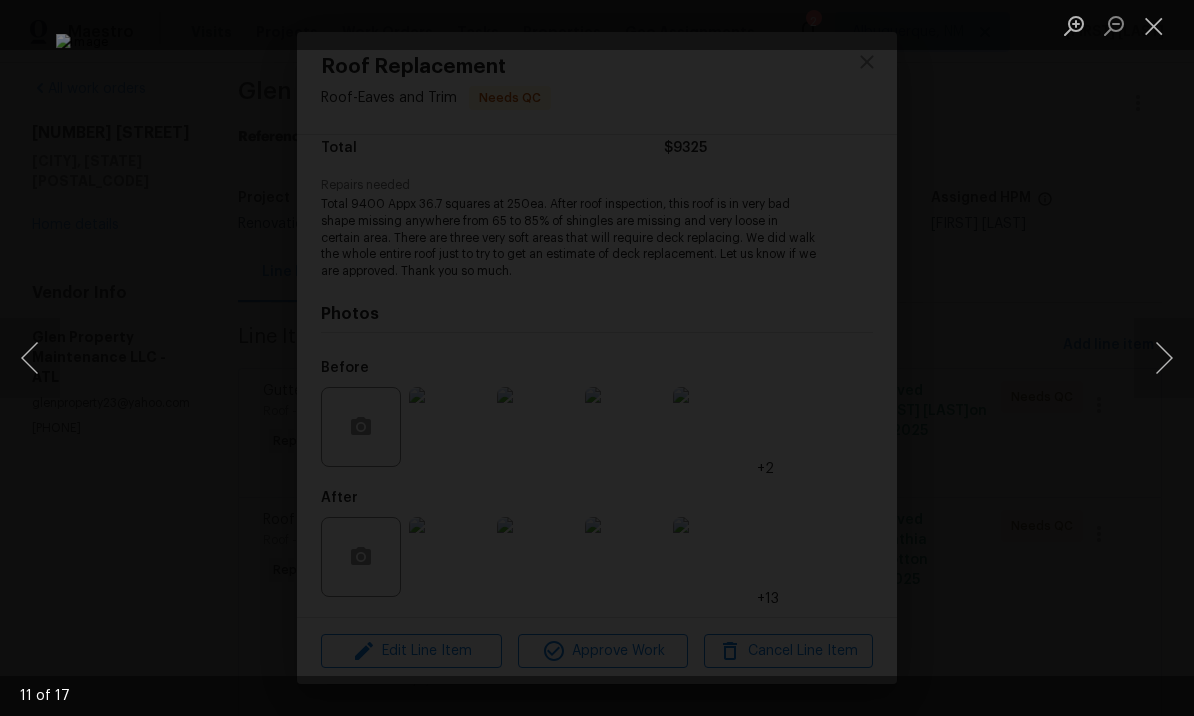 click at bounding box center [1164, 358] 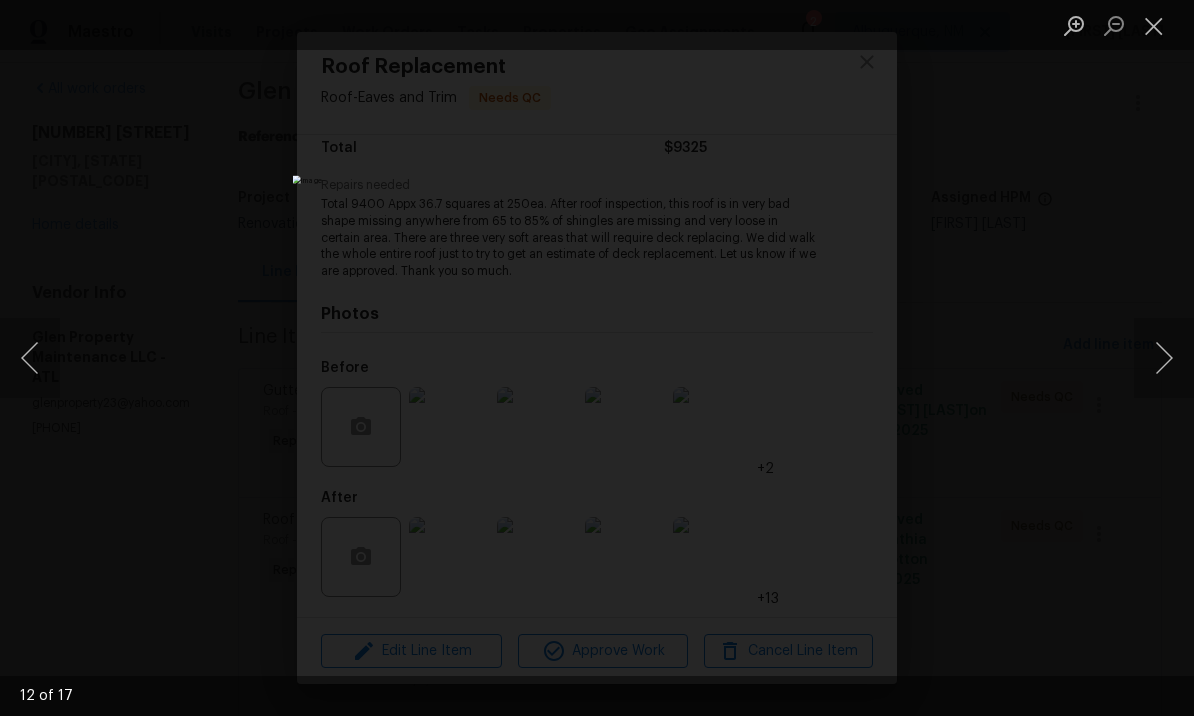 click at bounding box center [1164, 358] 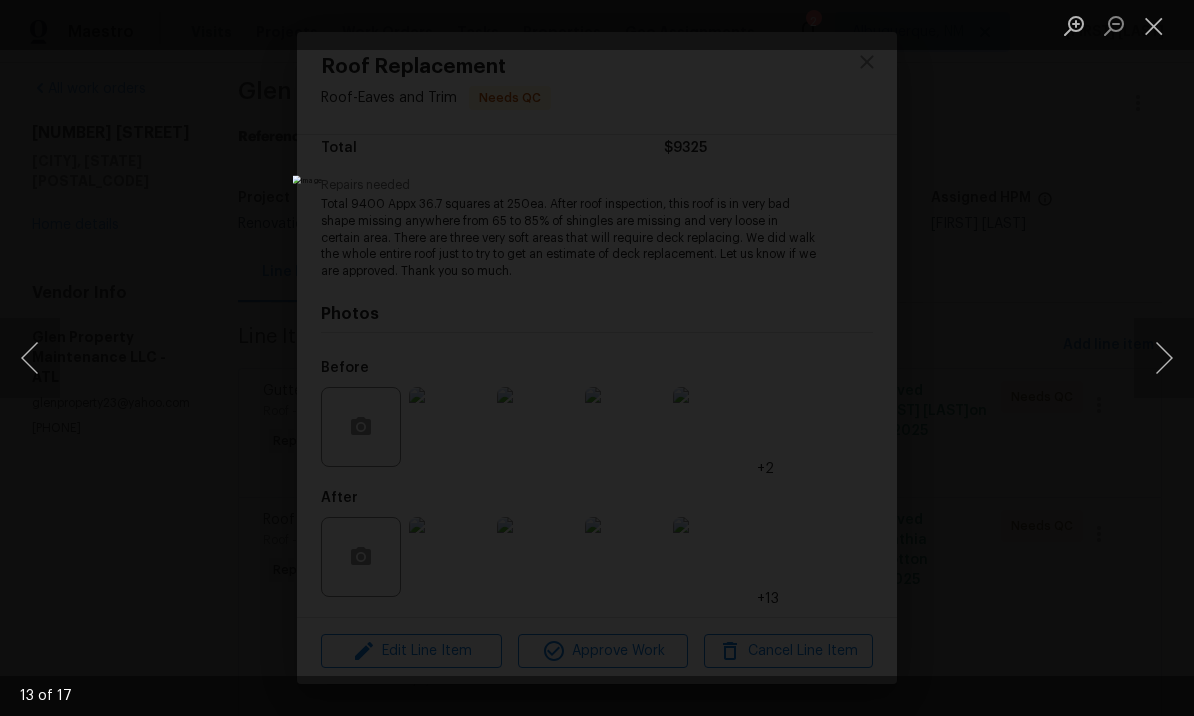 click at bounding box center [1164, 358] 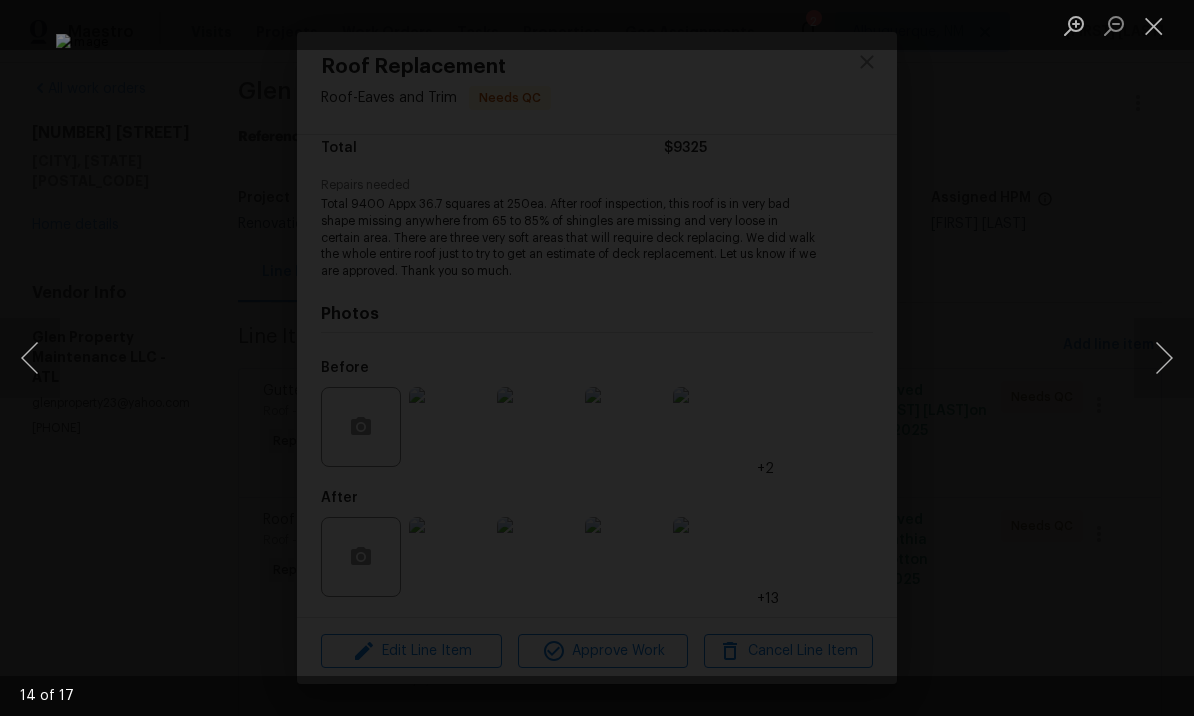 click at bounding box center (1164, 358) 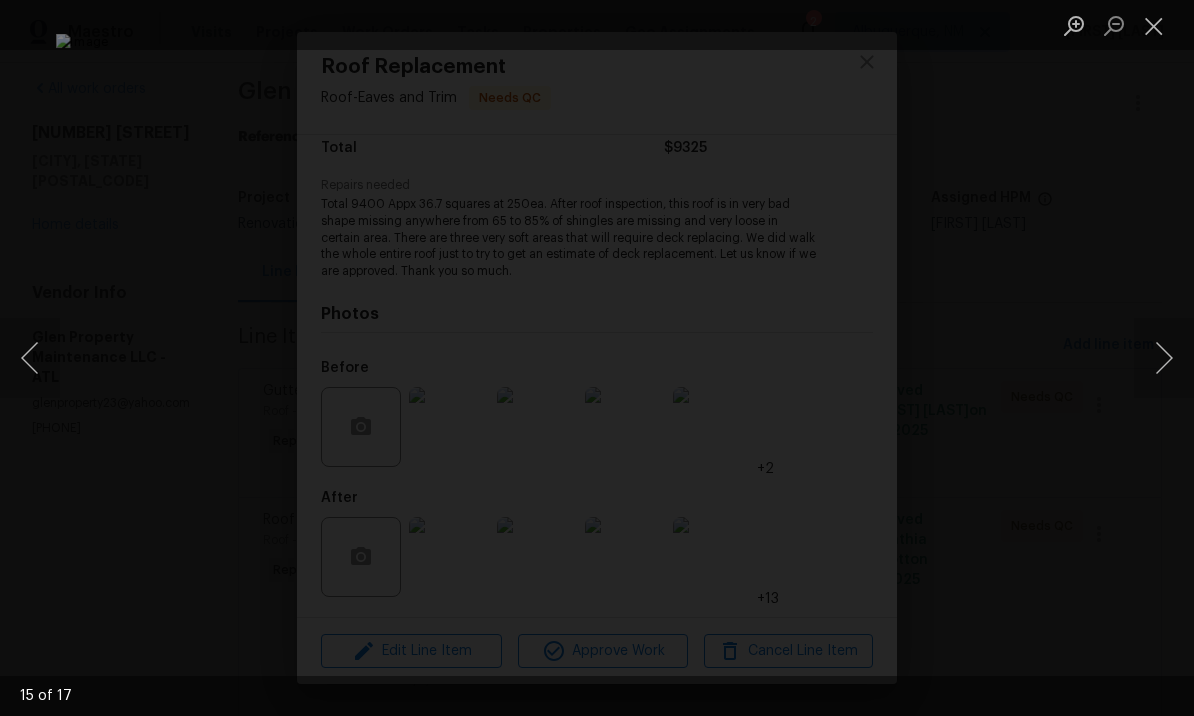 click at bounding box center [1164, 358] 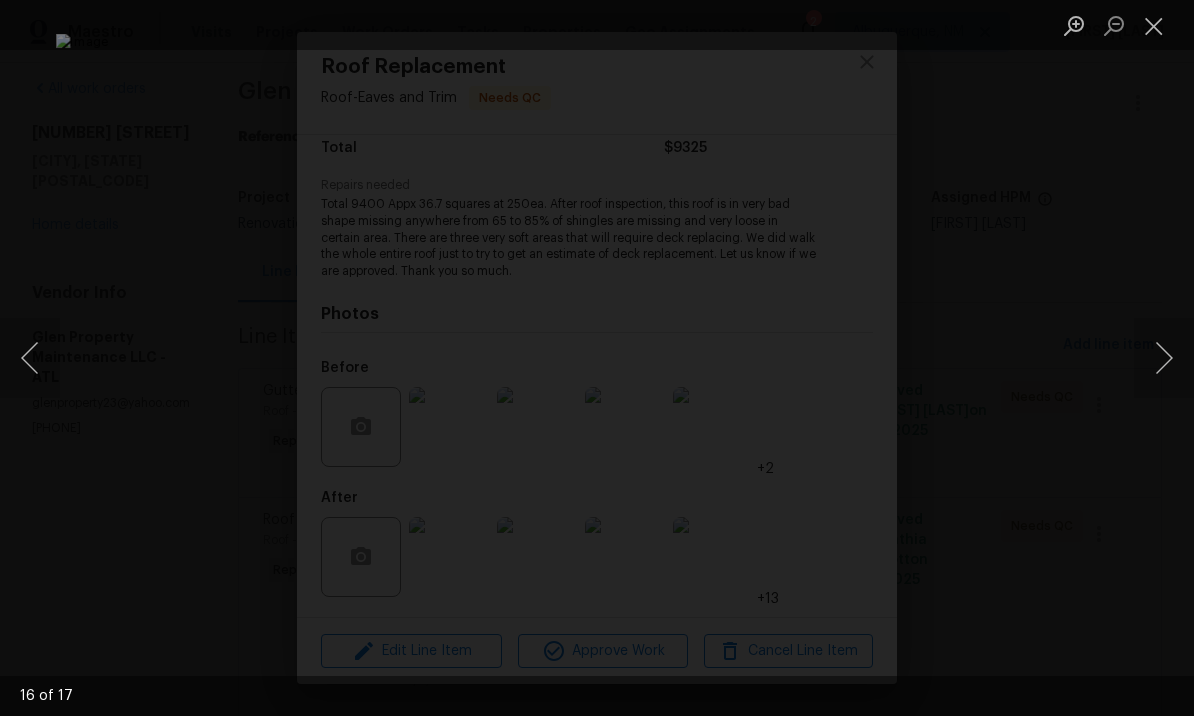 click at bounding box center [1164, 358] 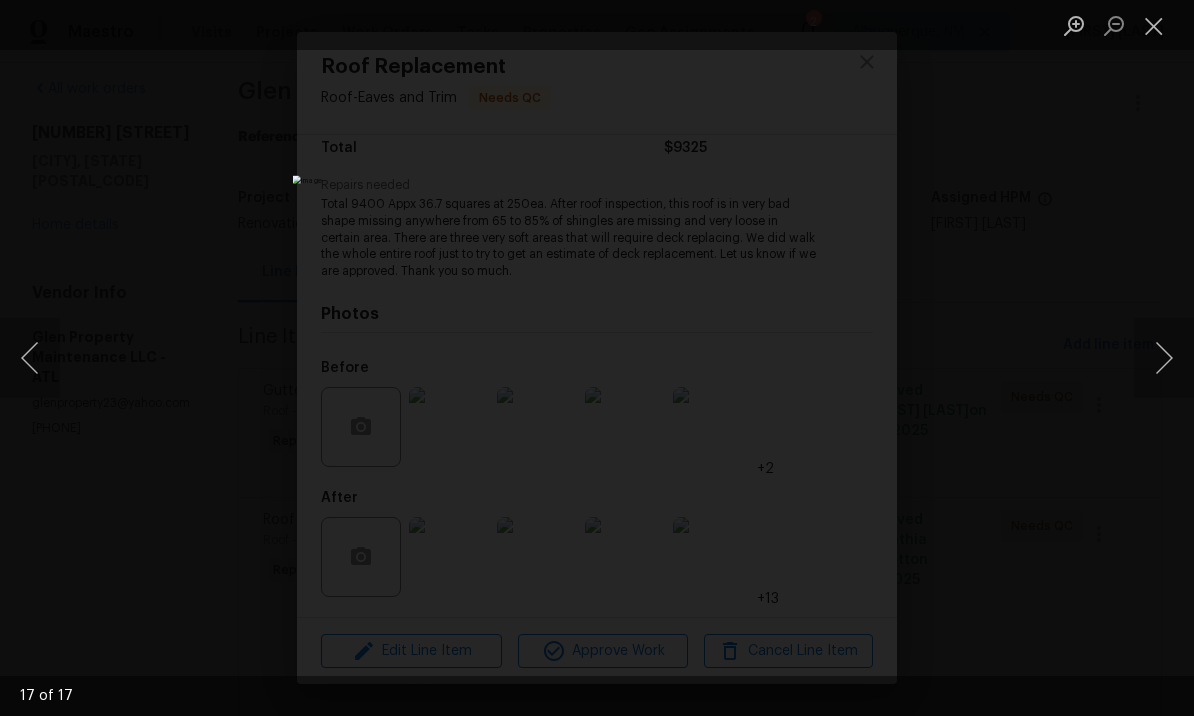 click at bounding box center [1164, 358] 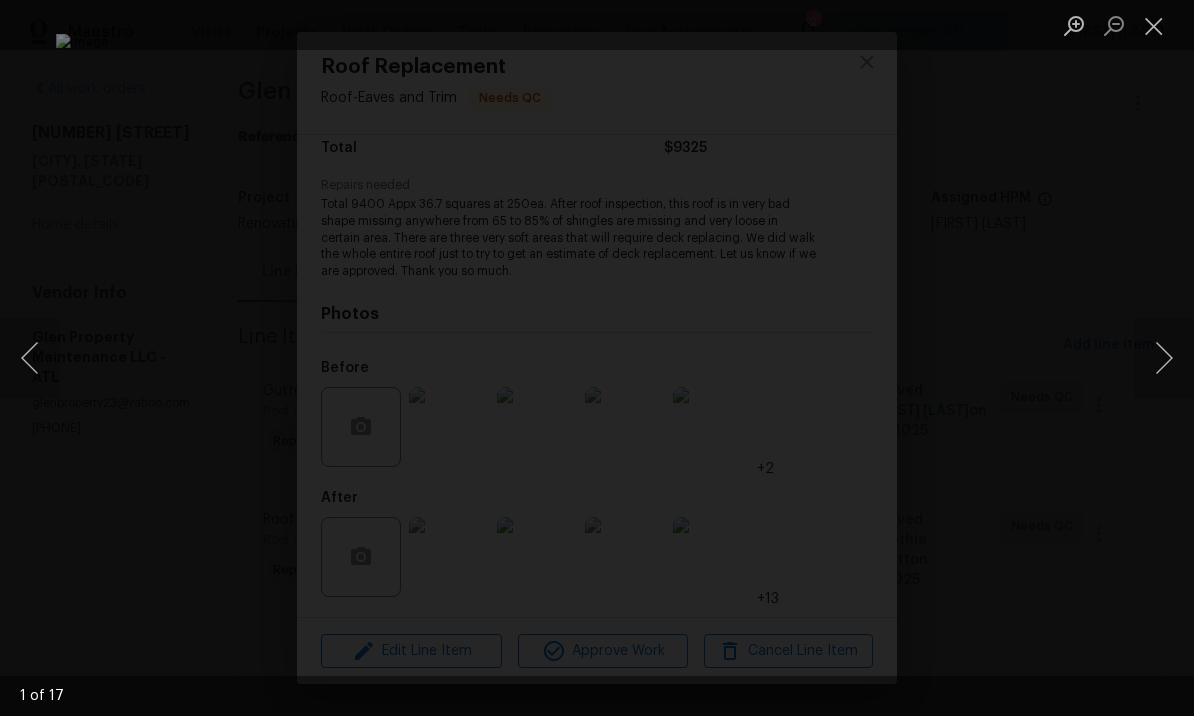 click at bounding box center [1164, 358] 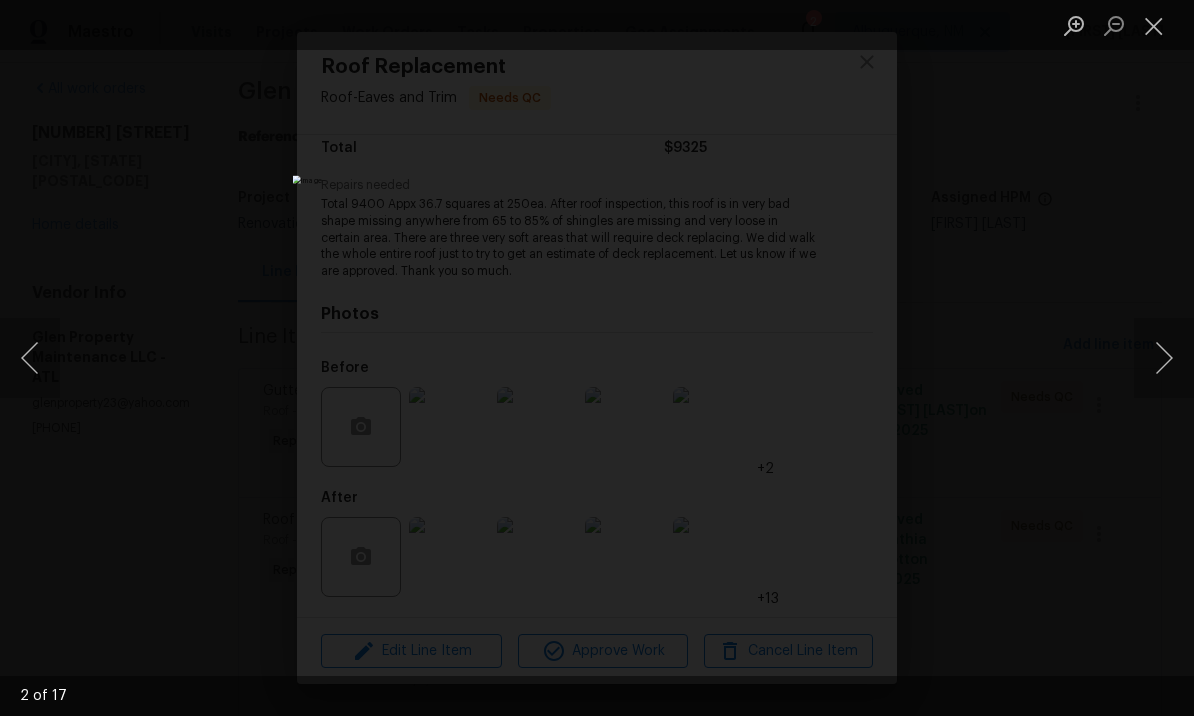 click at bounding box center (1164, 358) 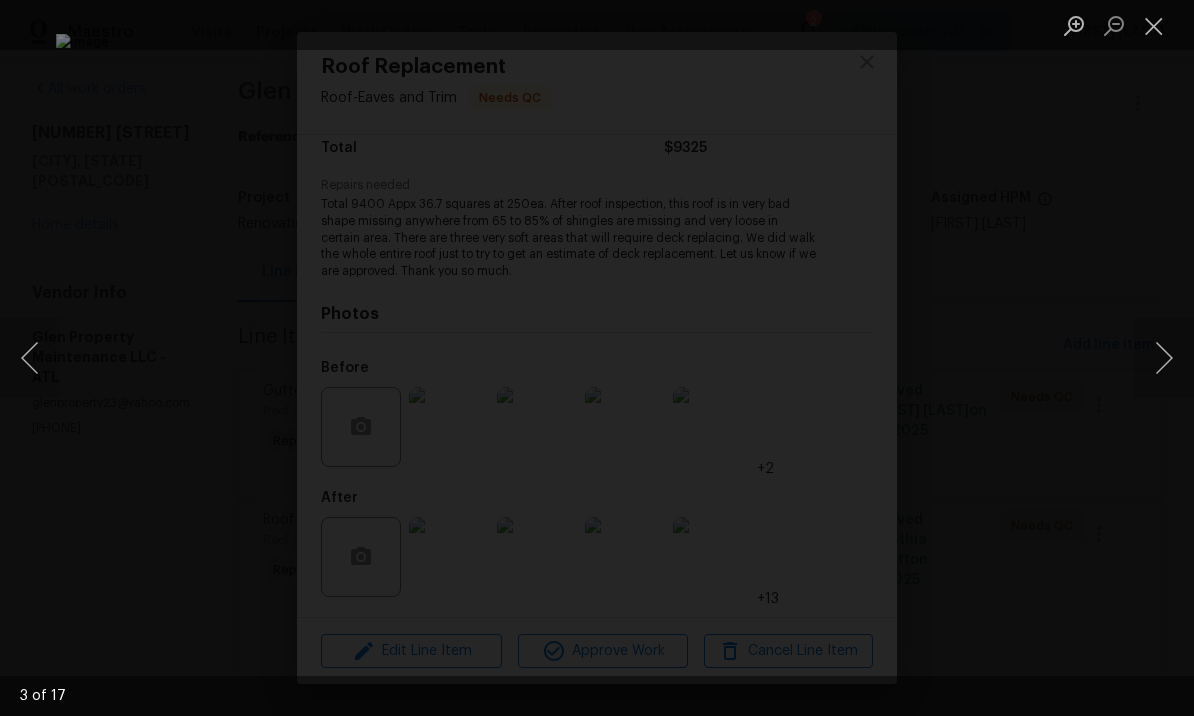 click at bounding box center (1154, 25) 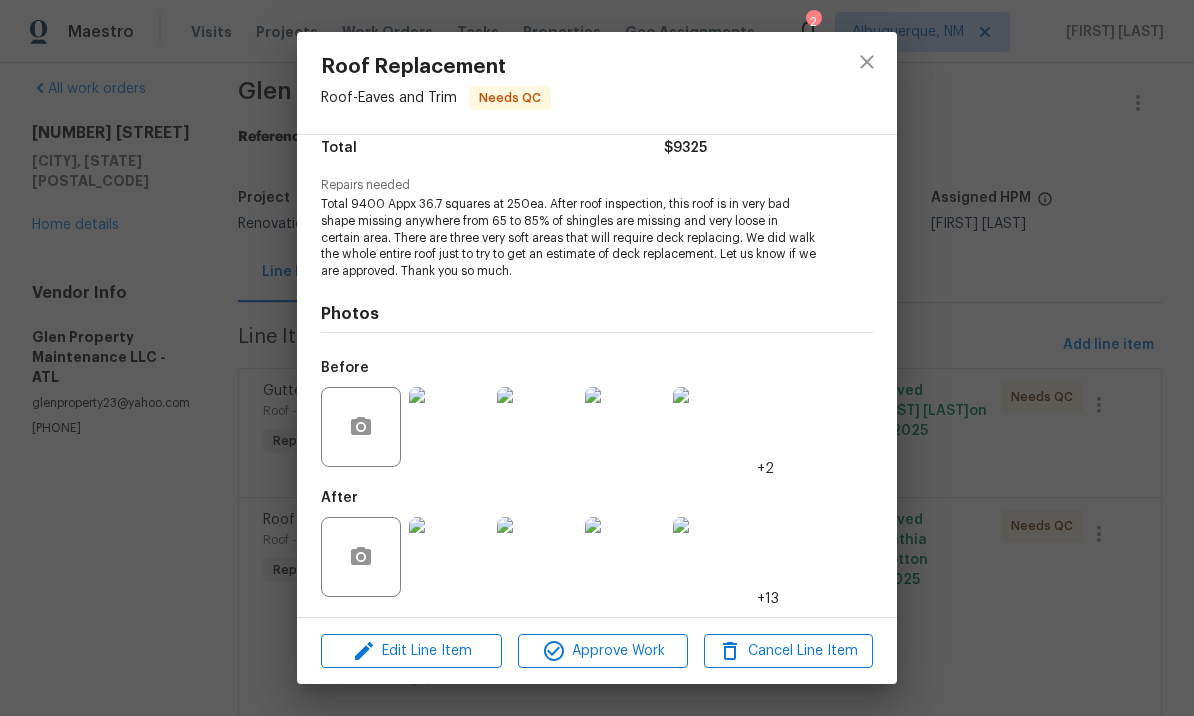 scroll, scrollTop: 173, scrollLeft: 0, axis: vertical 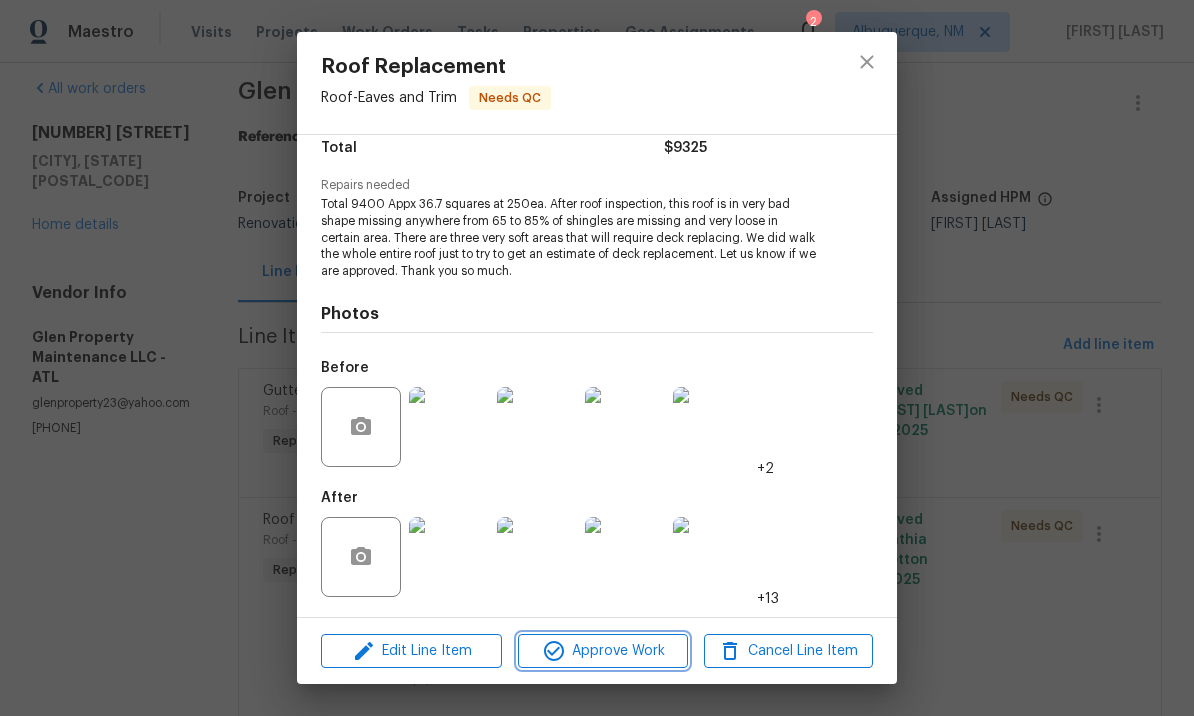click on "Approve Work" at bounding box center [602, 651] 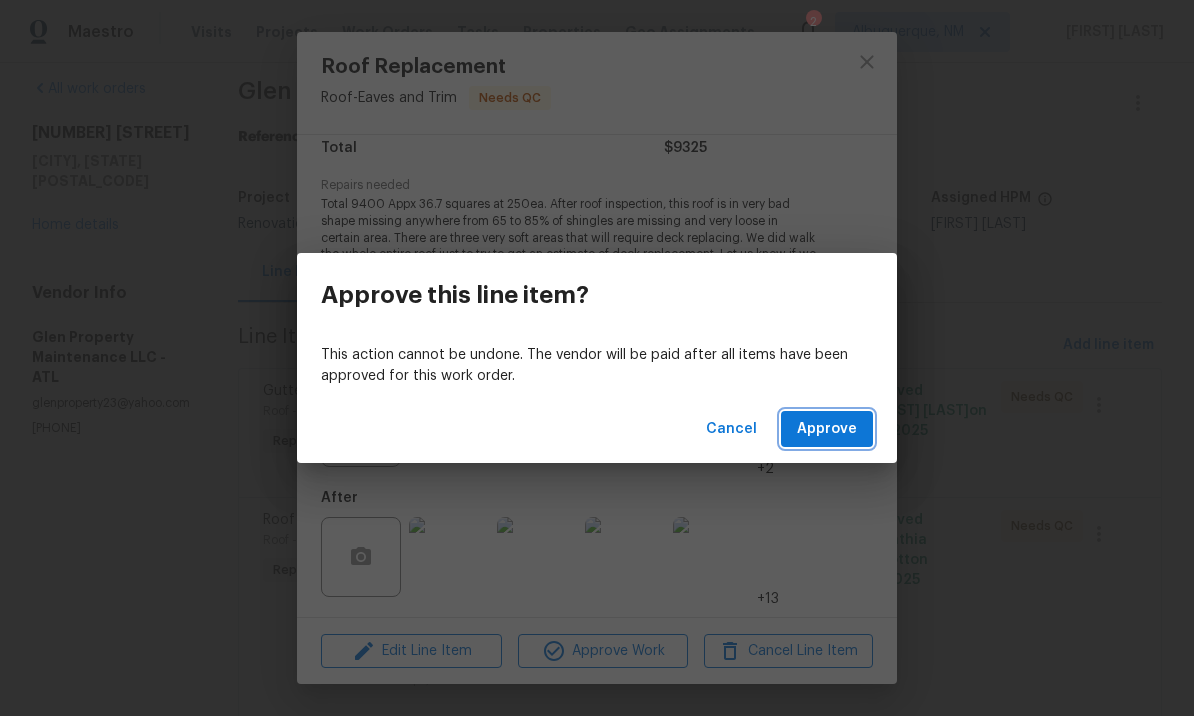 click on "Approve" at bounding box center [827, 429] 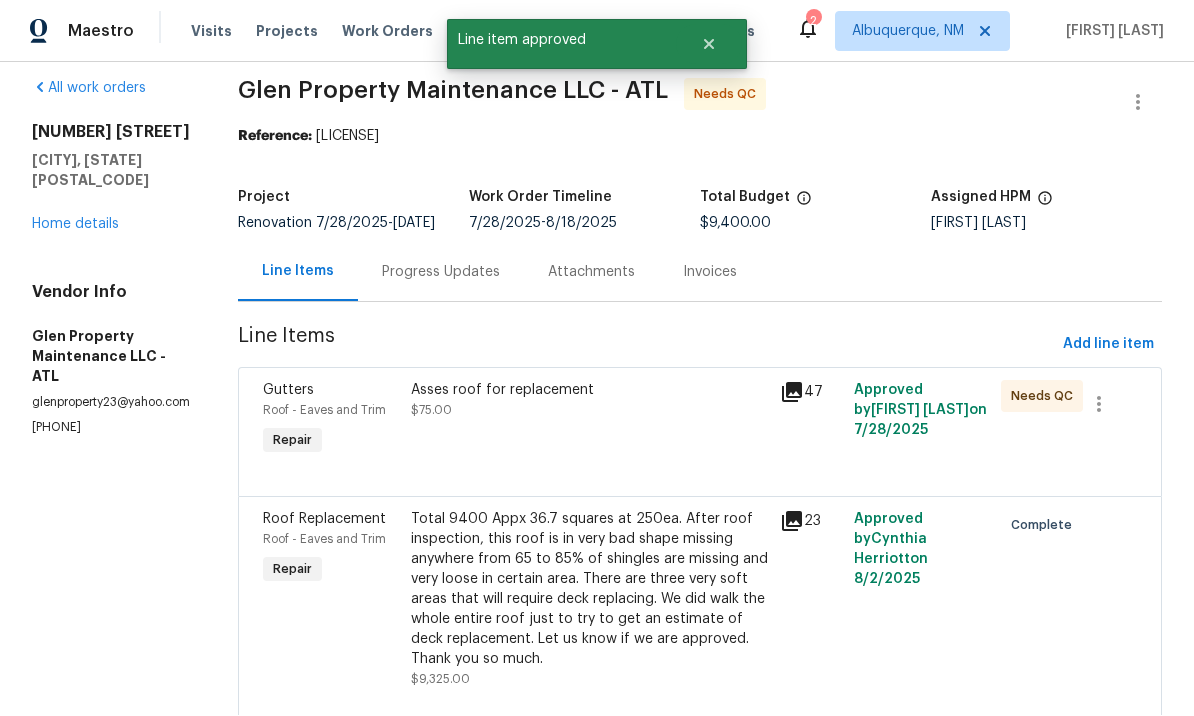 scroll, scrollTop: 33, scrollLeft: 0, axis: vertical 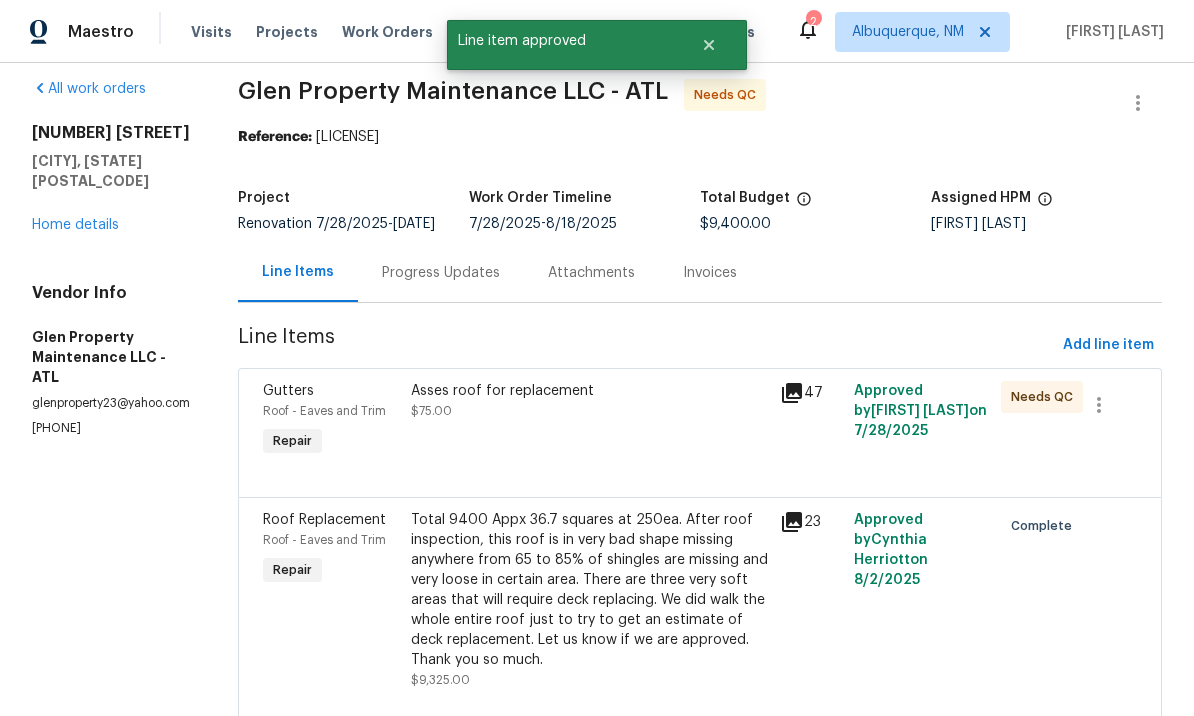 click on "Asses roof for replacement $75.00" at bounding box center (589, 421) 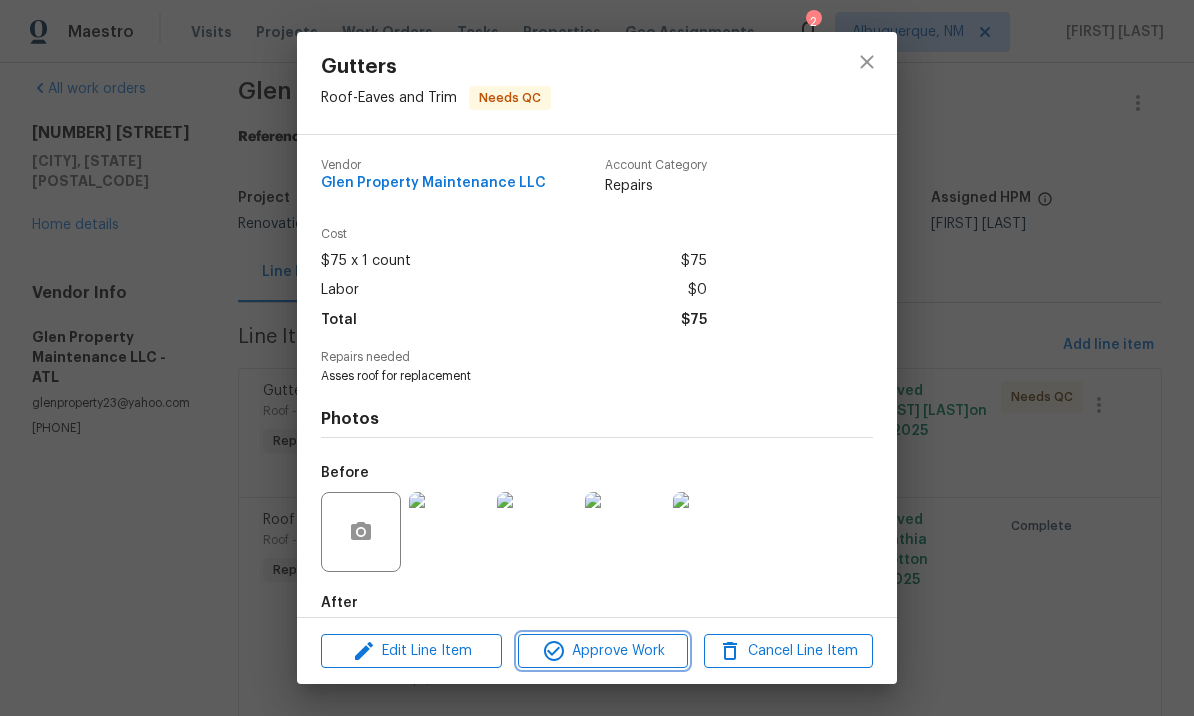 click on "Approve Work" at bounding box center (602, 651) 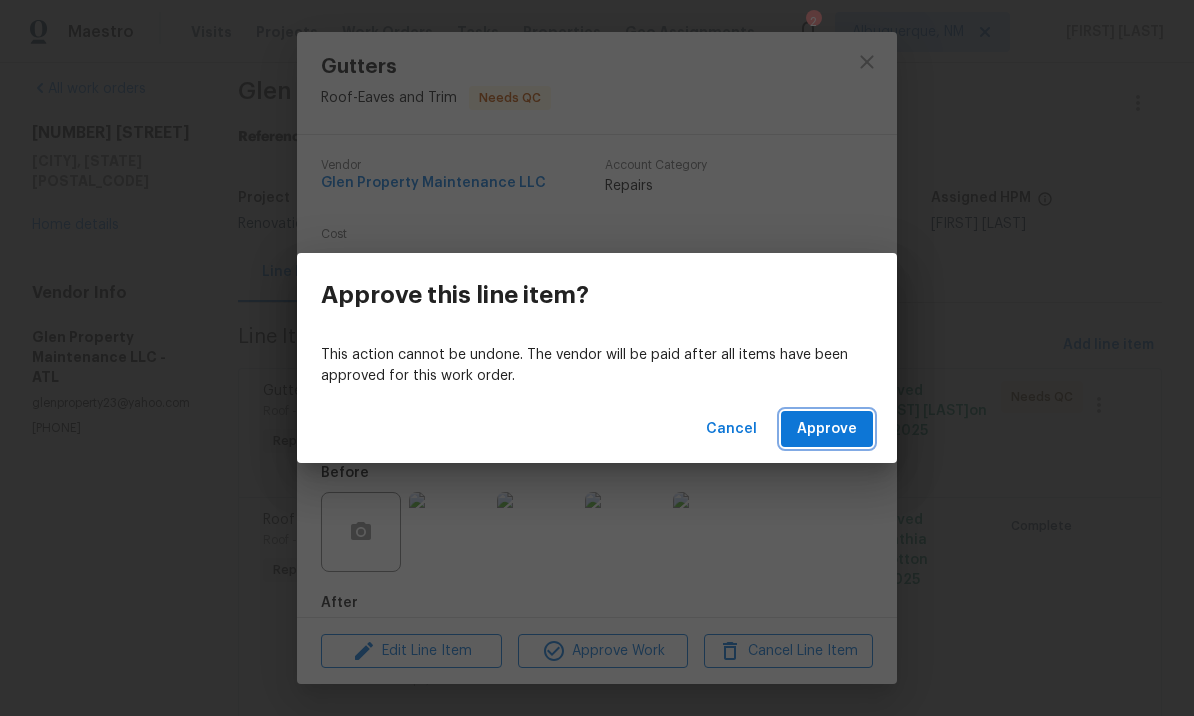 click on "Approve" at bounding box center [827, 429] 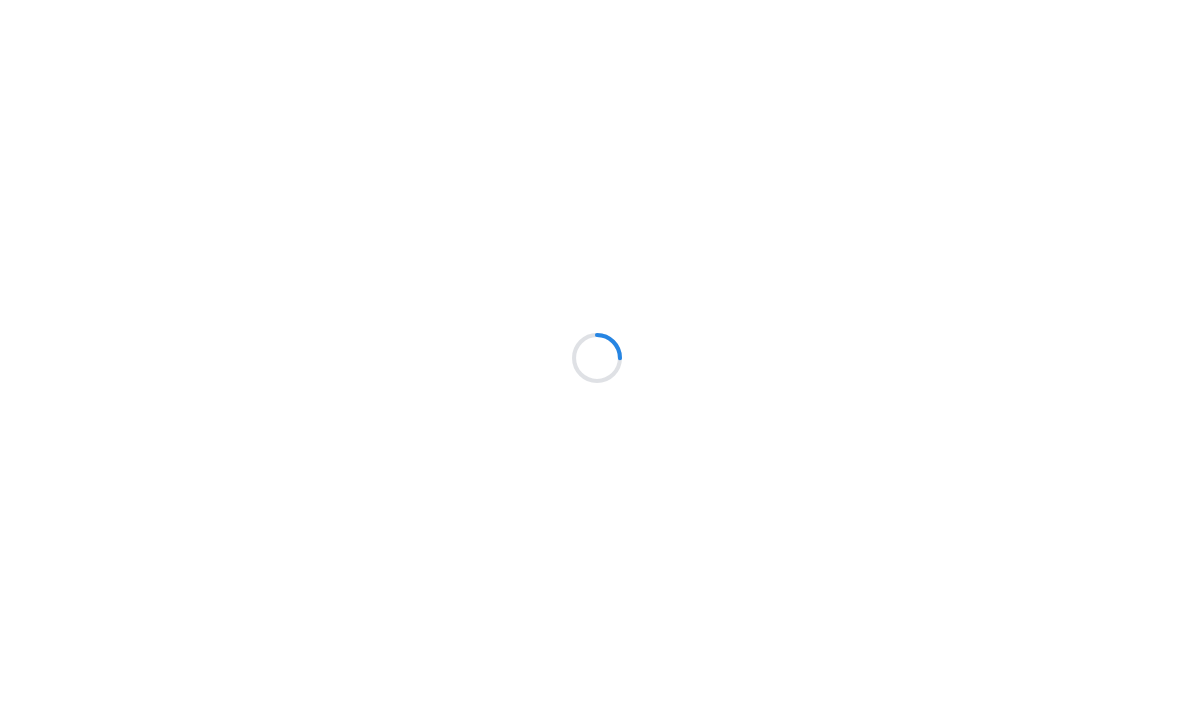 scroll, scrollTop: 0, scrollLeft: 0, axis: both 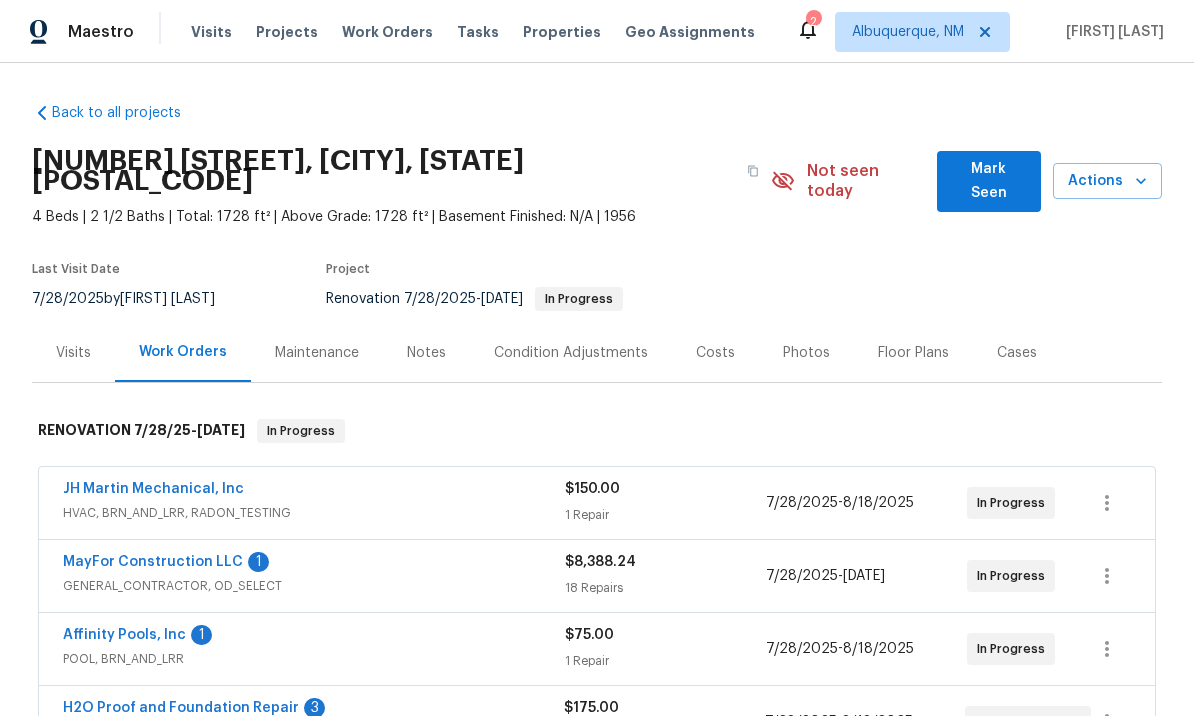 click on "Notes" at bounding box center (426, 353) 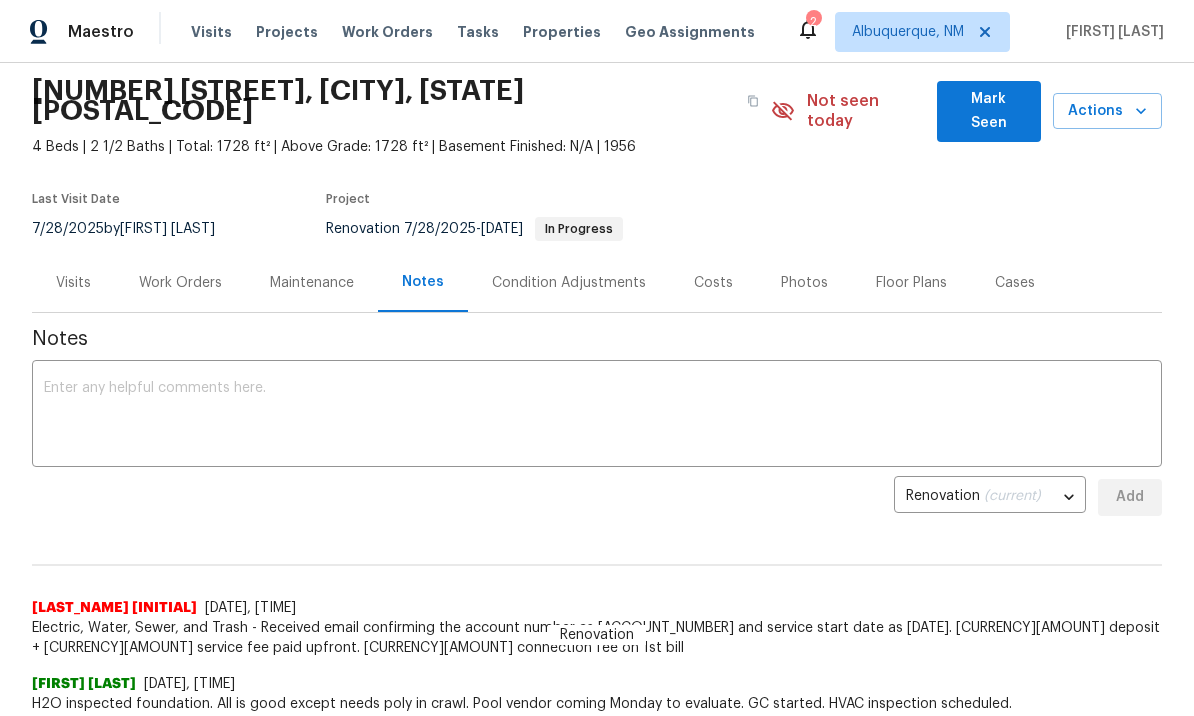 scroll, scrollTop: 69, scrollLeft: 0, axis: vertical 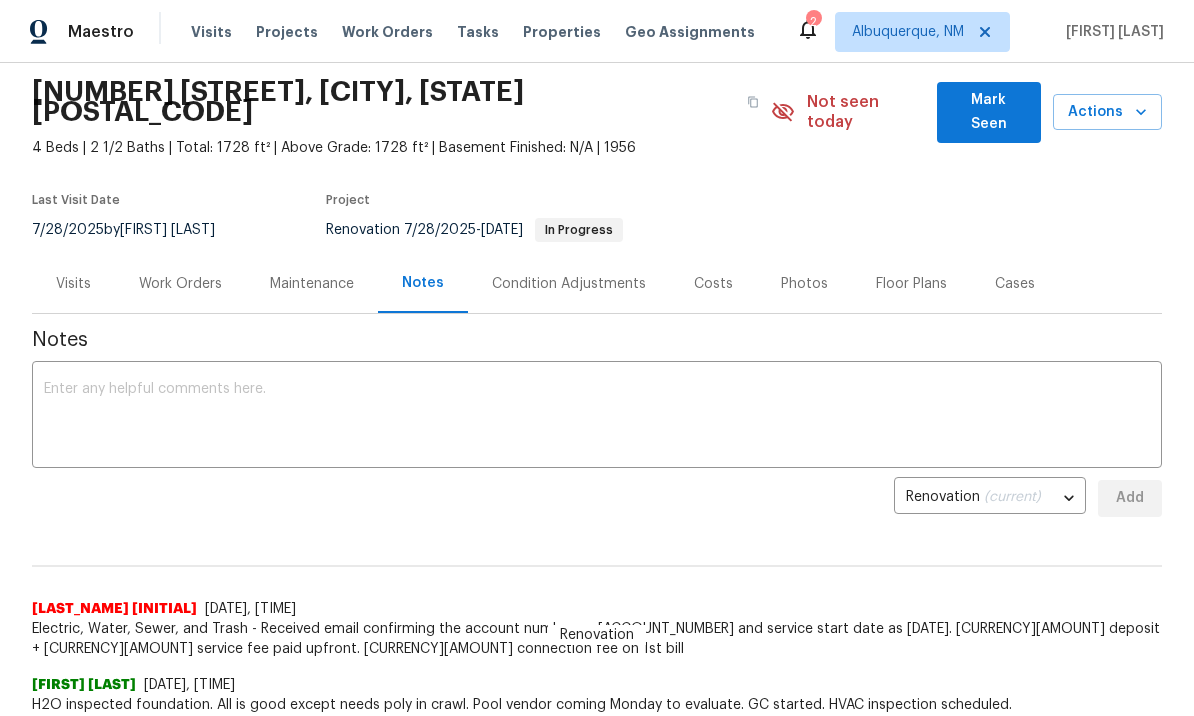 click at bounding box center [597, 417] 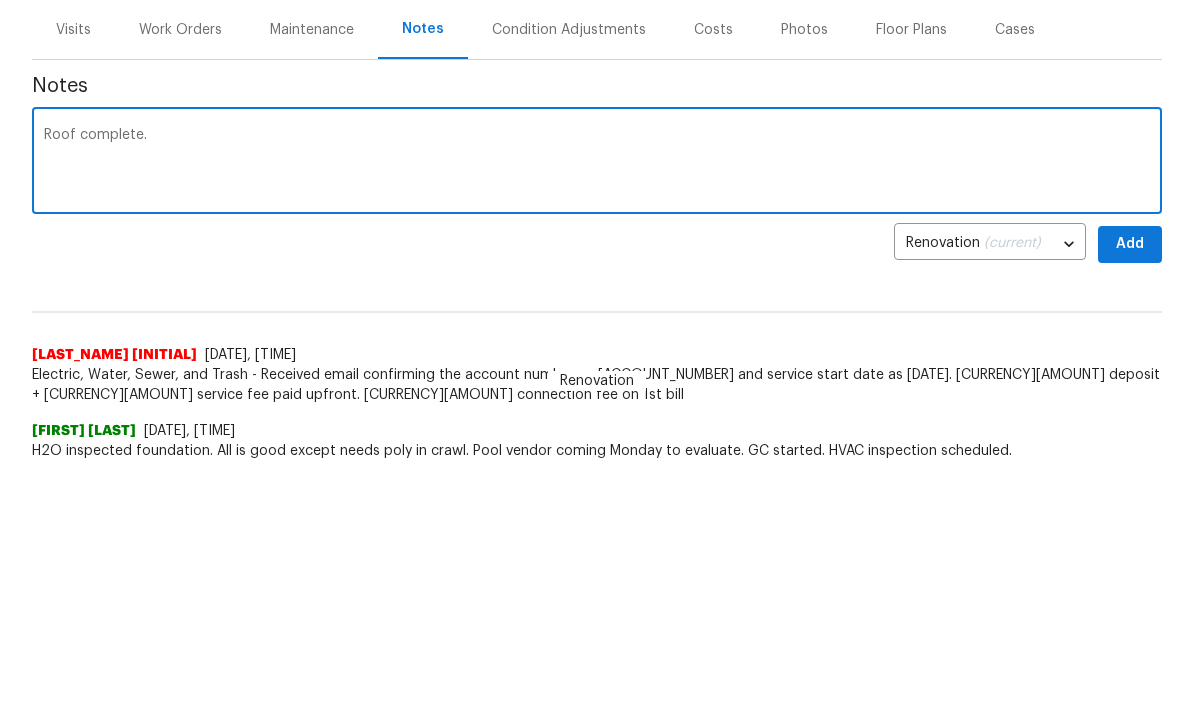 type on "Roof complete." 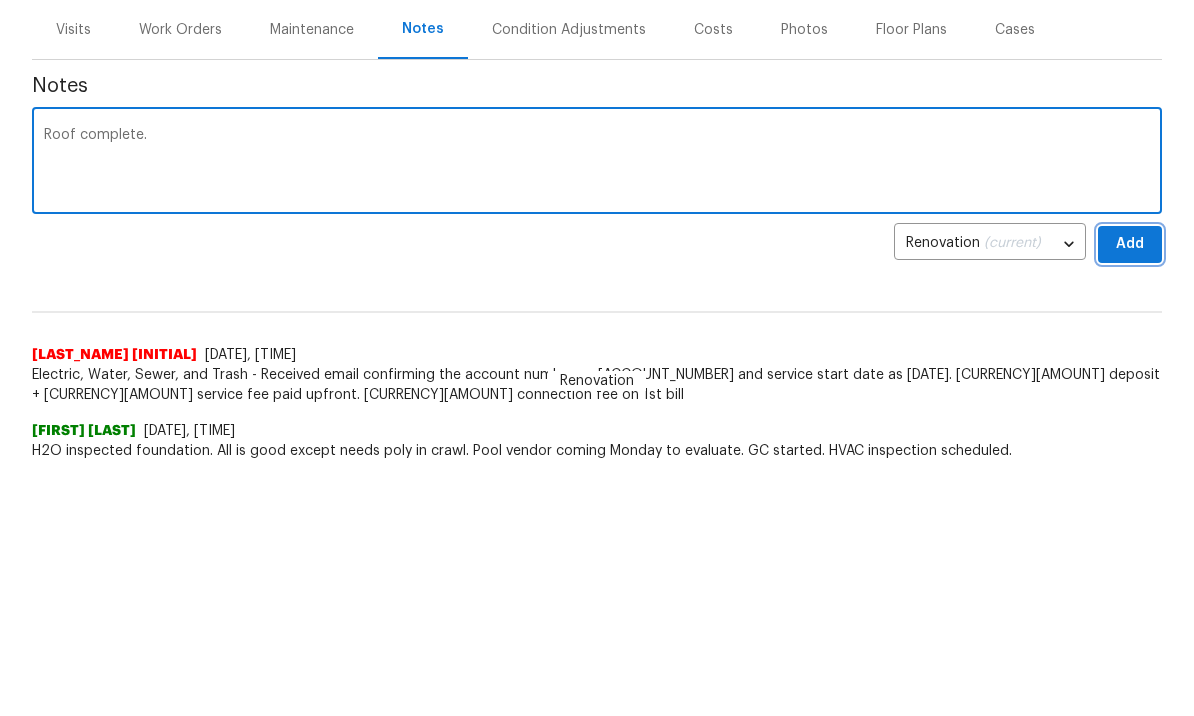click on "Add" at bounding box center [1130, 498] 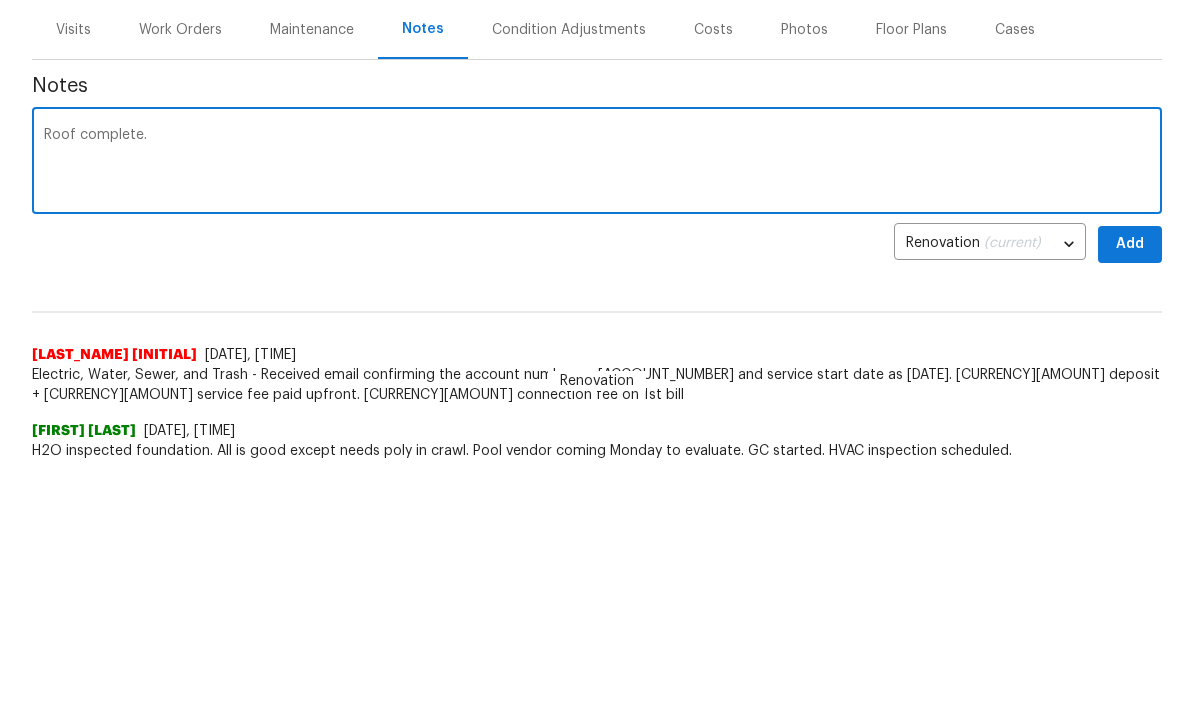 scroll, scrollTop: 254, scrollLeft: 0, axis: vertical 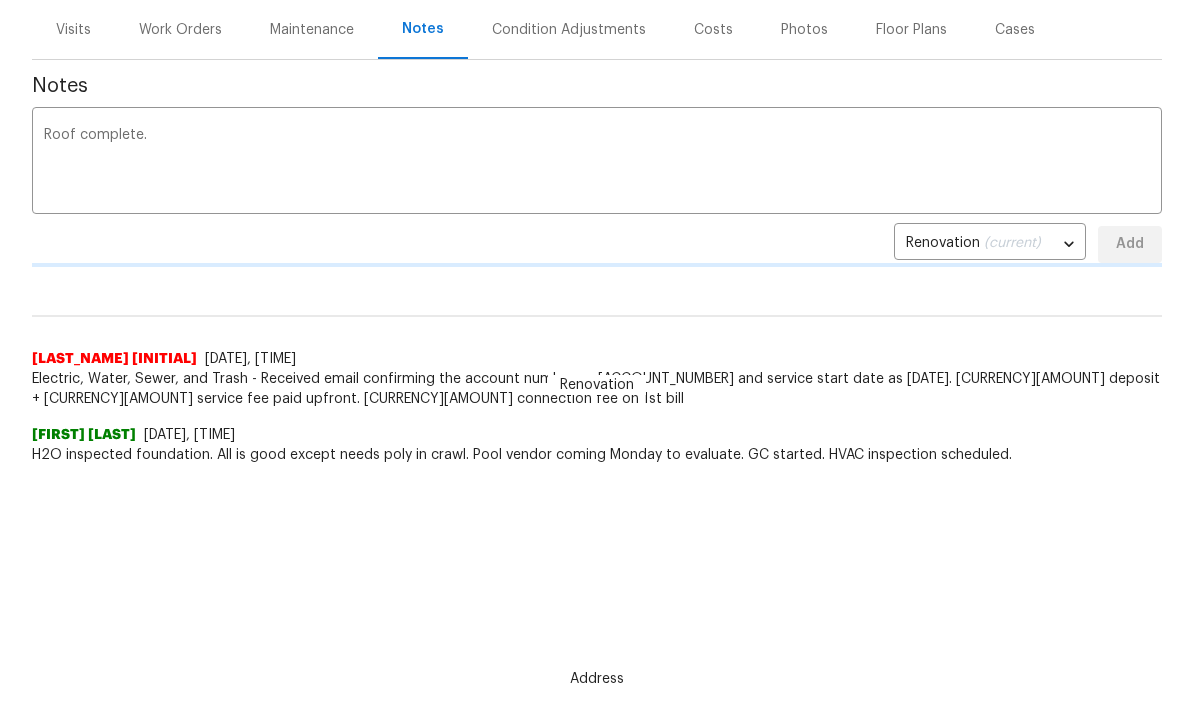 type 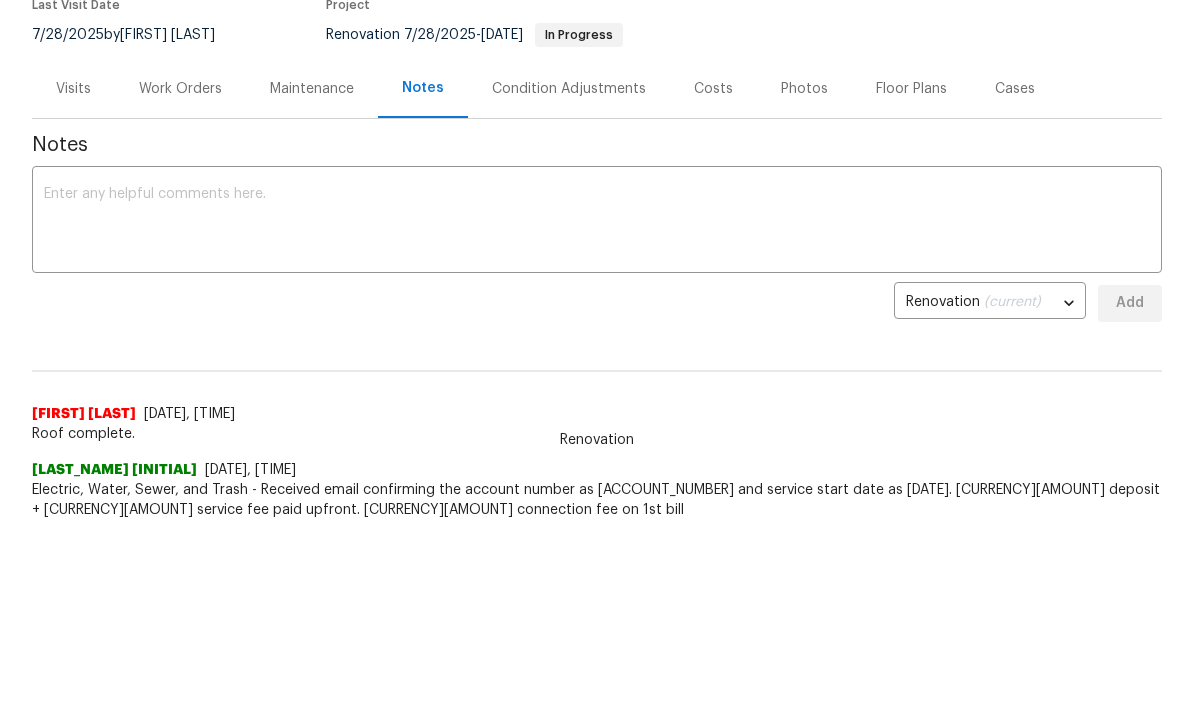 scroll, scrollTop: 195, scrollLeft: 0, axis: vertical 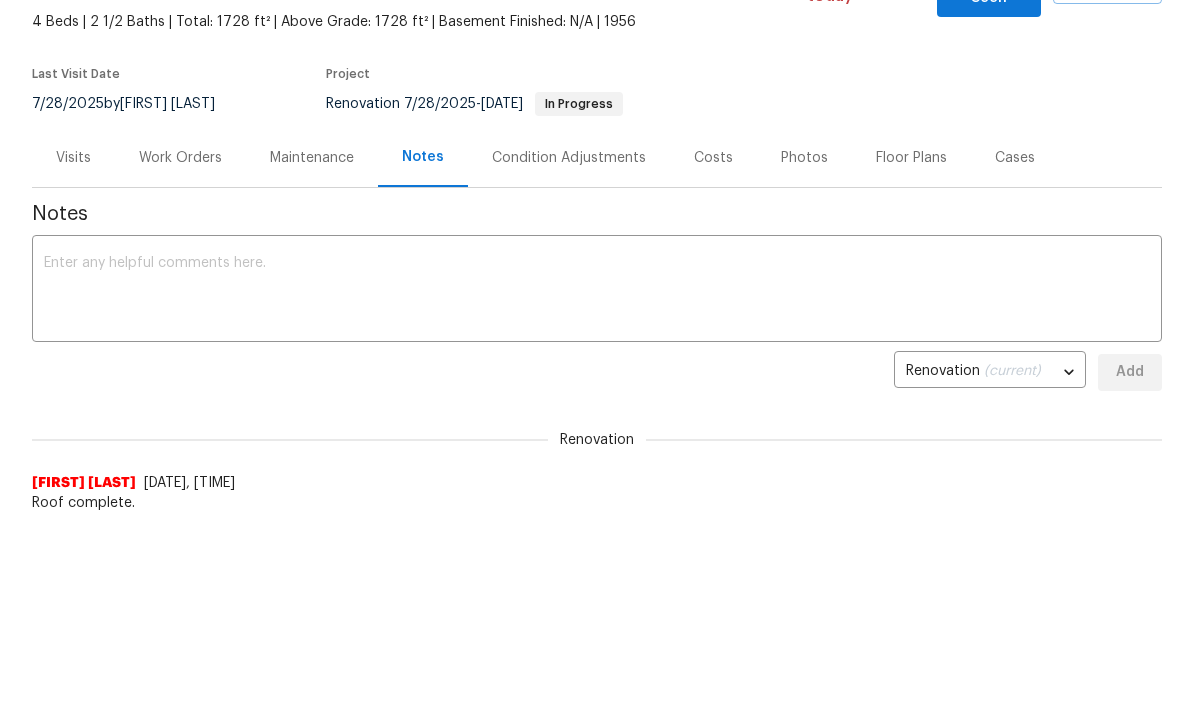 click on "Work Orders" at bounding box center (180, 158) 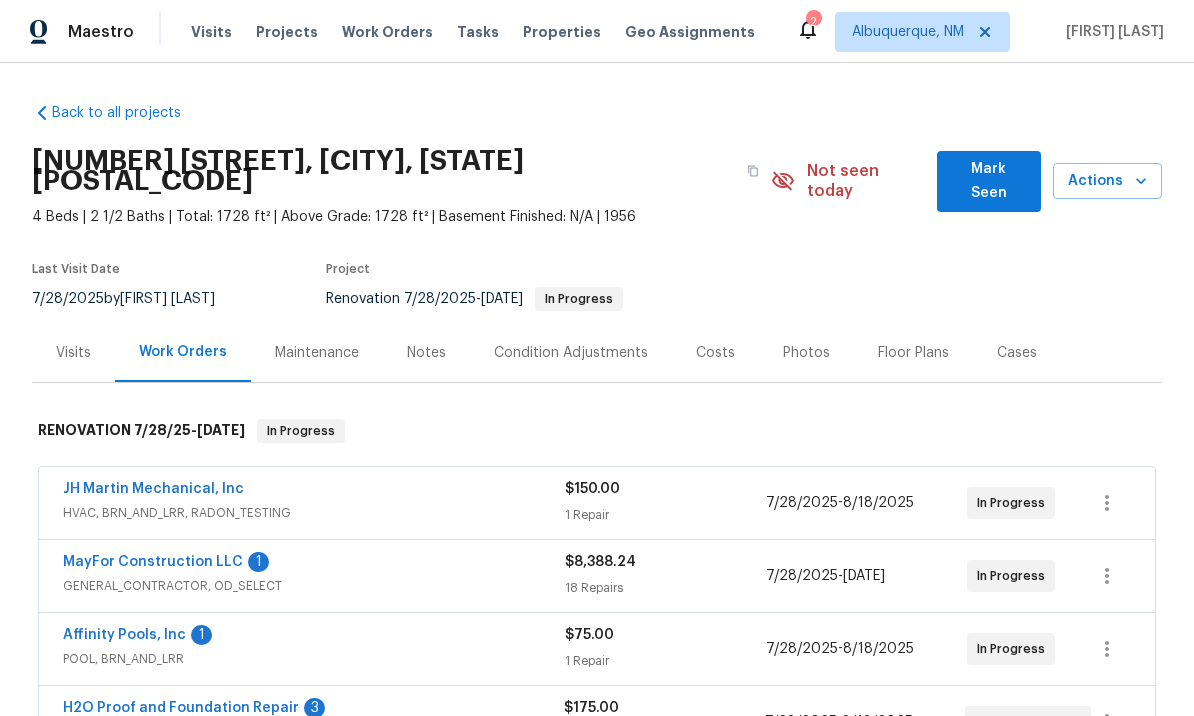 scroll, scrollTop: 0, scrollLeft: 0, axis: both 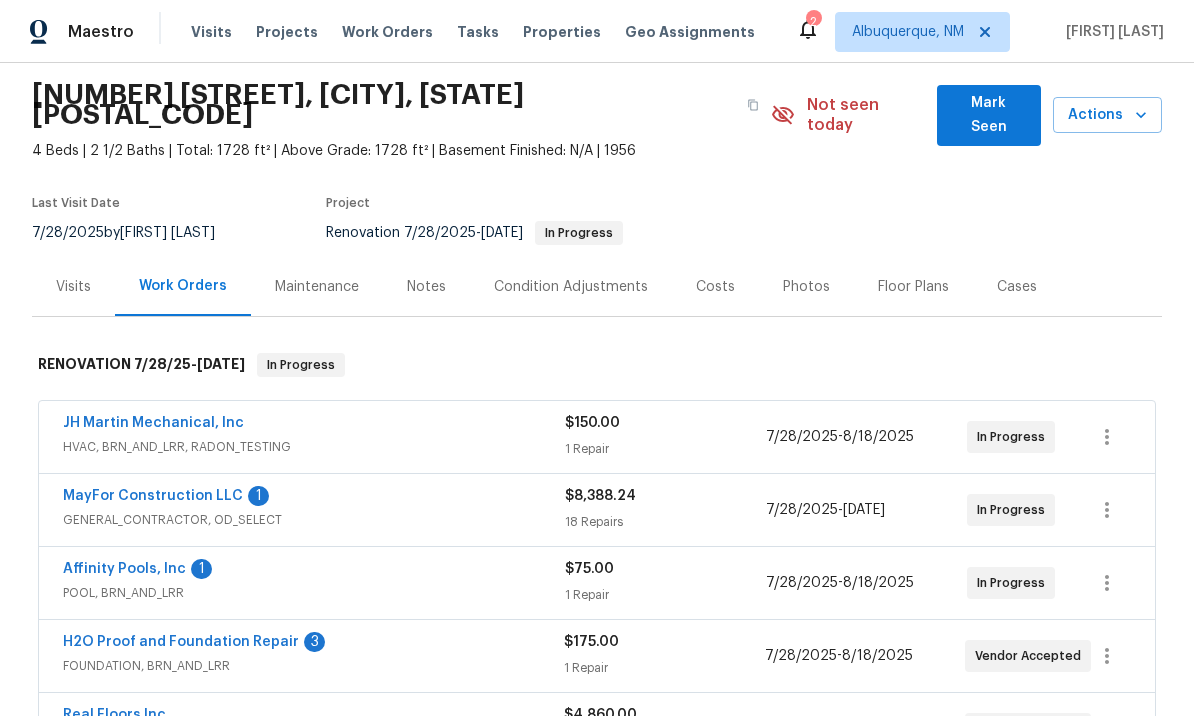 click on "MayFor Construction LLC" at bounding box center [153, 496] 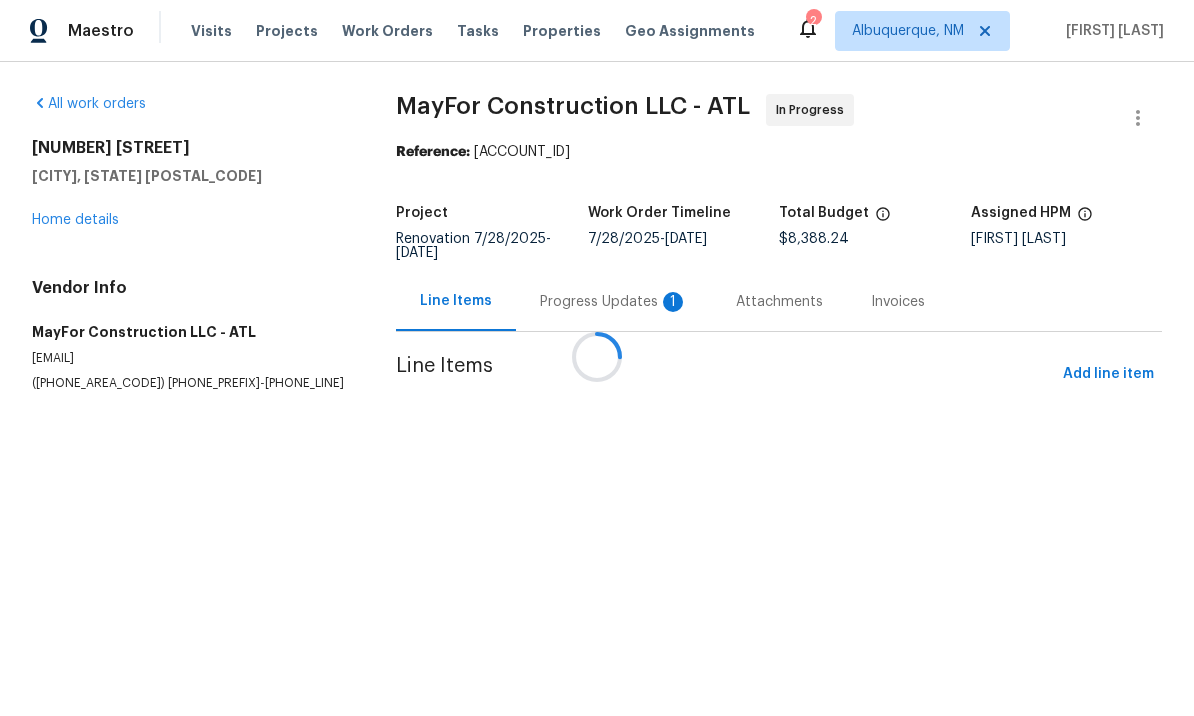 scroll, scrollTop: 1, scrollLeft: 0, axis: vertical 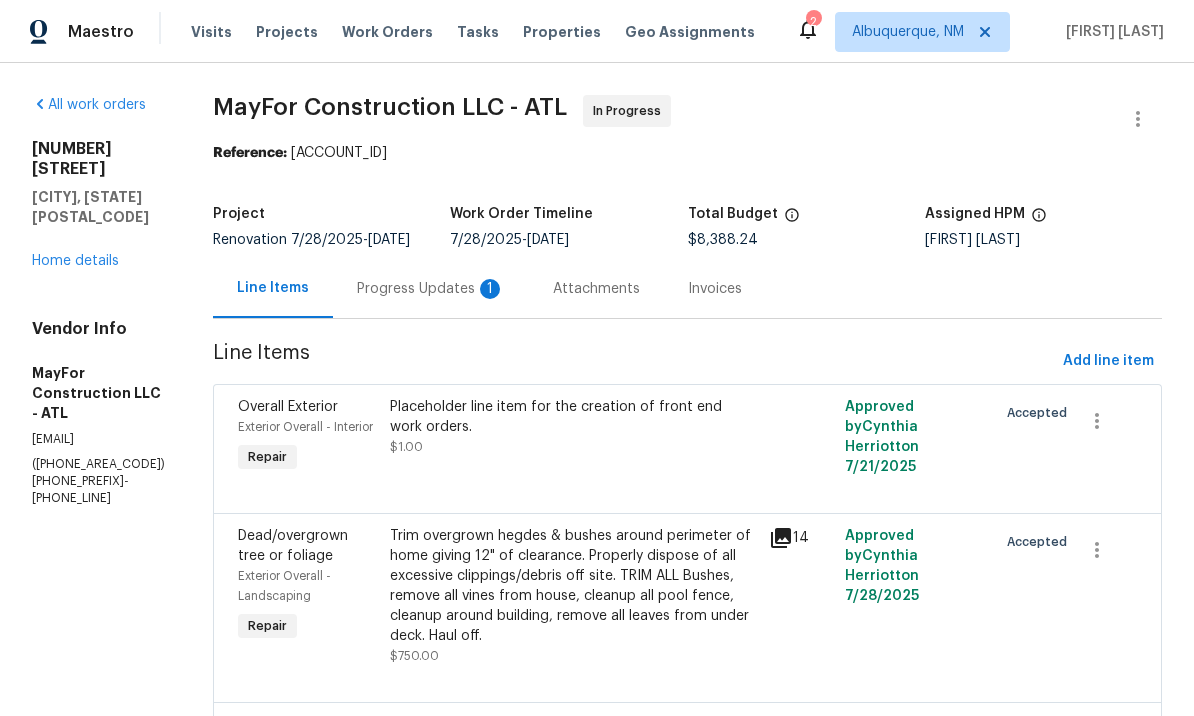 click on "Attachments" at bounding box center (596, 288) 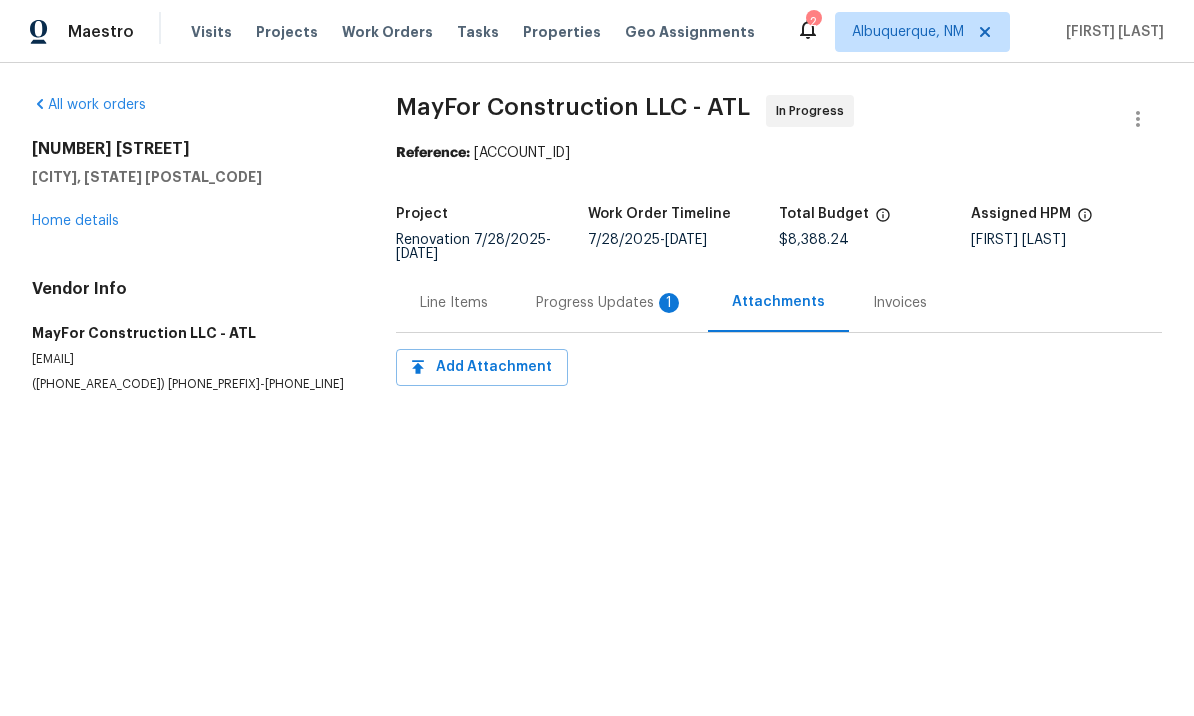 click on "Line Items" at bounding box center (454, 303) 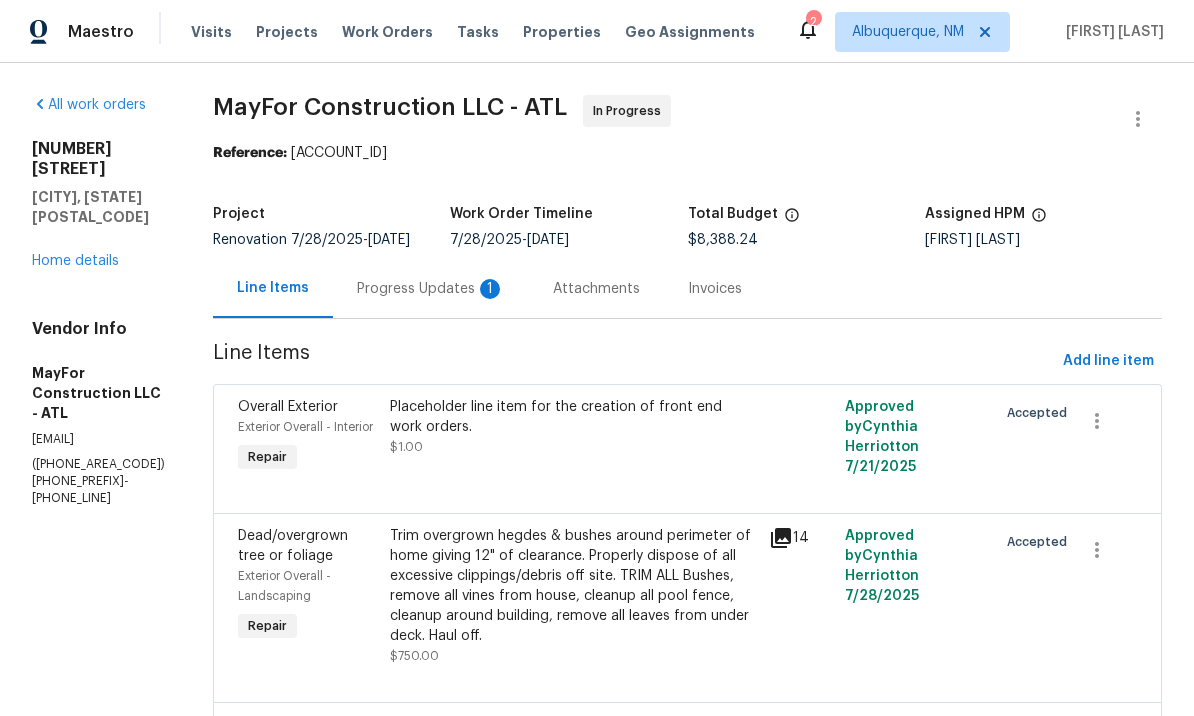 click on "Progress Updates 1" at bounding box center [431, 289] 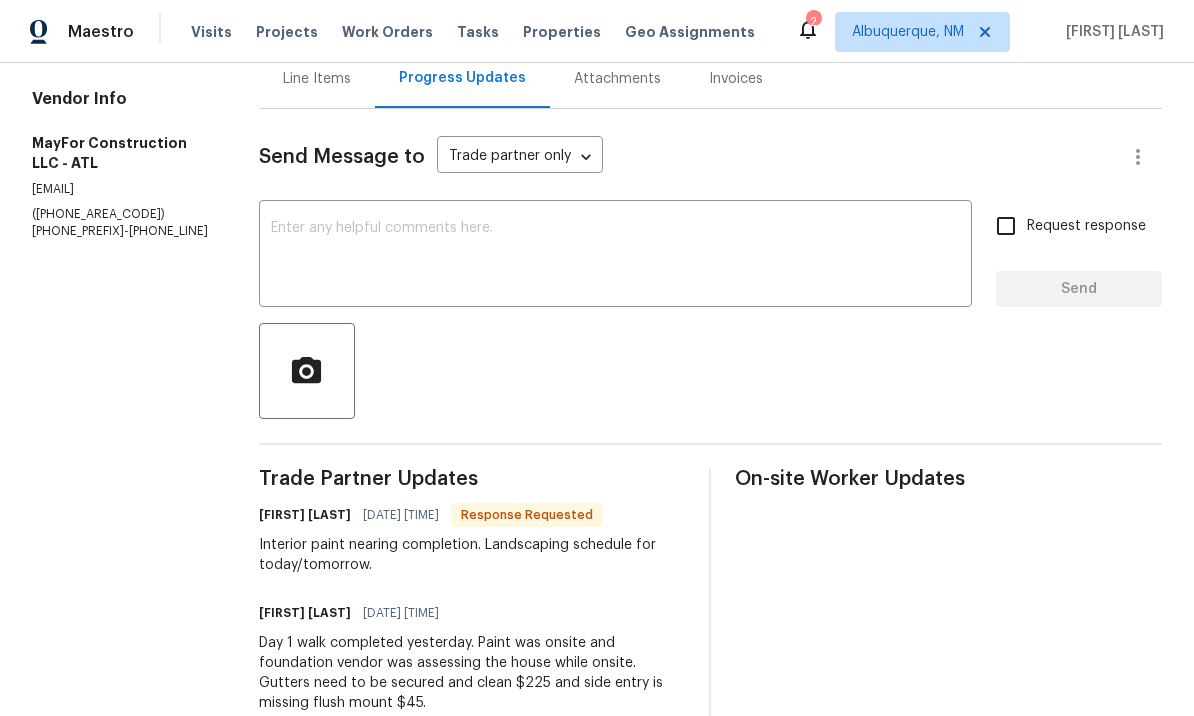 scroll, scrollTop: 209, scrollLeft: 0, axis: vertical 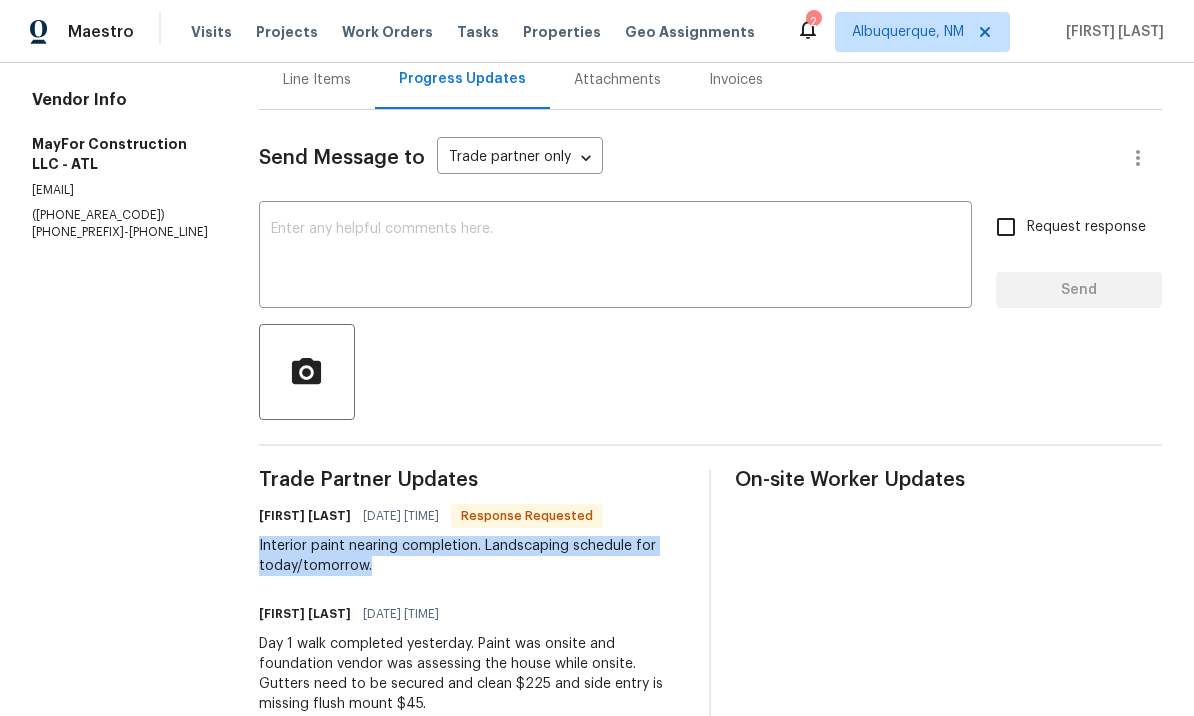 copy on "Interior paint nearing completion. Landscaping schedule for today/tomorrow." 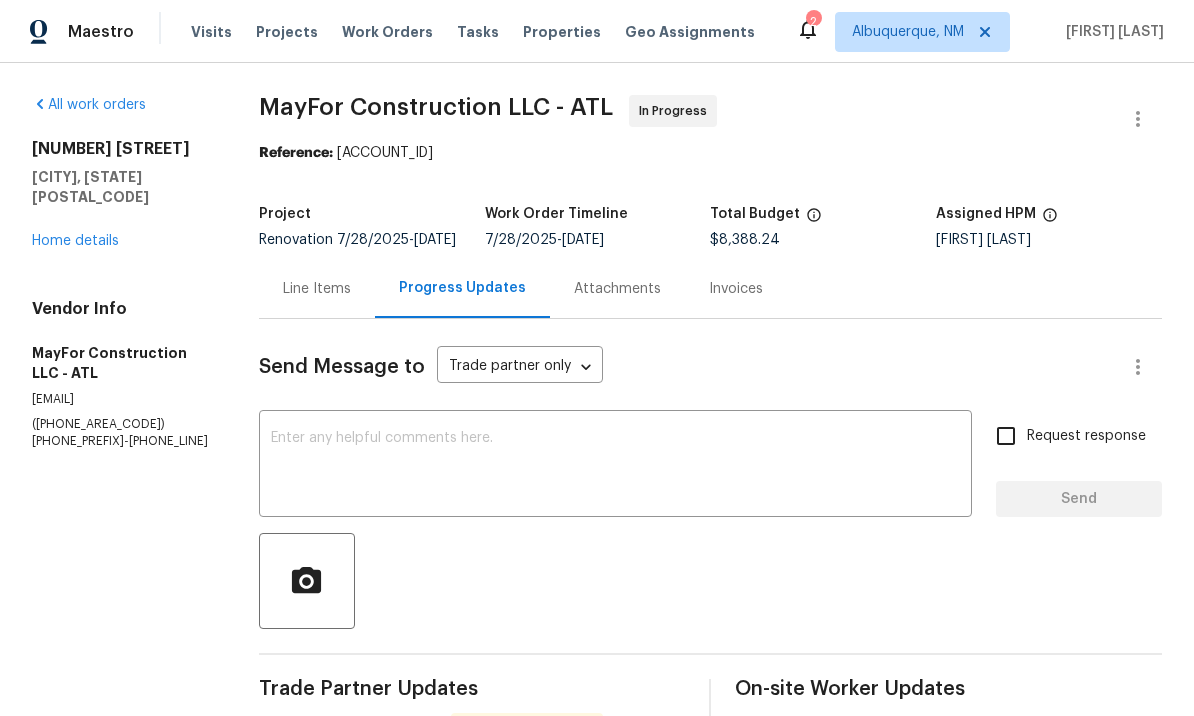 scroll, scrollTop: 0, scrollLeft: 0, axis: both 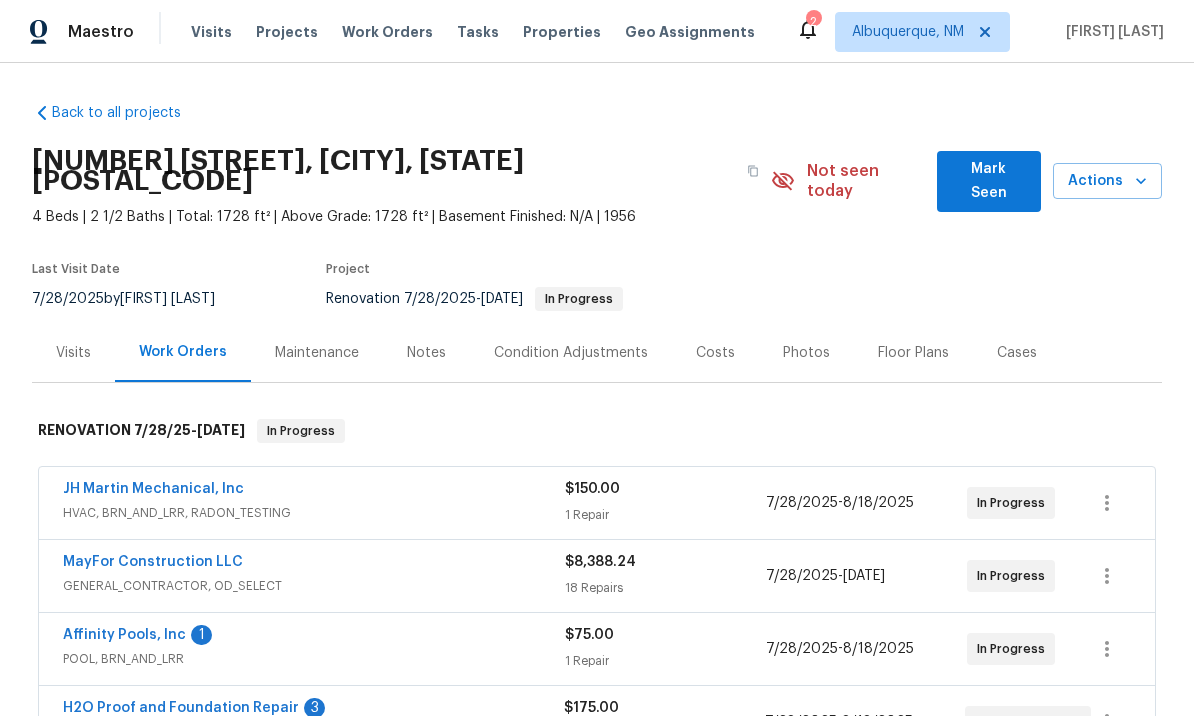 click on "Notes" at bounding box center (426, 353) 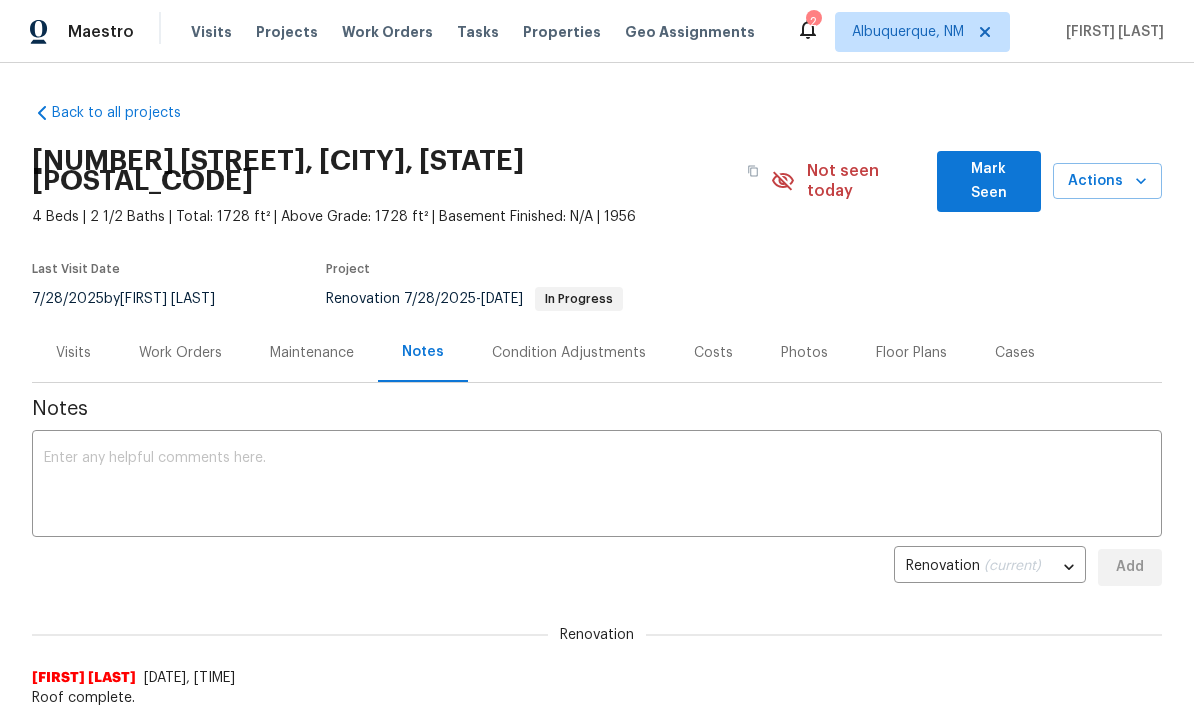 click at bounding box center [597, 486] 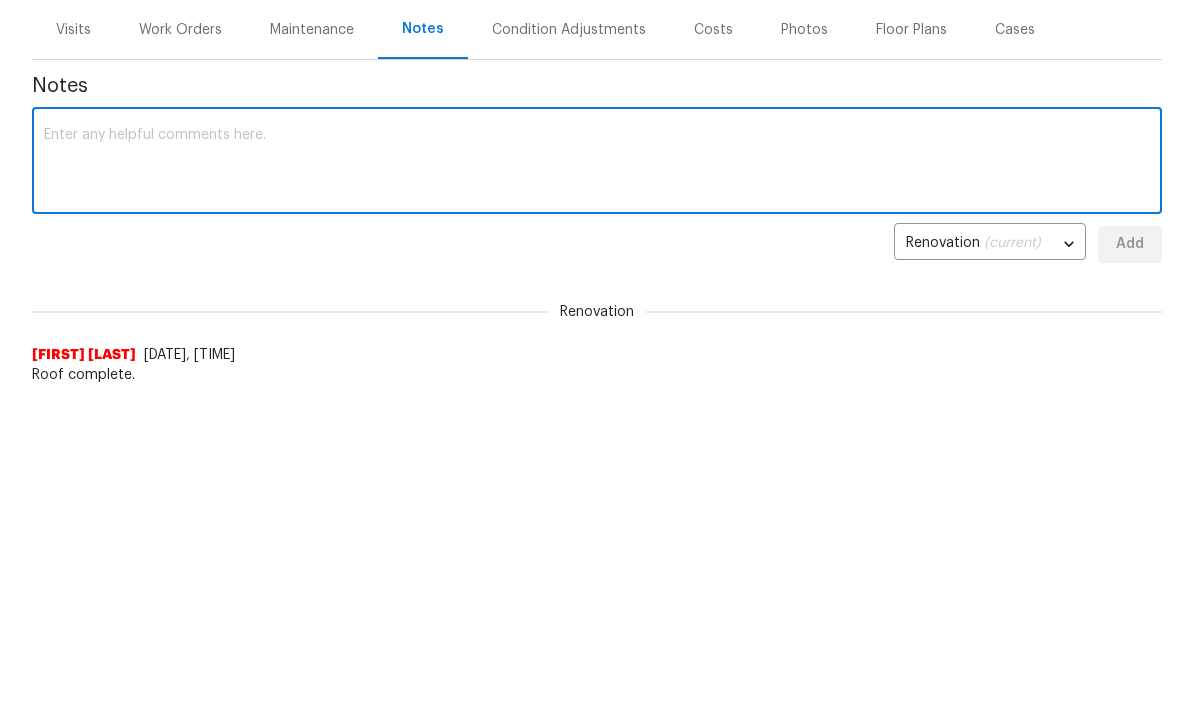 click at bounding box center (597, 486) 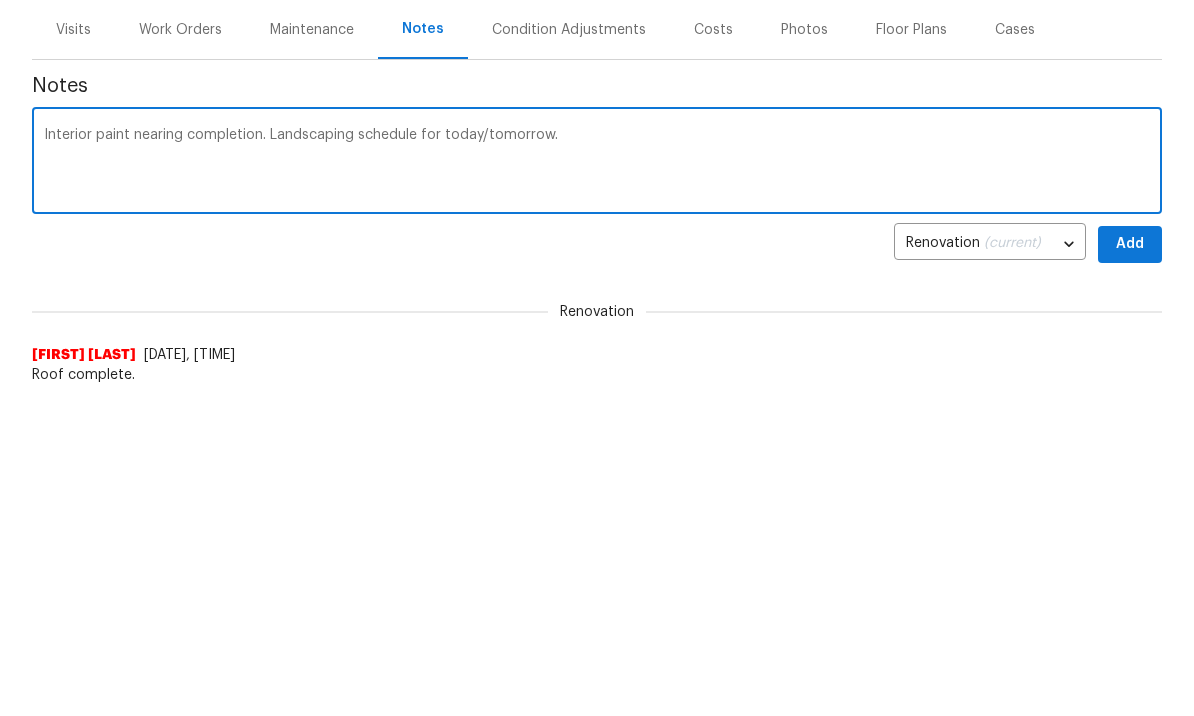 type on "Interior paint nearing completion. Landscaping schedule for today/tomorrow." 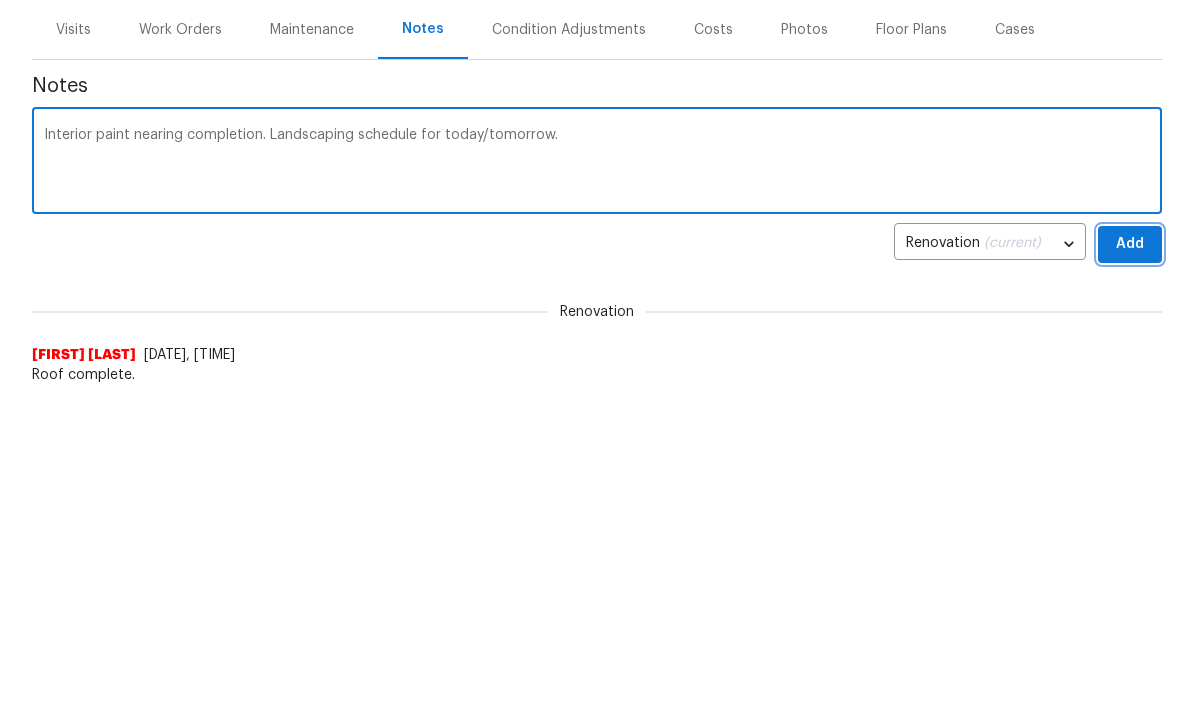 click on "Add" at bounding box center (1130, 567) 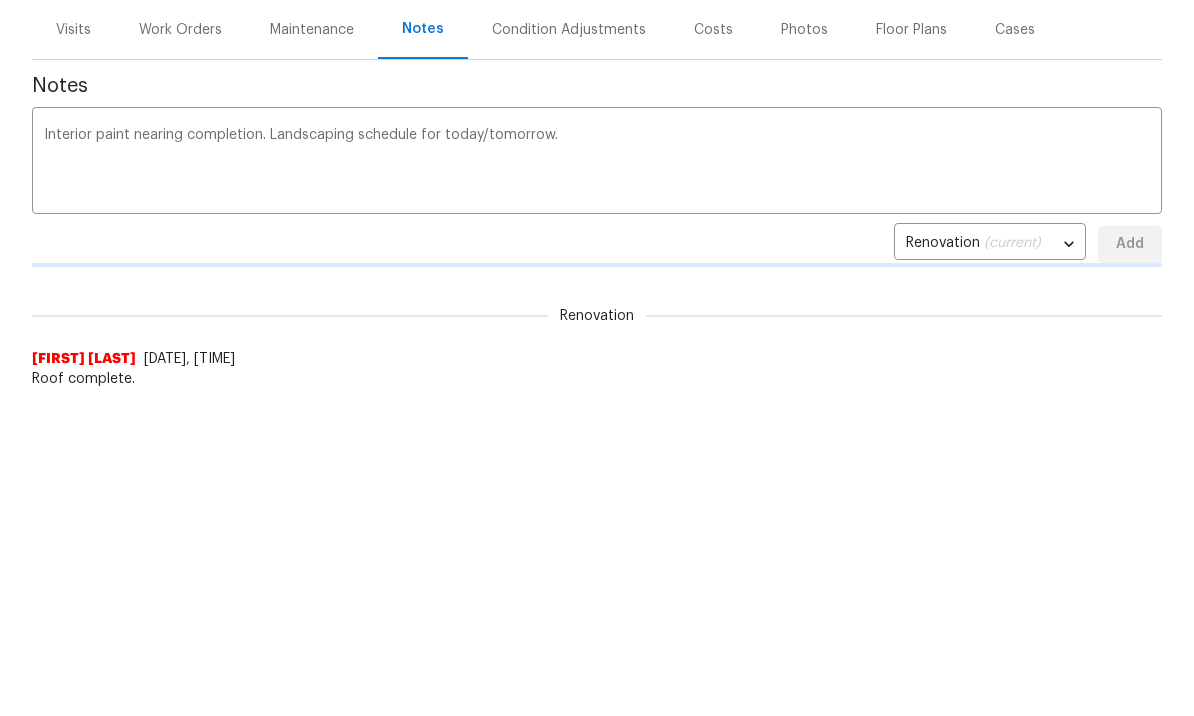 scroll, scrollTop: 323, scrollLeft: 0, axis: vertical 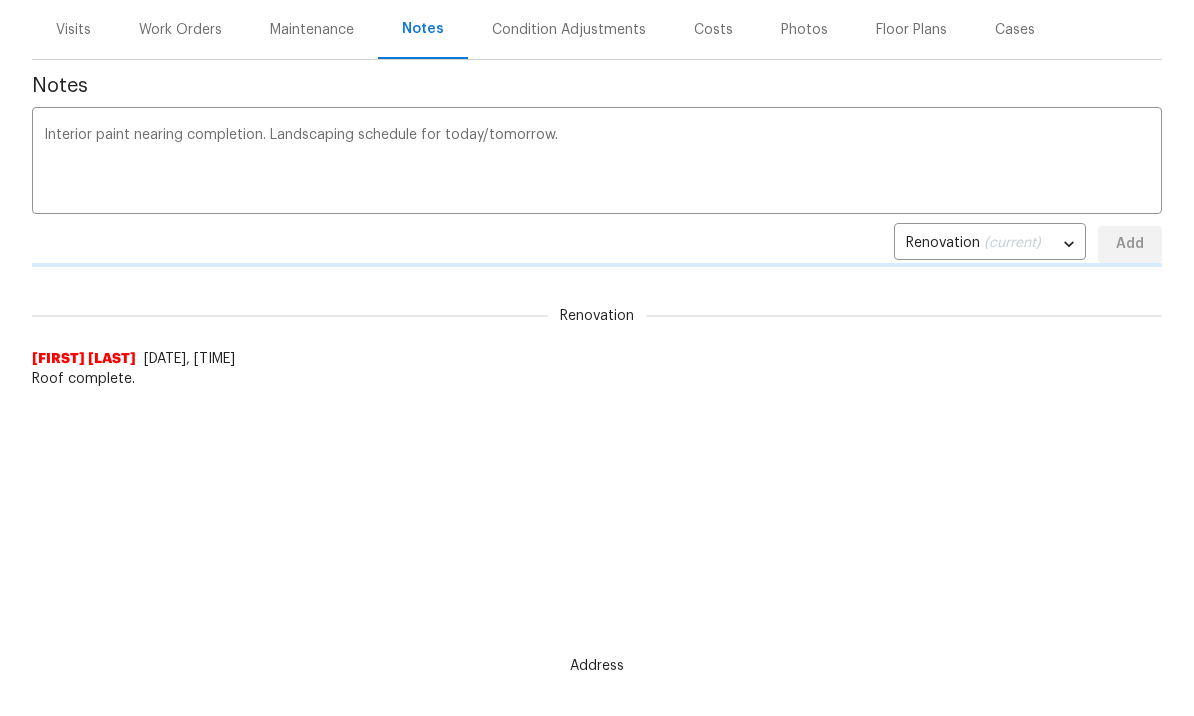 type 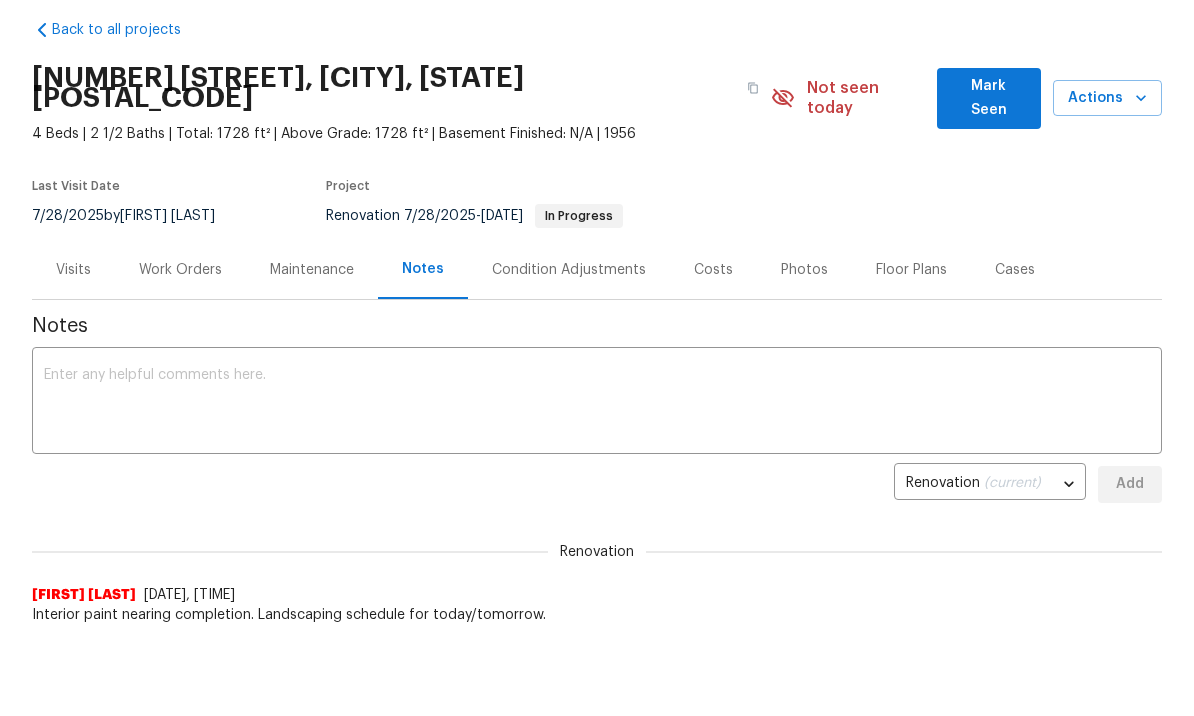 scroll, scrollTop: 0, scrollLeft: 0, axis: both 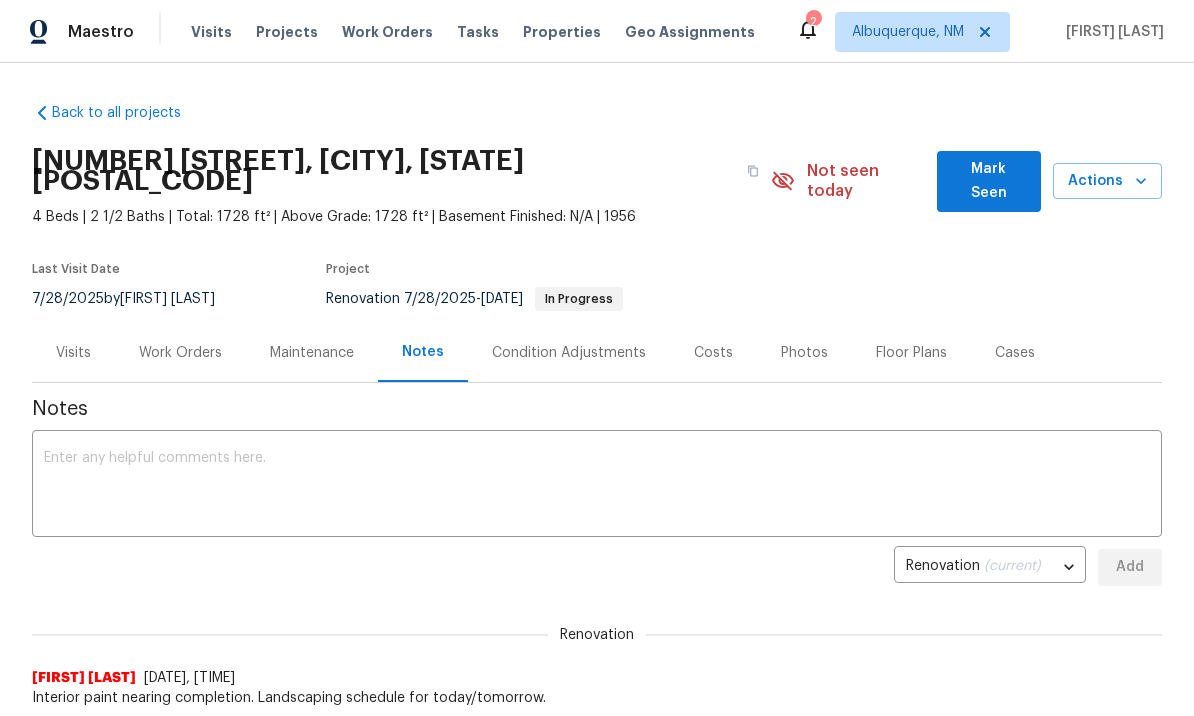 click on "Work Orders" at bounding box center [180, 353] 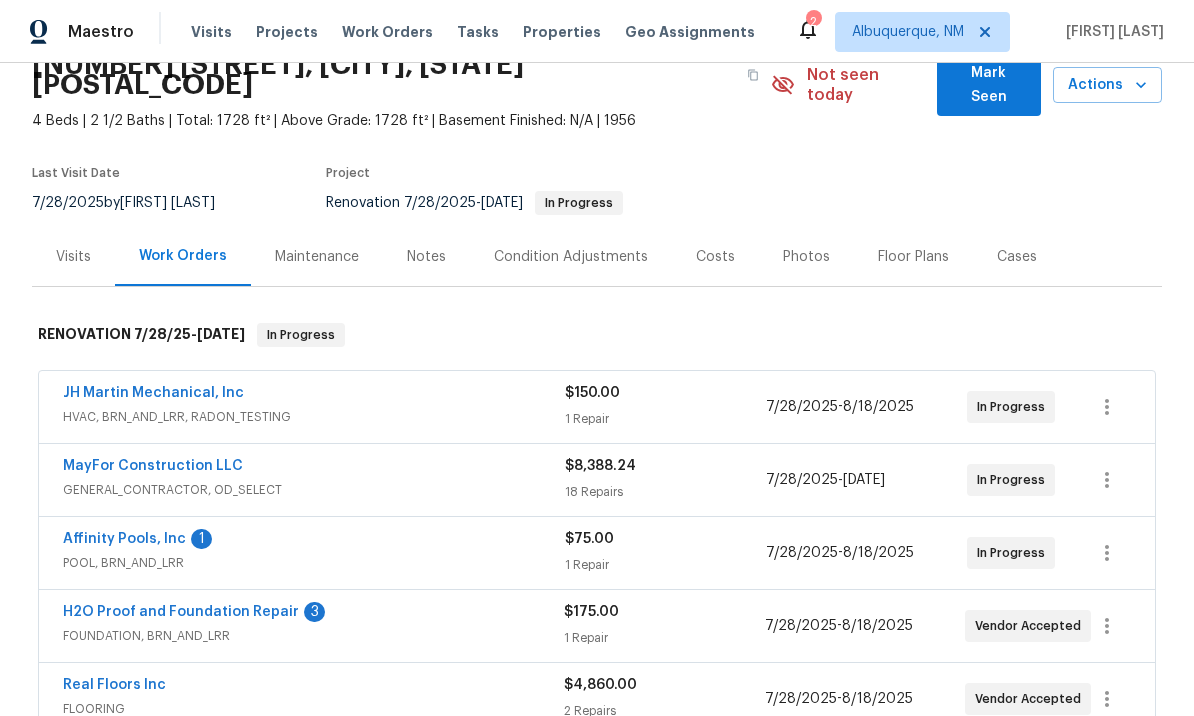 scroll, scrollTop: 118, scrollLeft: 0, axis: vertical 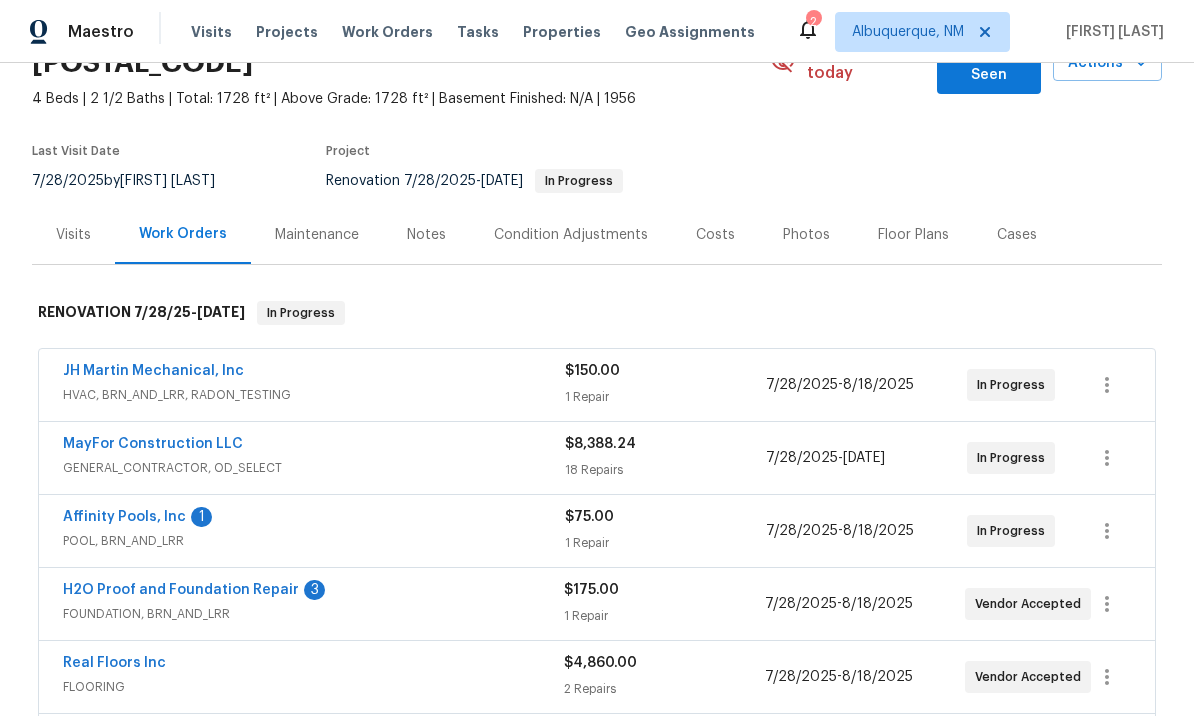 click on "Affinity Pools, Inc" at bounding box center (124, 517) 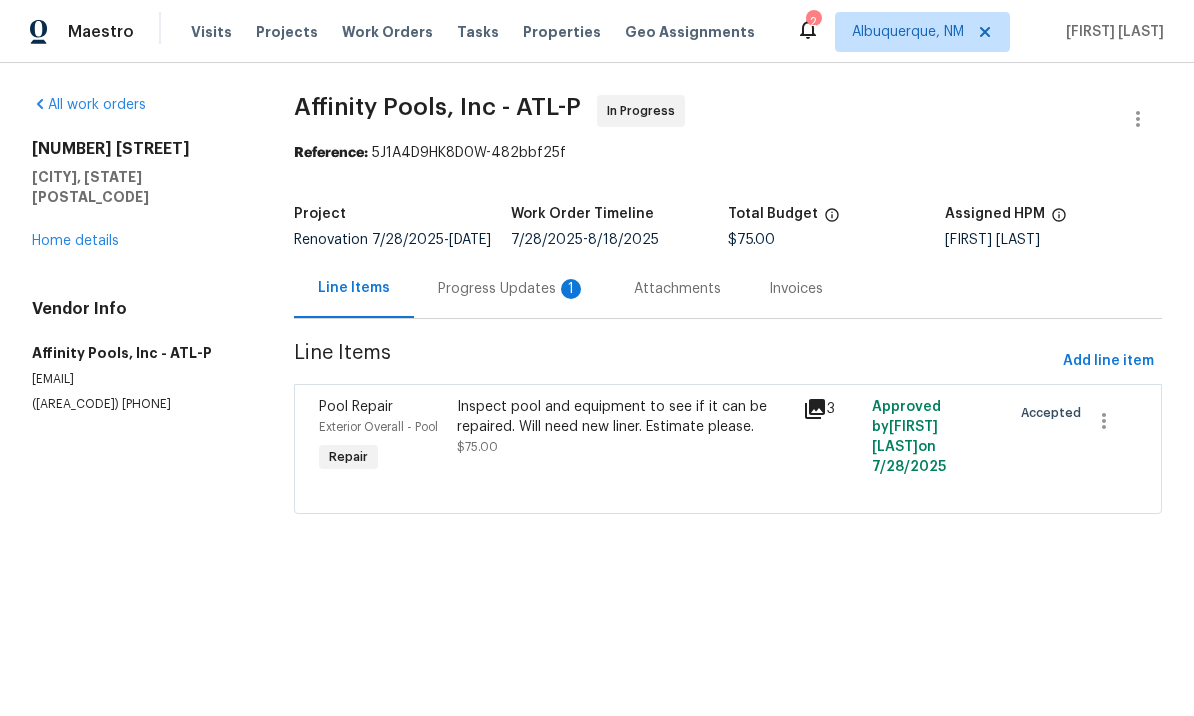 click on "Progress Updates 1" at bounding box center (512, 289) 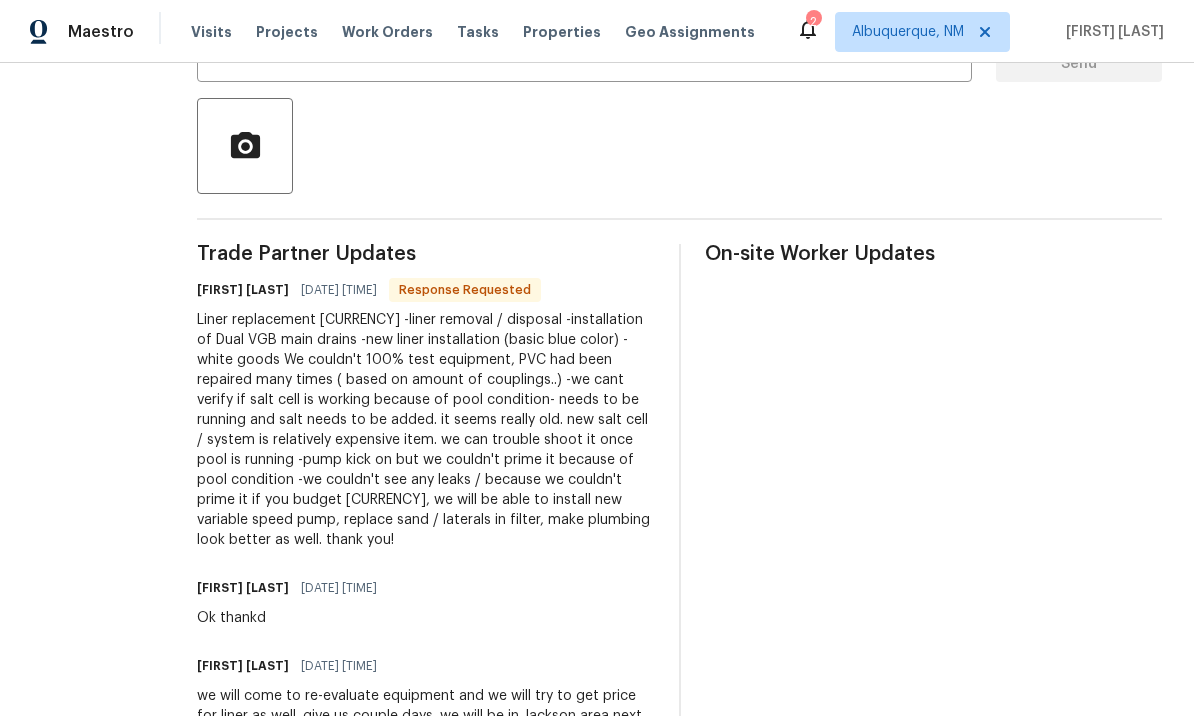 scroll, scrollTop: 433, scrollLeft: 0, axis: vertical 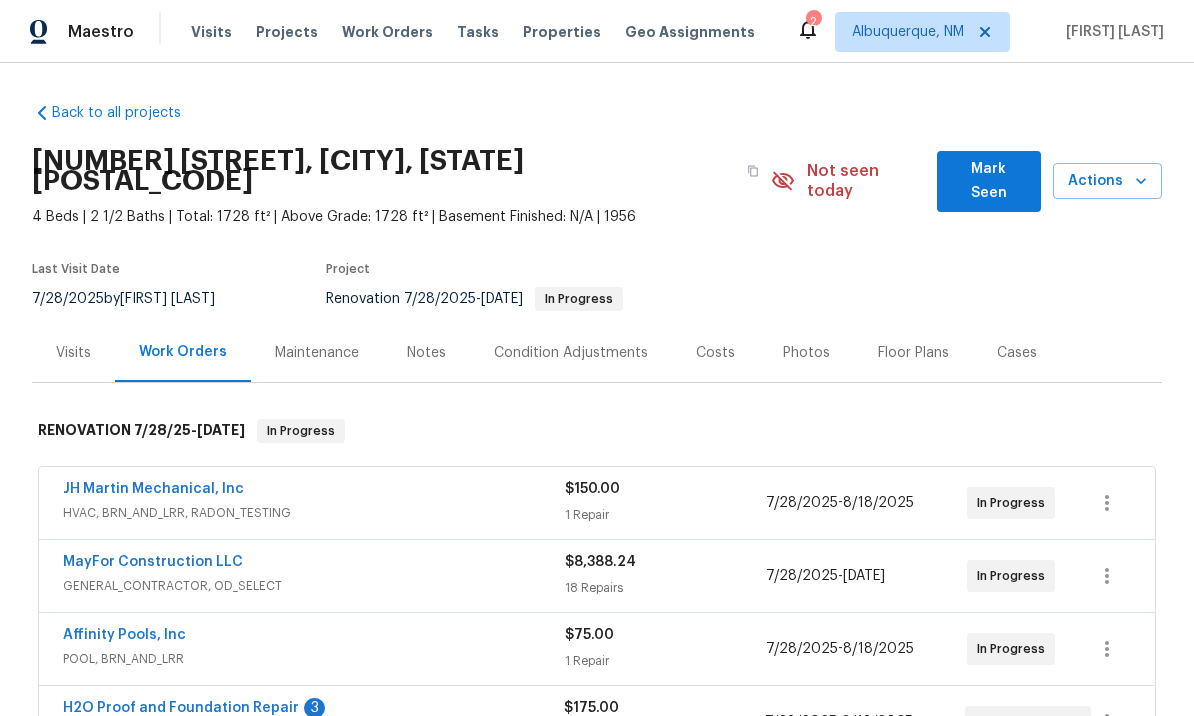 click on "Condition Adjustments" at bounding box center [571, 353] 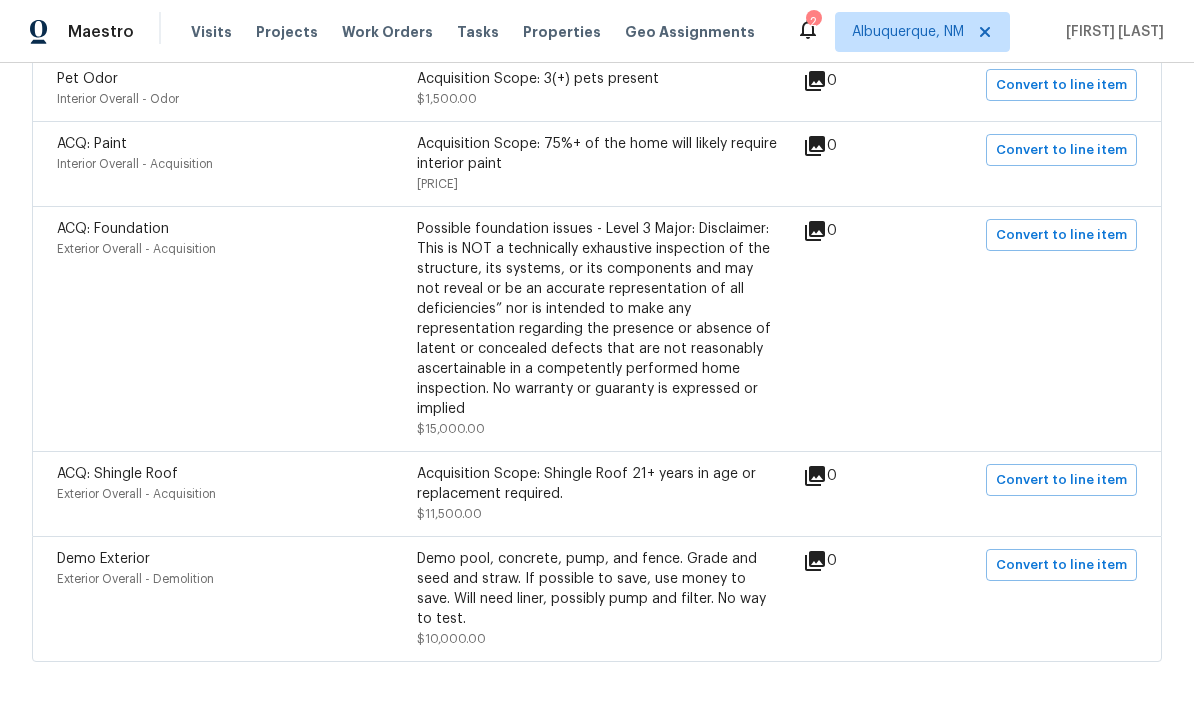 scroll, scrollTop: 2835, scrollLeft: 0, axis: vertical 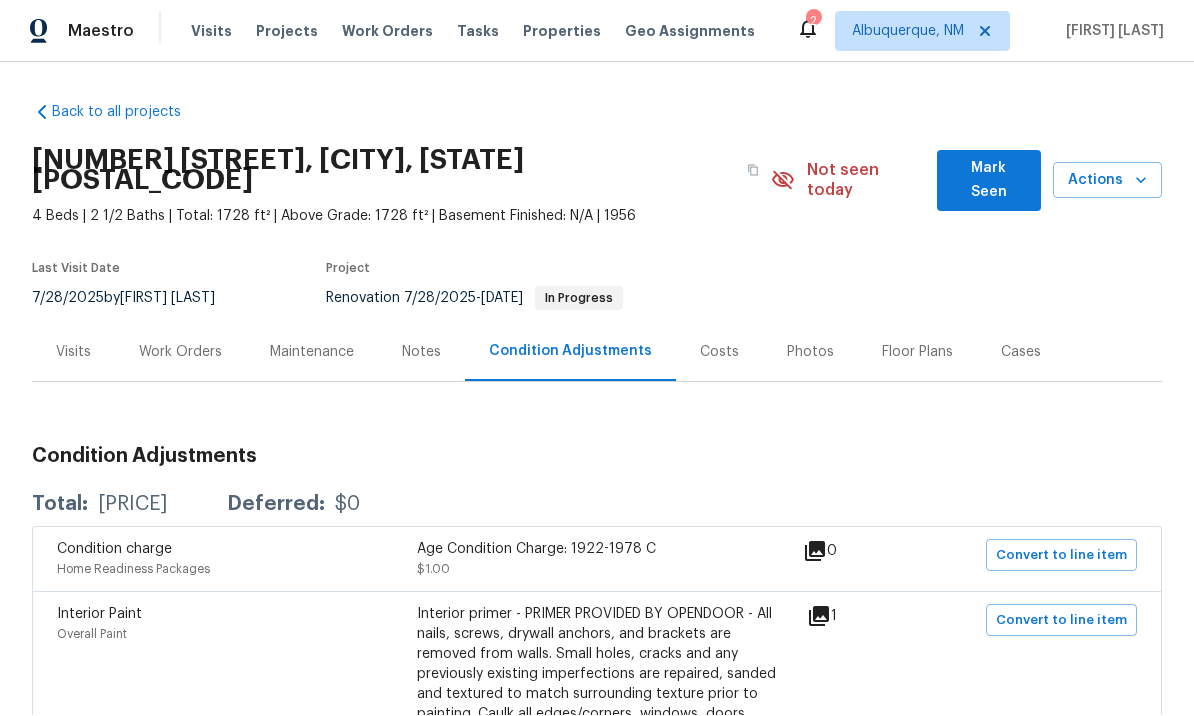 click on "Notes" at bounding box center [421, 353] 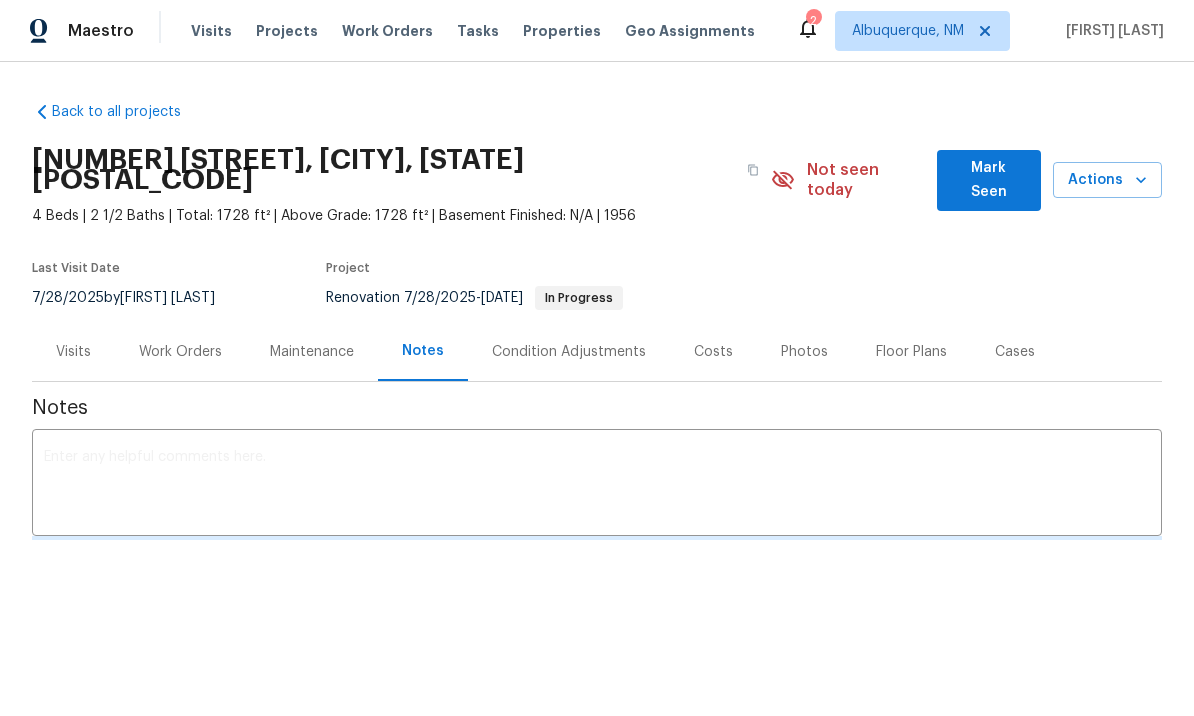 scroll, scrollTop: 1, scrollLeft: 0, axis: vertical 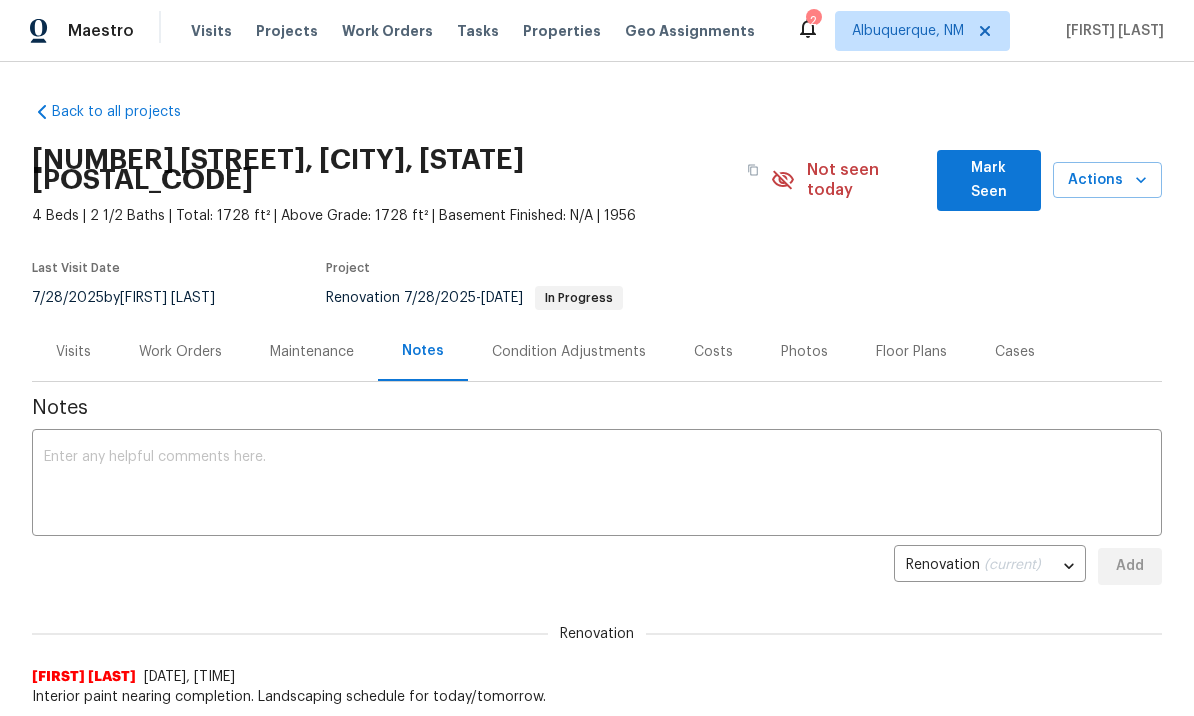 click on "Work Orders" at bounding box center [180, 352] 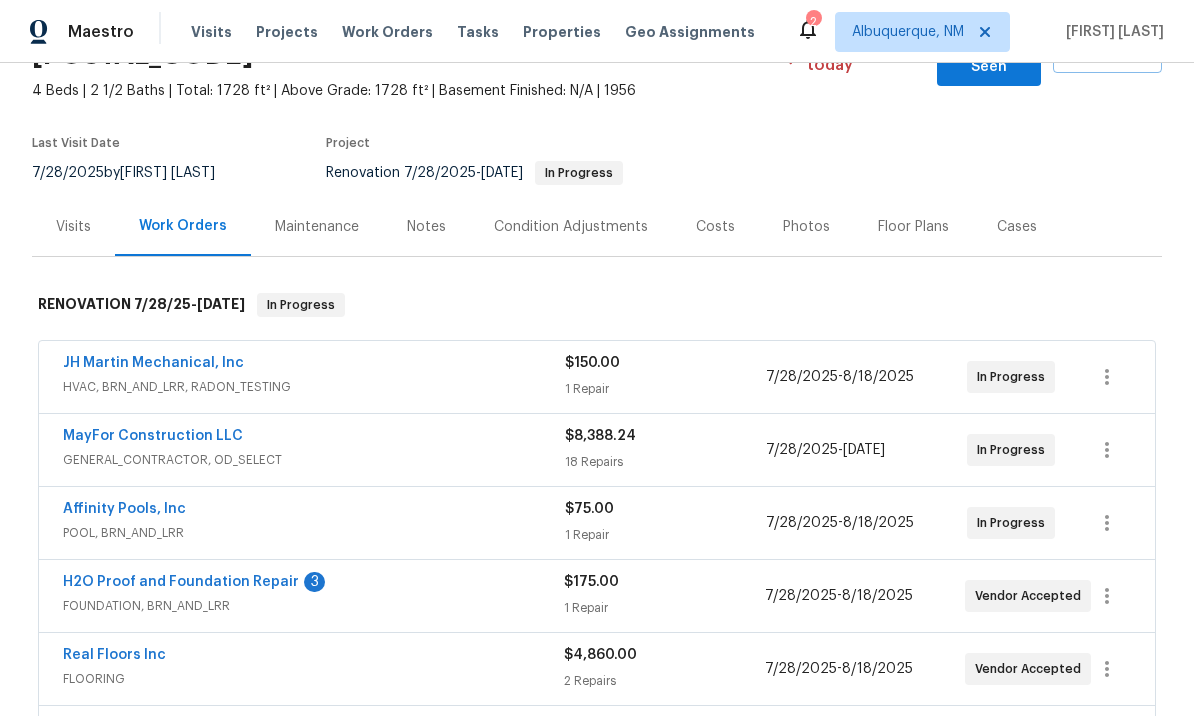 scroll, scrollTop: 128, scrollLeft: 0, axis: vertical 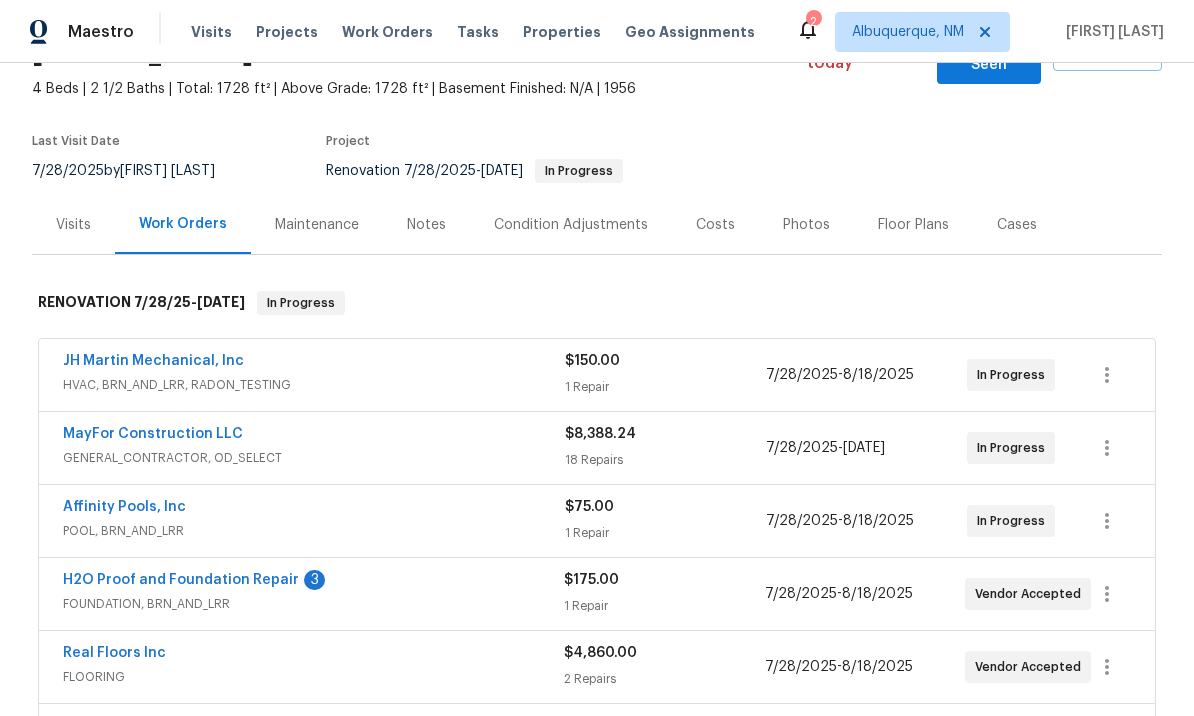 click on "Affinity Pools, Inc" at bounding box center [124, 507] 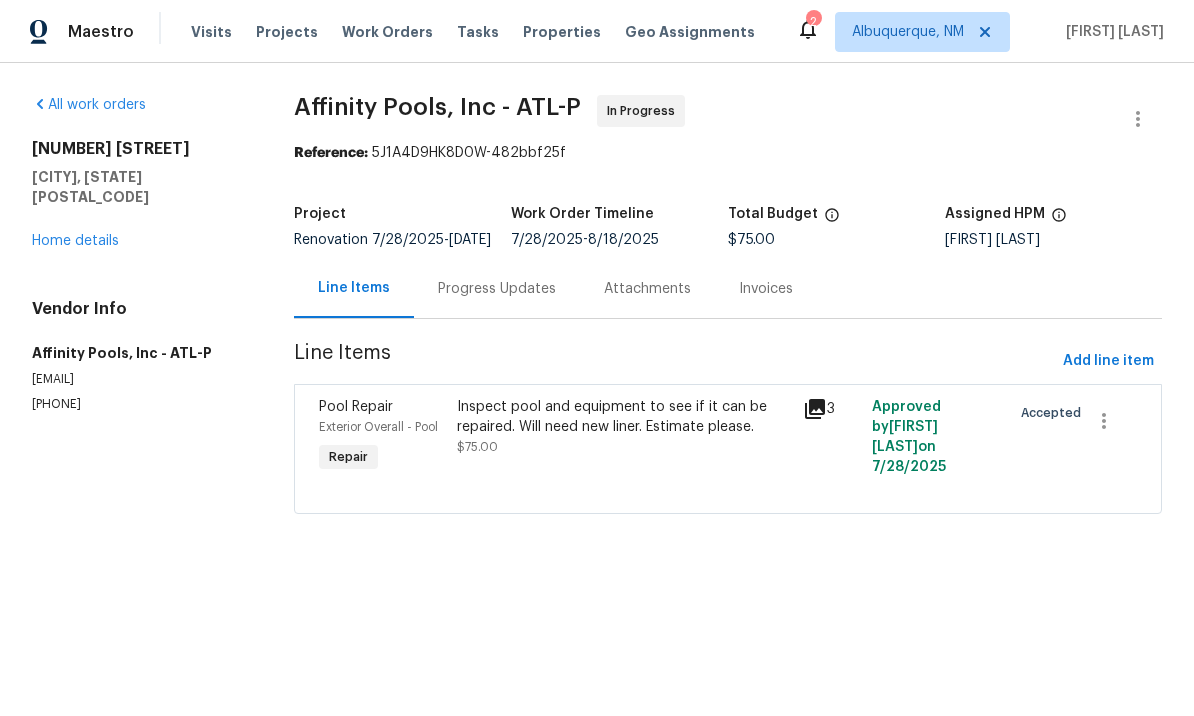click on "Progress Updates" at bounding box center (497, 289) 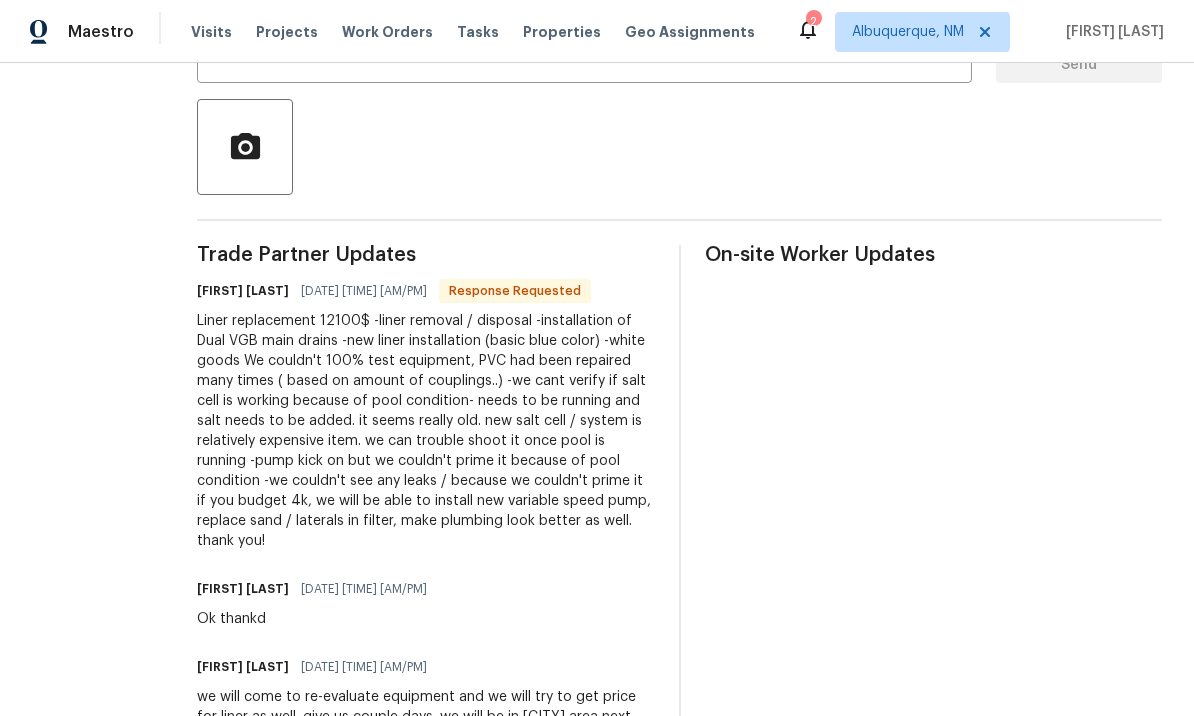 scroll, scrollTop: 433, scrollLeft: 0, axis: vertical 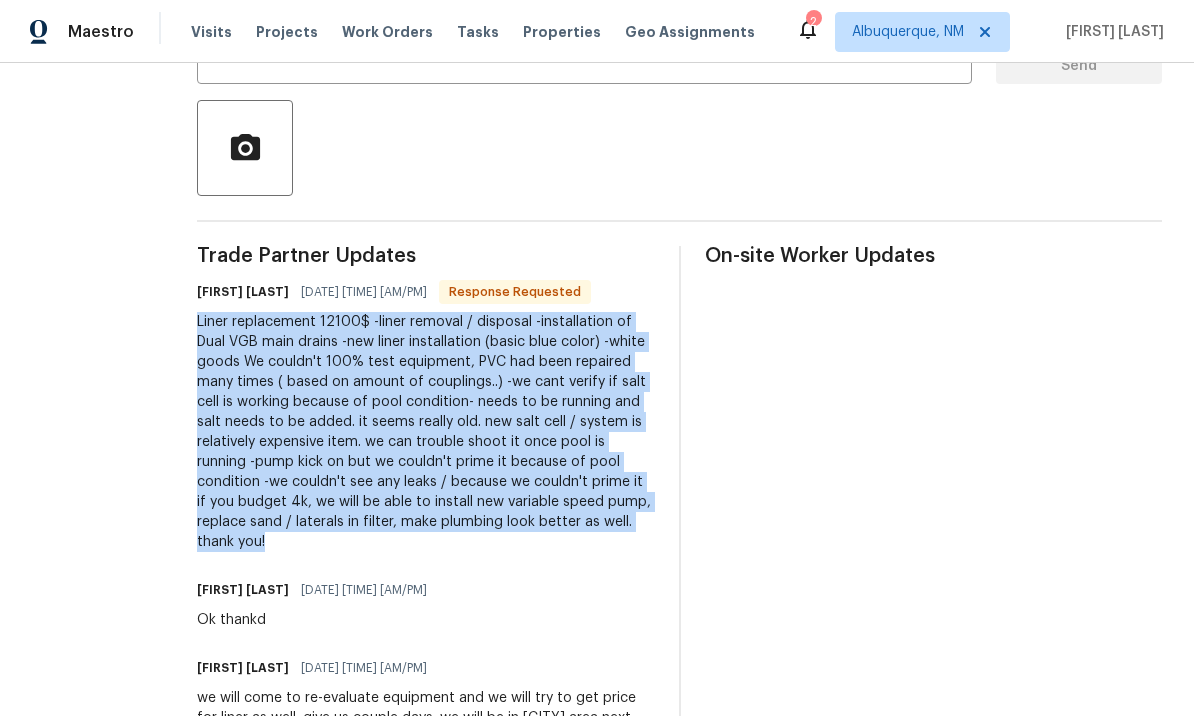 copy on "Liner replacement [PRICE]
-liner removal / disposal
-installation of Dual VGB main drains
-new liner installation (basic blue color)
-white goods
We couldn't 100% test equipment, PVC had been repaired many times ( based on amount of couplings..)
-we cant verify if salt cell is working because of pool condition- needs to be running and salt needs to be added. it seems really old. new salt cell / system is relatively expensive item. we can trouble shoot it once pool is running
-pump kick on but we couldn't prime it because of pool condition
-we couldn't see any leaks / because we couldn't prime it
if you budget [PRICE], we will be able to install new variable speed pump, replace sand / laterals in filter, make plumbing look better as well.
thank you!" 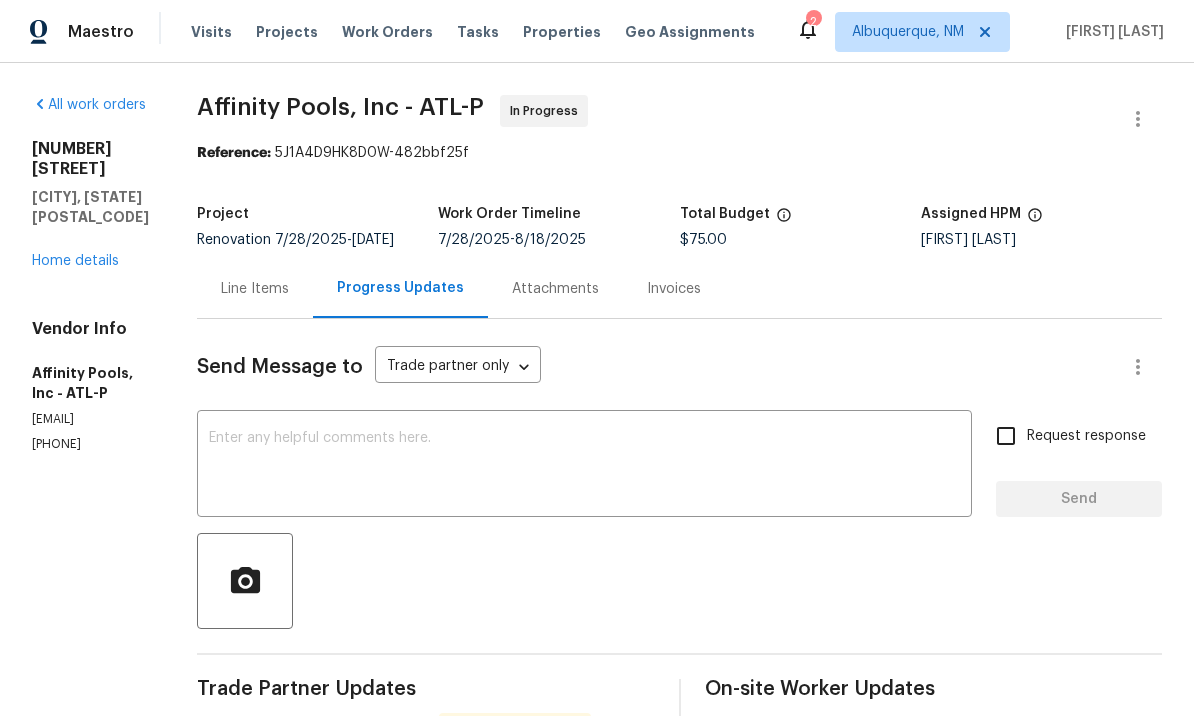 scroll, scrollTop: 0, scrollLeft: 0, axis: both 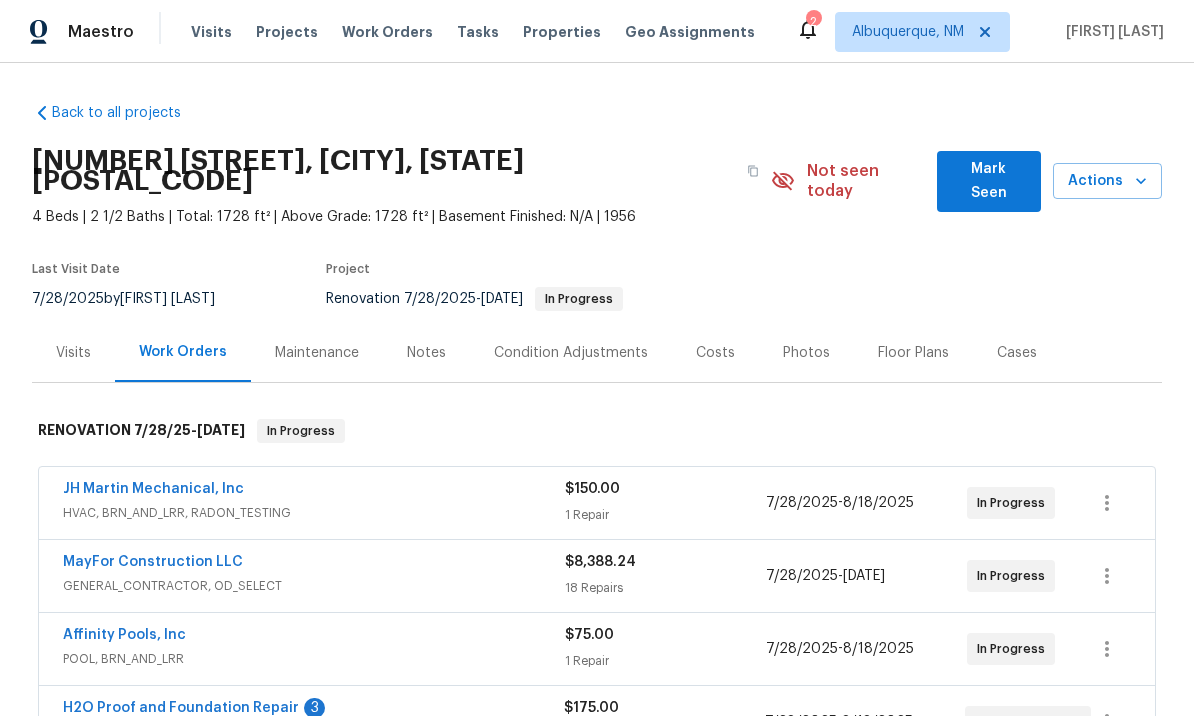 click on "Notes" at bounding box center [426, 353] 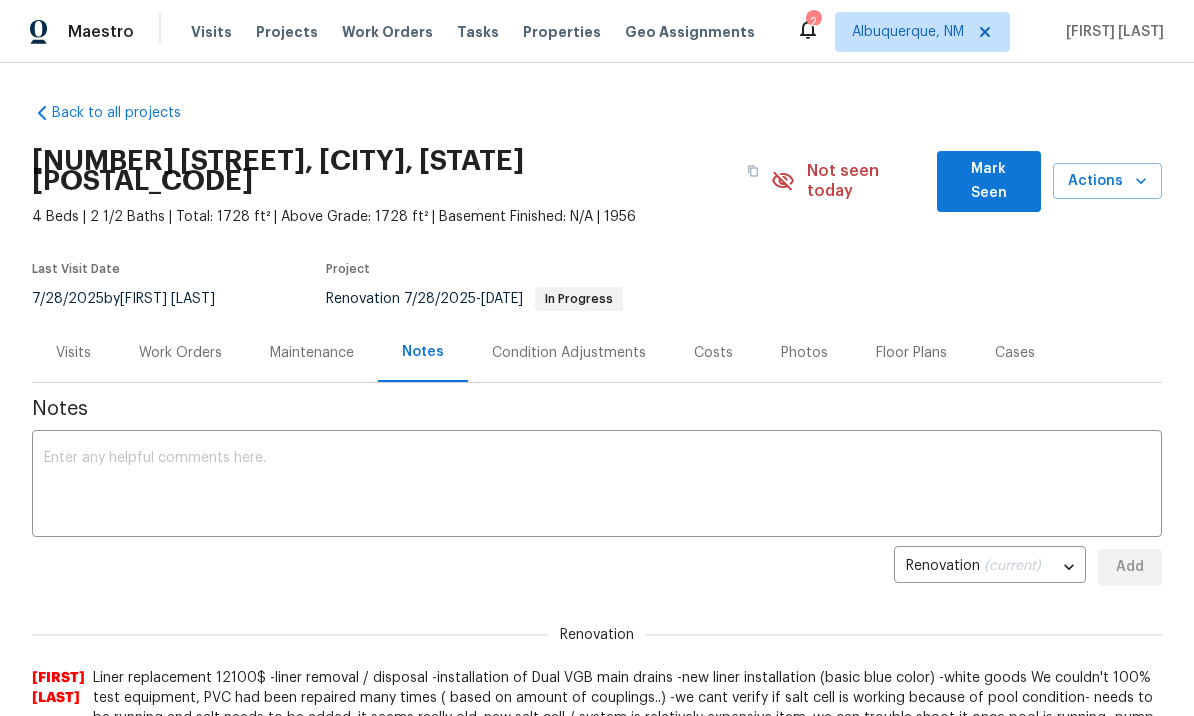 click at bounding box center (597, 486) 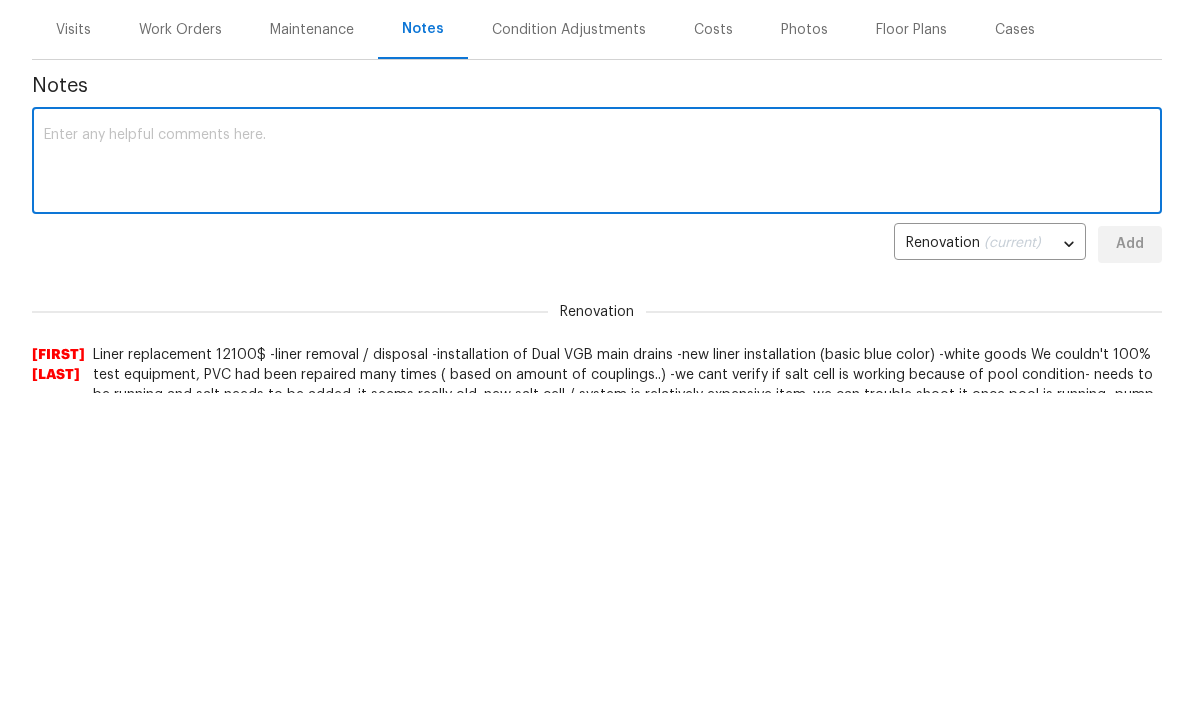 click at bounding box center (597, 486) 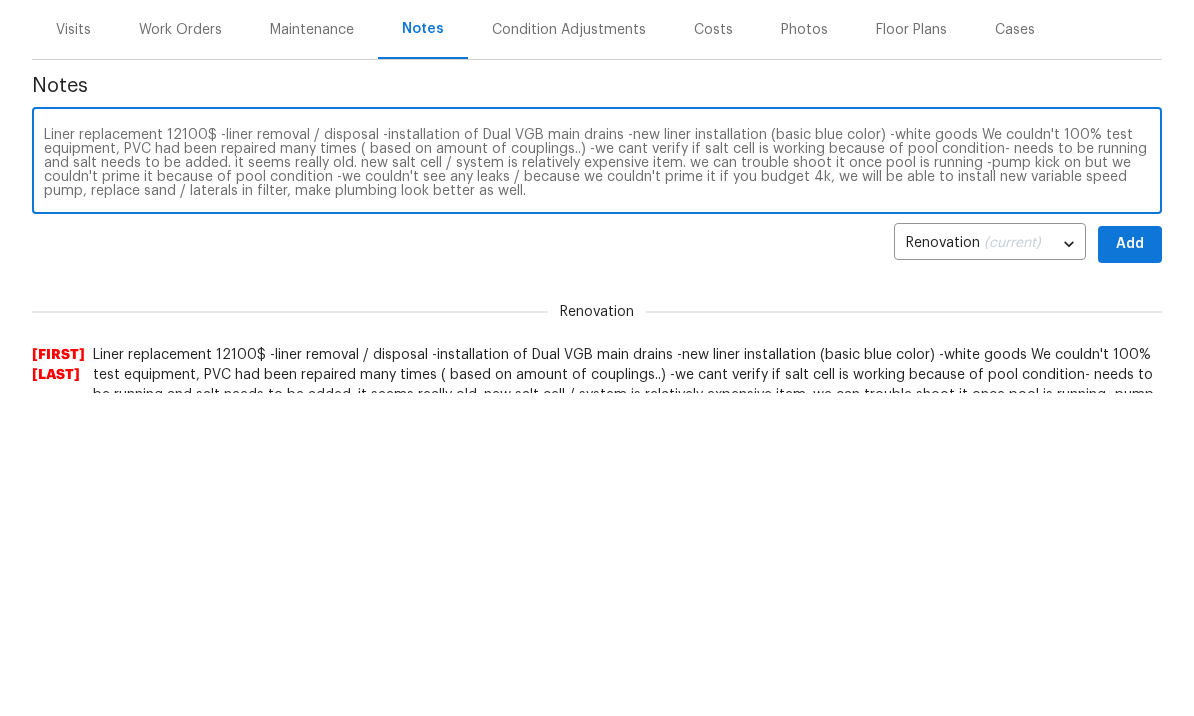 type on "Liner replacement 12100$ -liner removal / disposal -installation of Dual VGB main drains -new liner installation (basic blue color) -white goods We couldn't 100% test equipment, PVC had been repaired many times ( based on amount of couplings..) -we cant verify if salt cell is working because of pool condition- needs to be running and salt needs to be added. it seems really old. new salt cell / system is relatively expensive item. we can trouble shoot it once pool is running -pump kick on but we couldn't prime it because of pool condition -we couldn't see any leaks / because we couldn't prime it if you budget 4k, we will be able to install new variable speed pump, replace sand / laterals in filter, make plumbing look better as well." 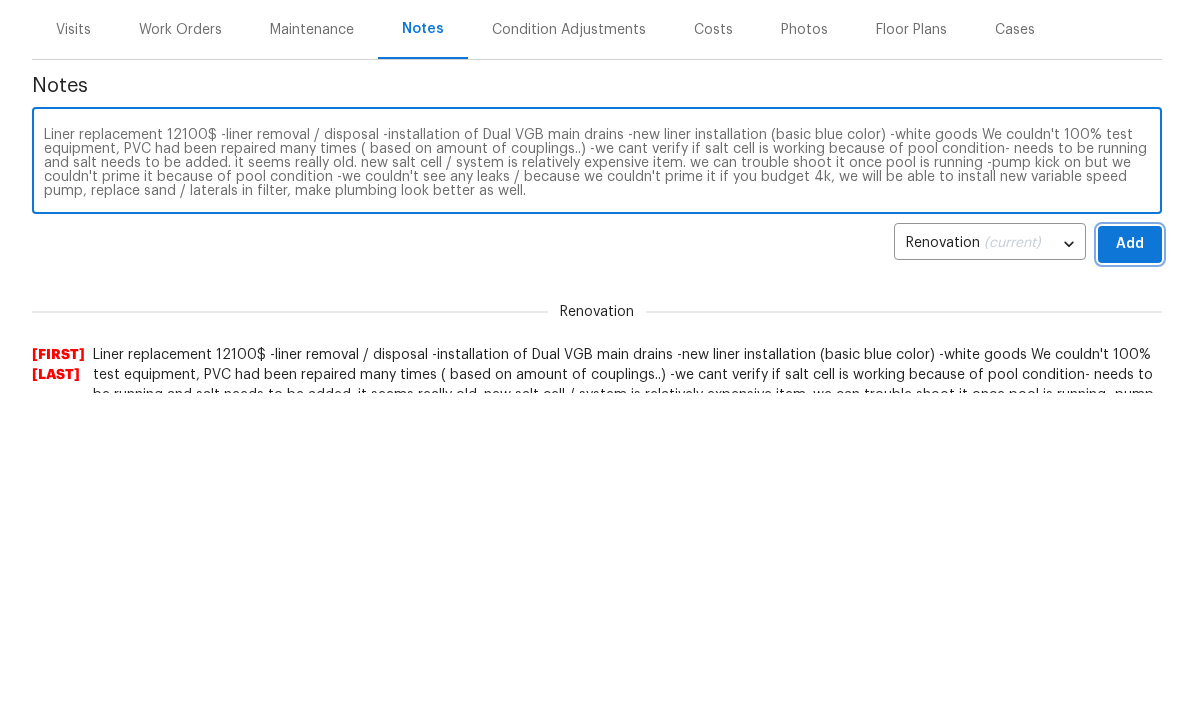 click on "Add" at bounding box center [1130, 567] 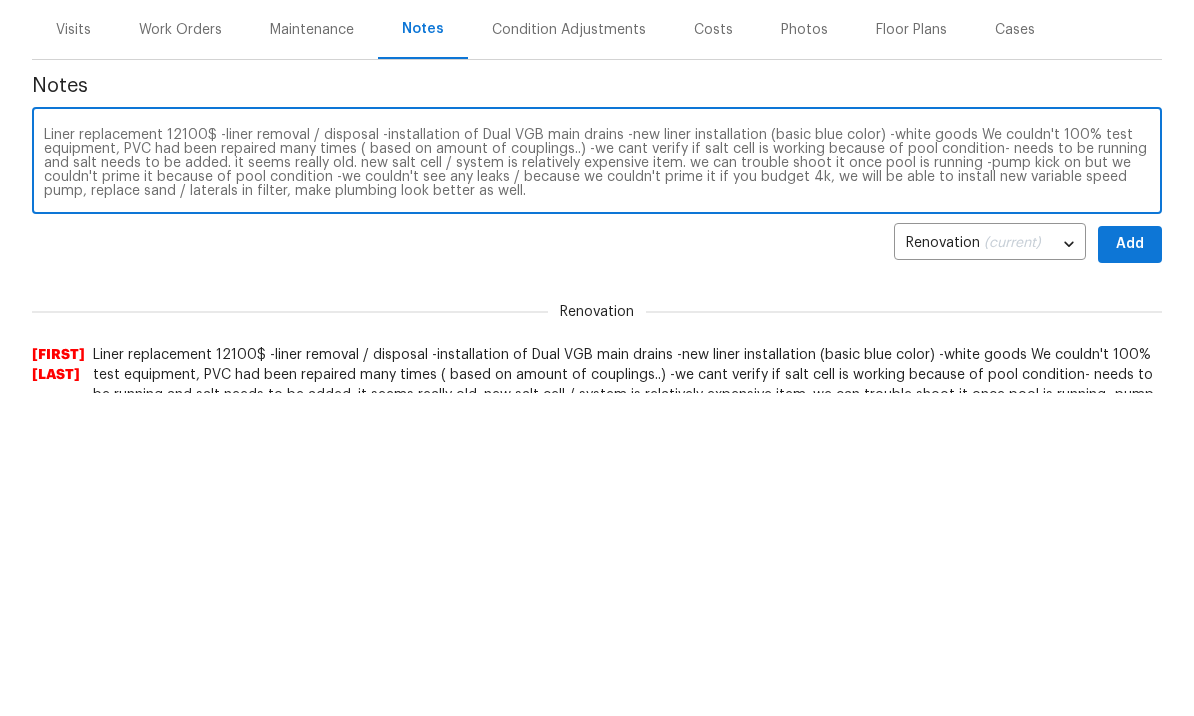 scroll, scrollTop: 323, scrollLeft: 0, axis: vertical 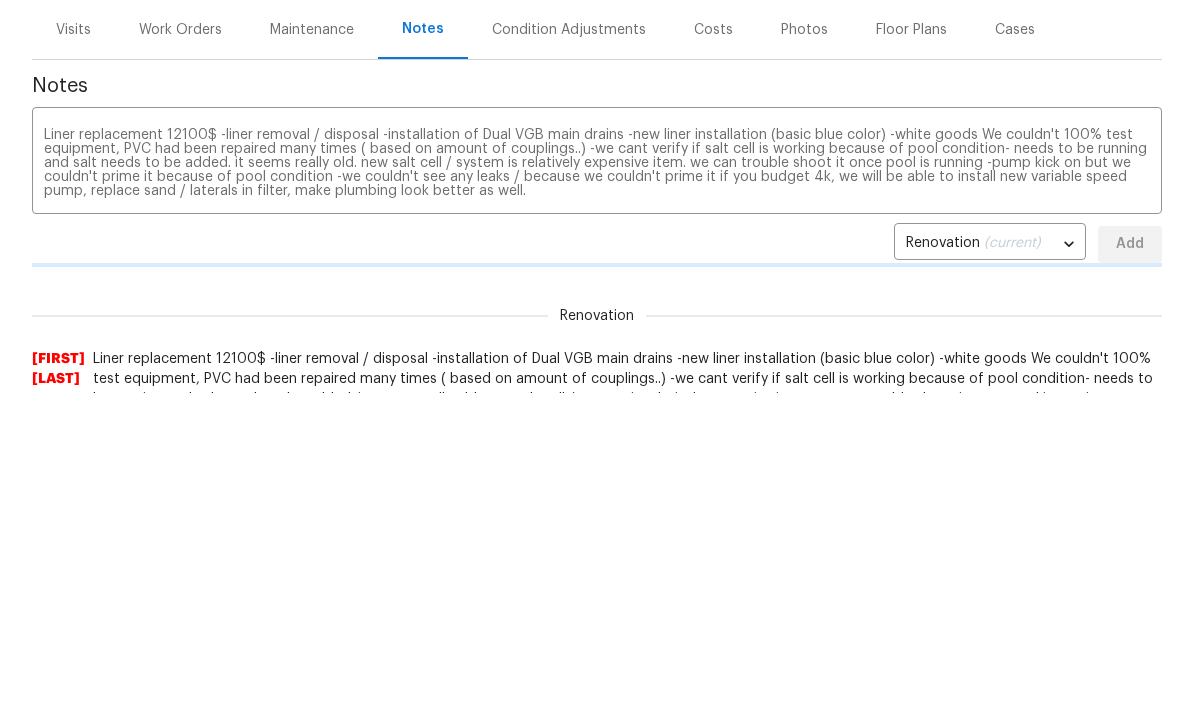 type 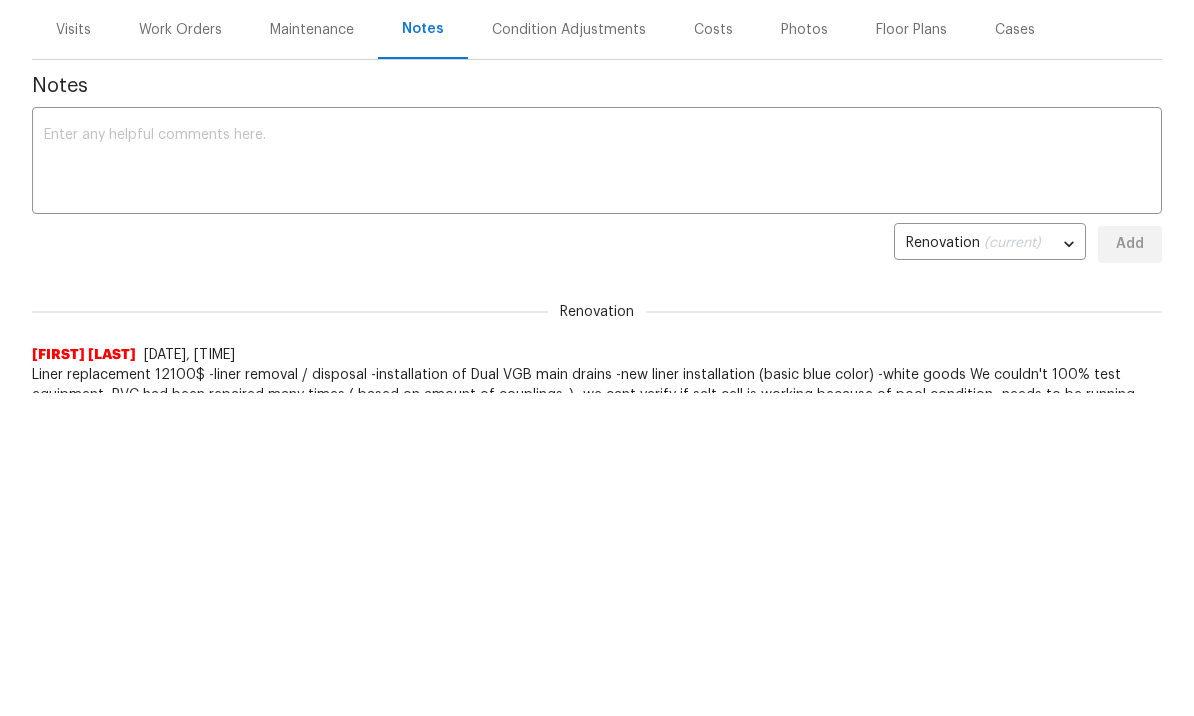 scroll, scrollTop: 0, scrollLeft: 0, axis: both 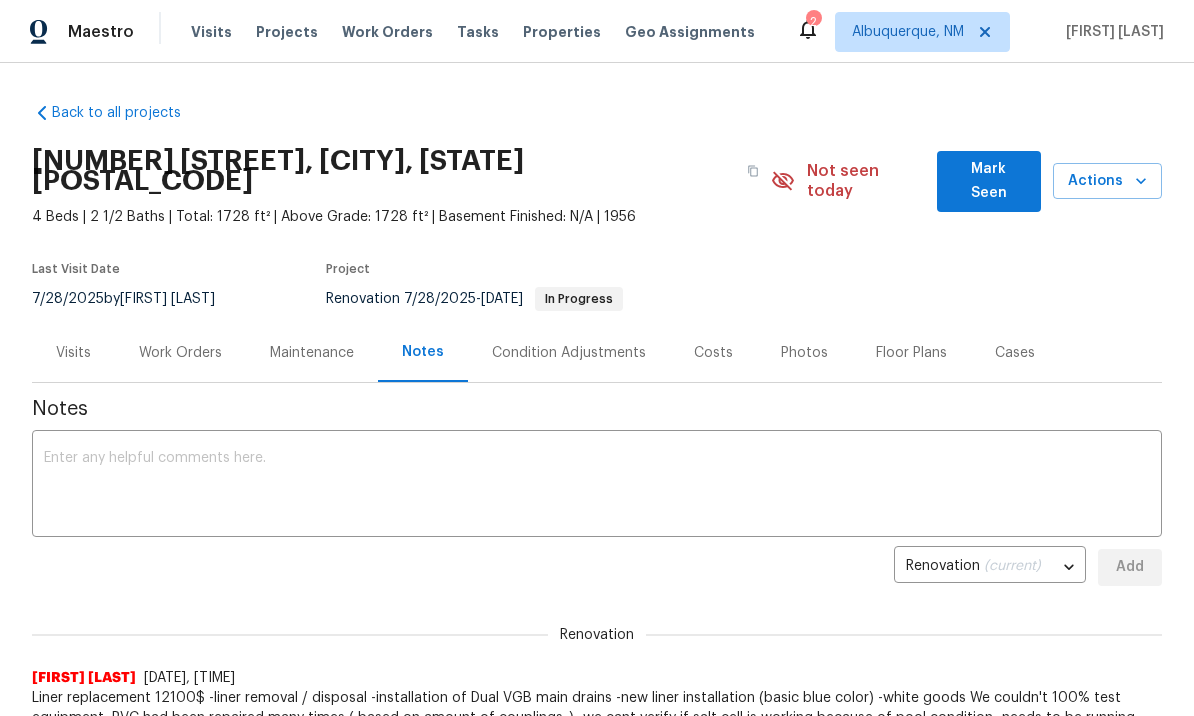 click on "Work Orders" at bounding box center (180, 353) 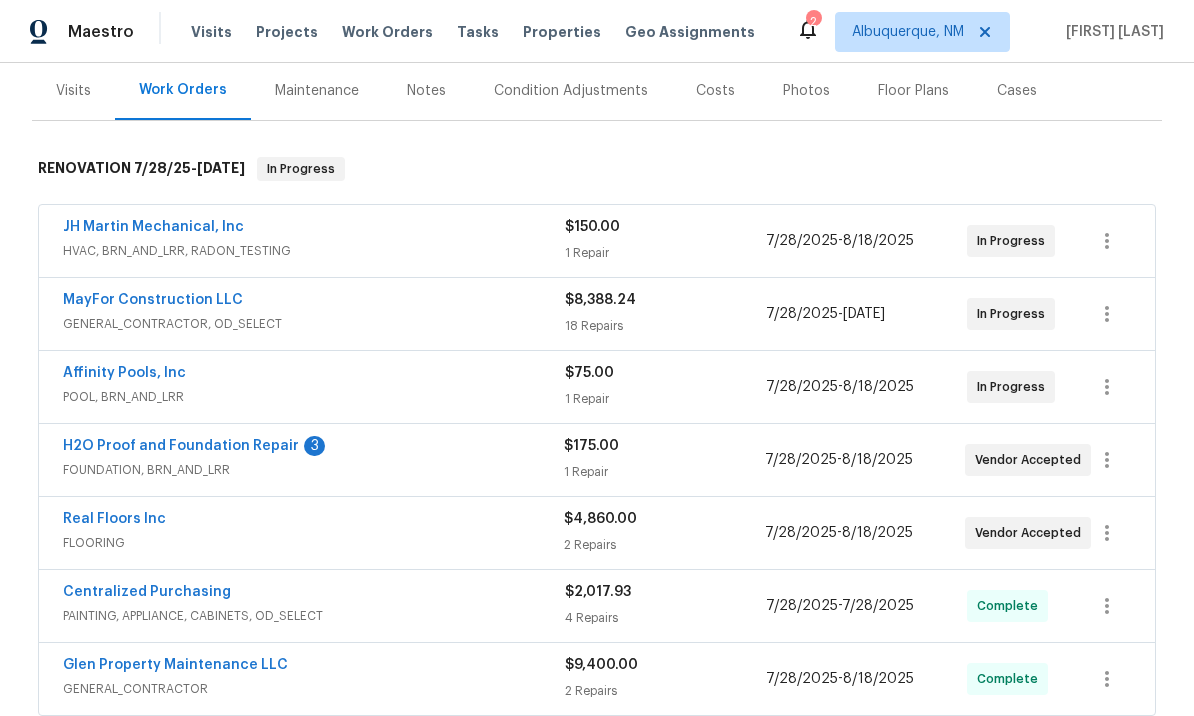 scroll, scrollTop: 267, scrollLeft: 0, axis: vertical 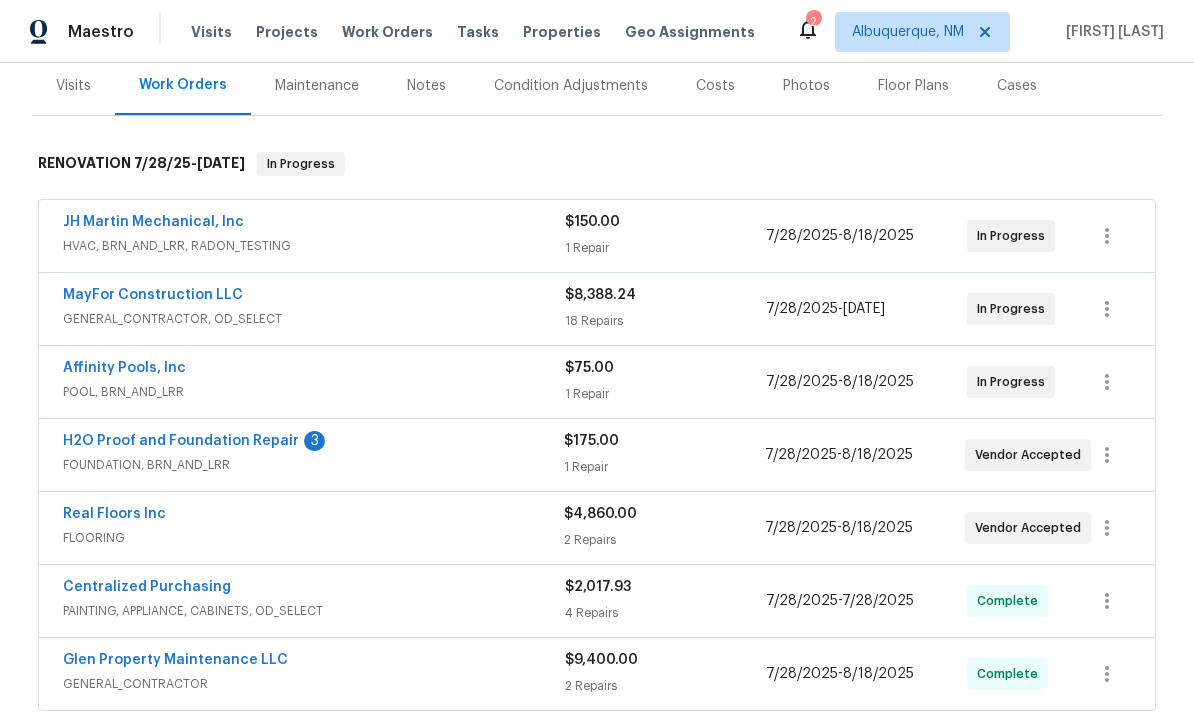 click on "H2O Proof and Foundation Repair" at bounding box center (181, 441) 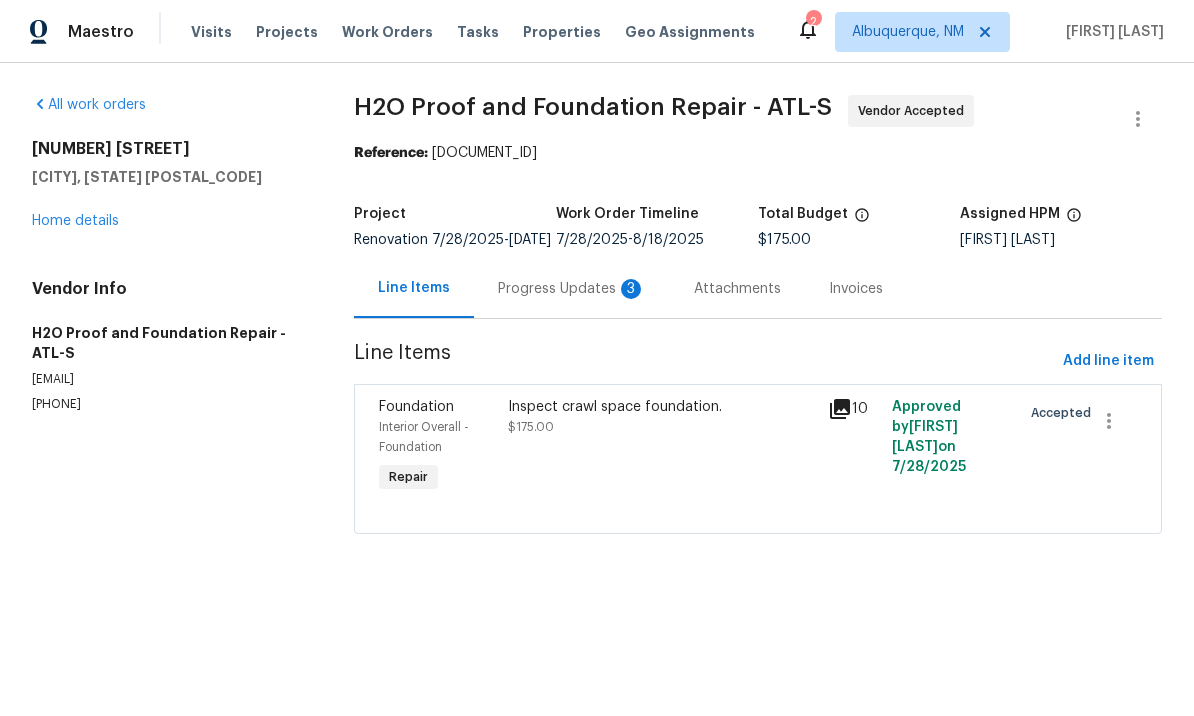 click on "Progress Updates 3" at bounding box center (572, 289) 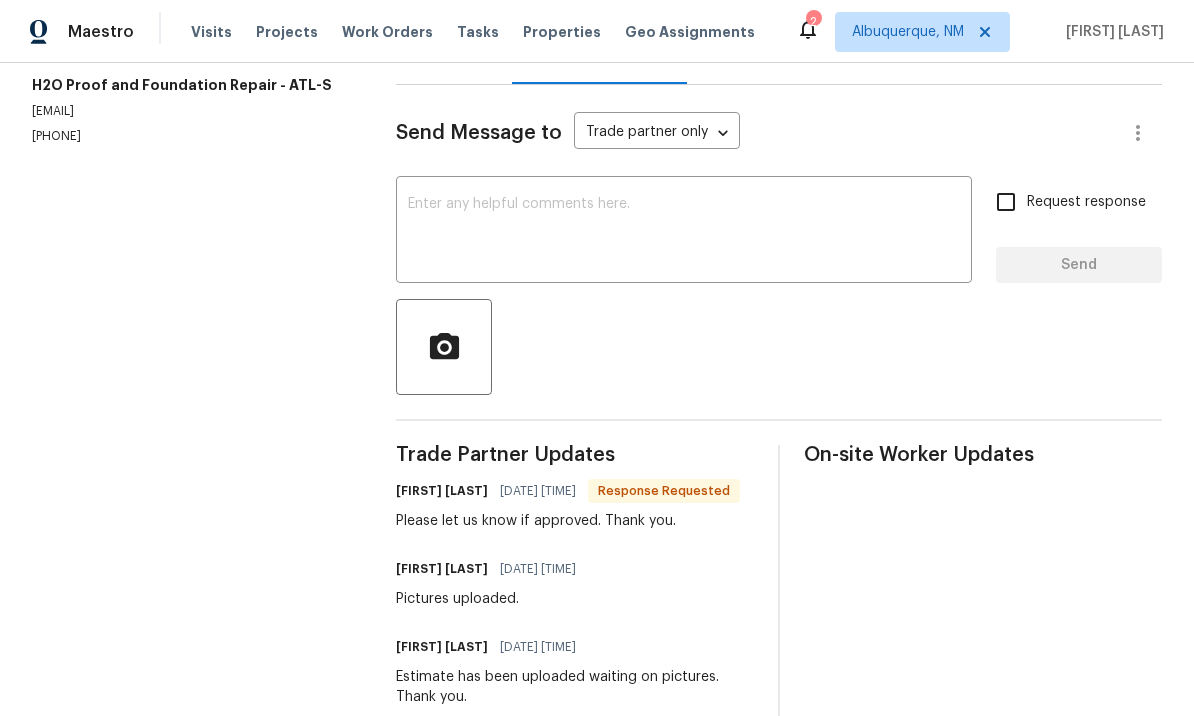 scroll, scrollTop: 247, scrollLeft: 0, axis: vertical 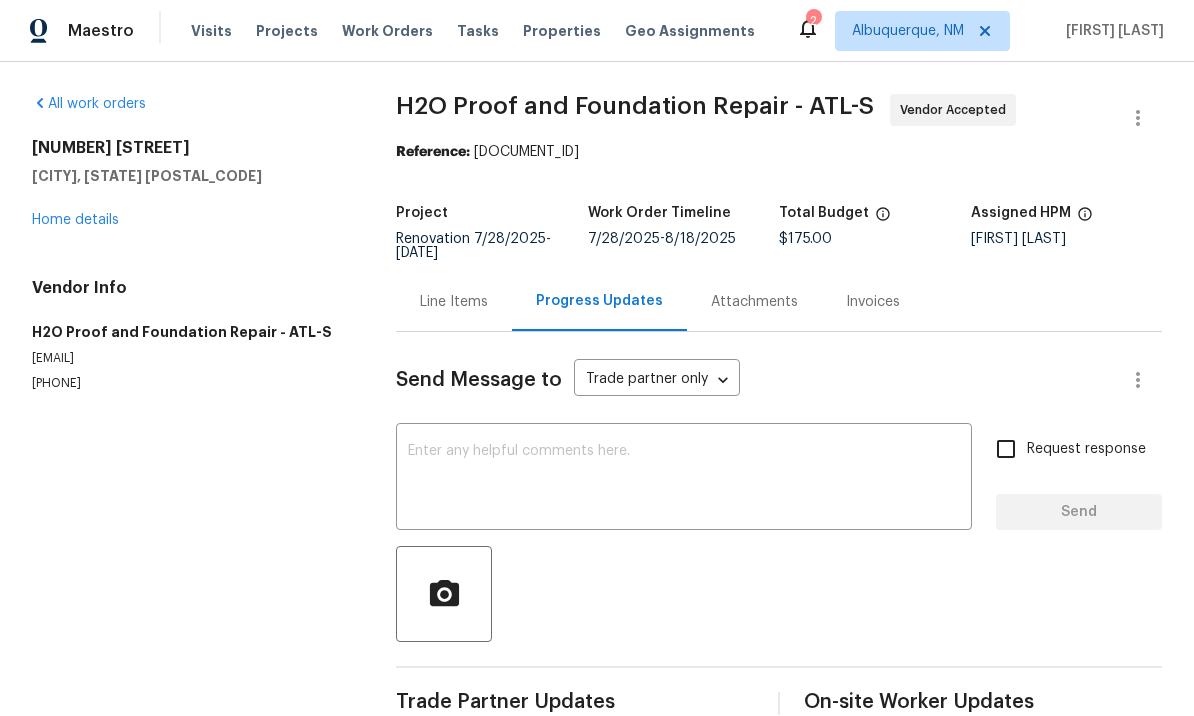 click on "Line Items" at bounding box center (454, 303) 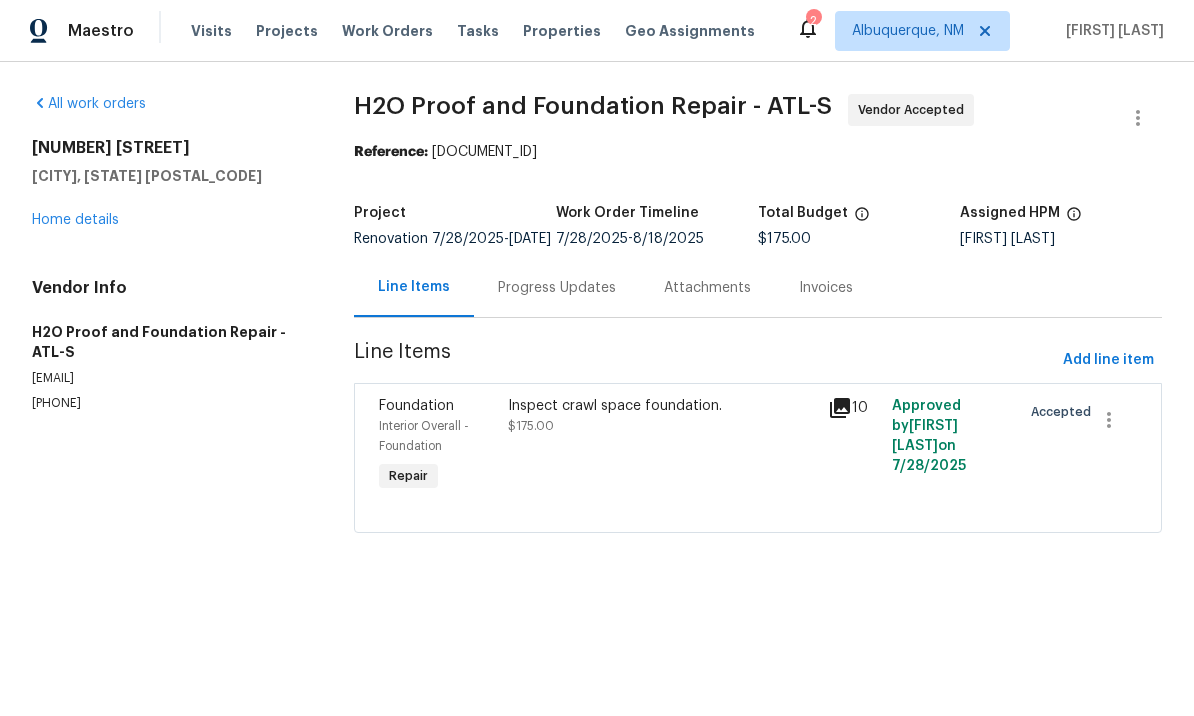 scroll, scrollTop: 0, scrollLeft: 0, axis: both 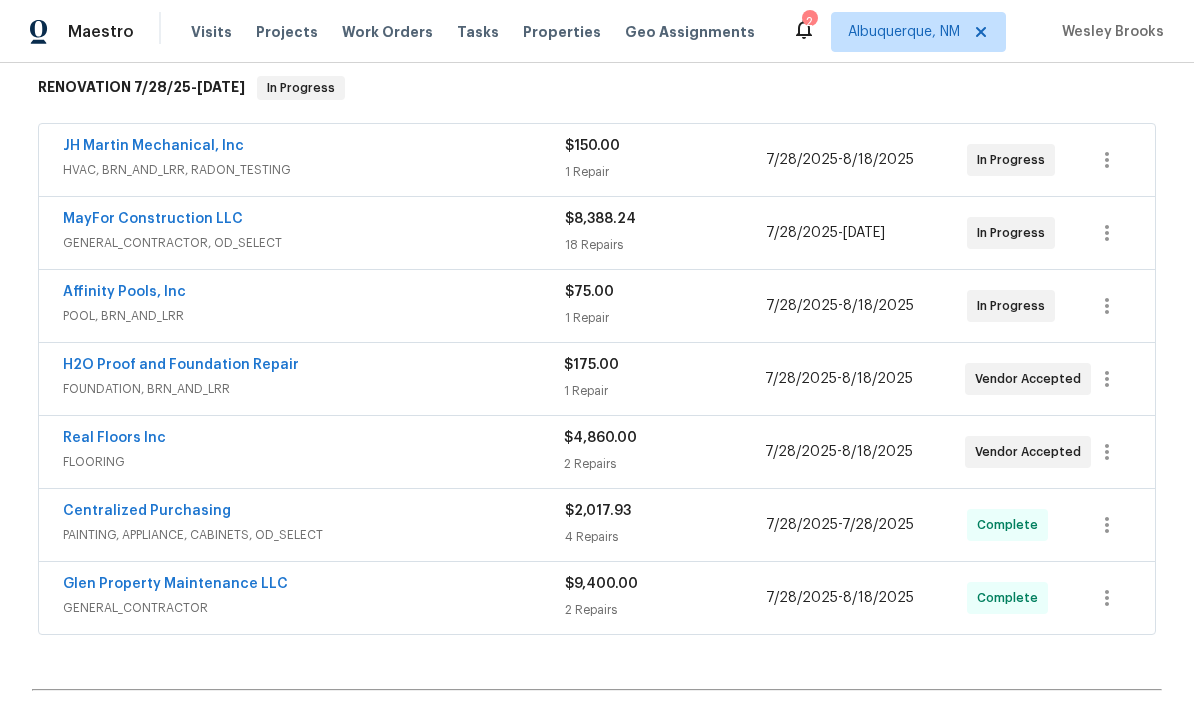 click on "H2O Proof and Foundation Repair" at bounding box center (181, 365) 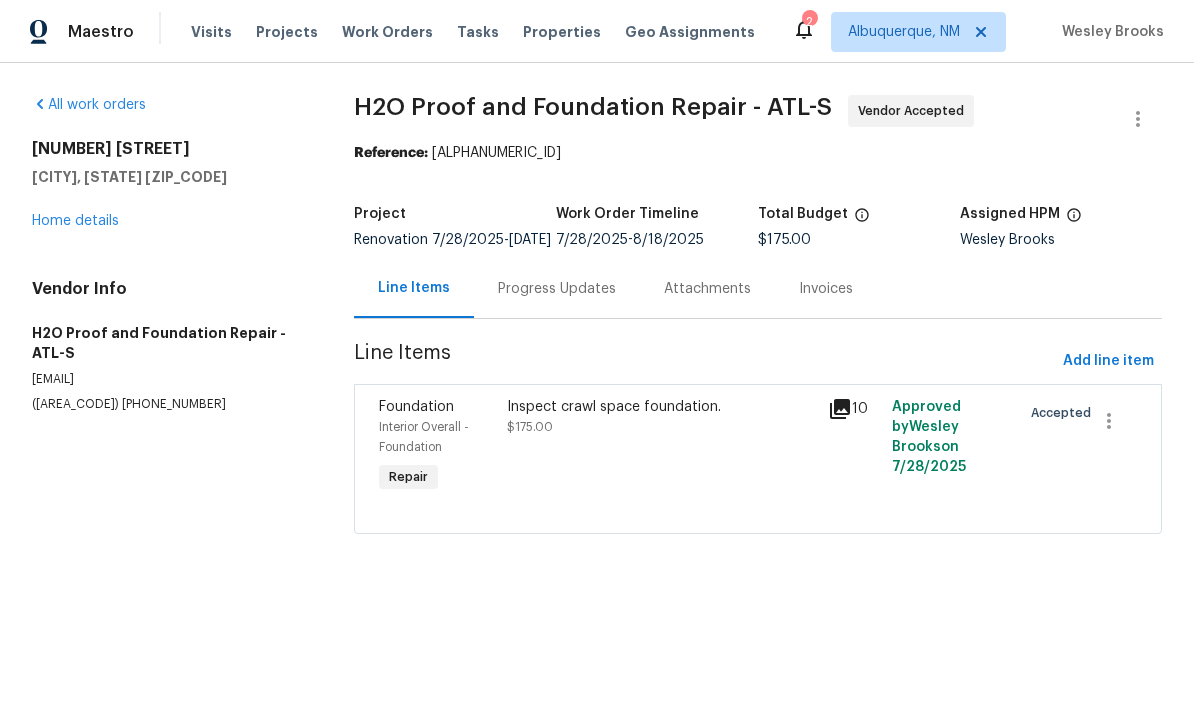 click on "Inspect crawl space foundation. $175.00" at bounding box center [661, 447] 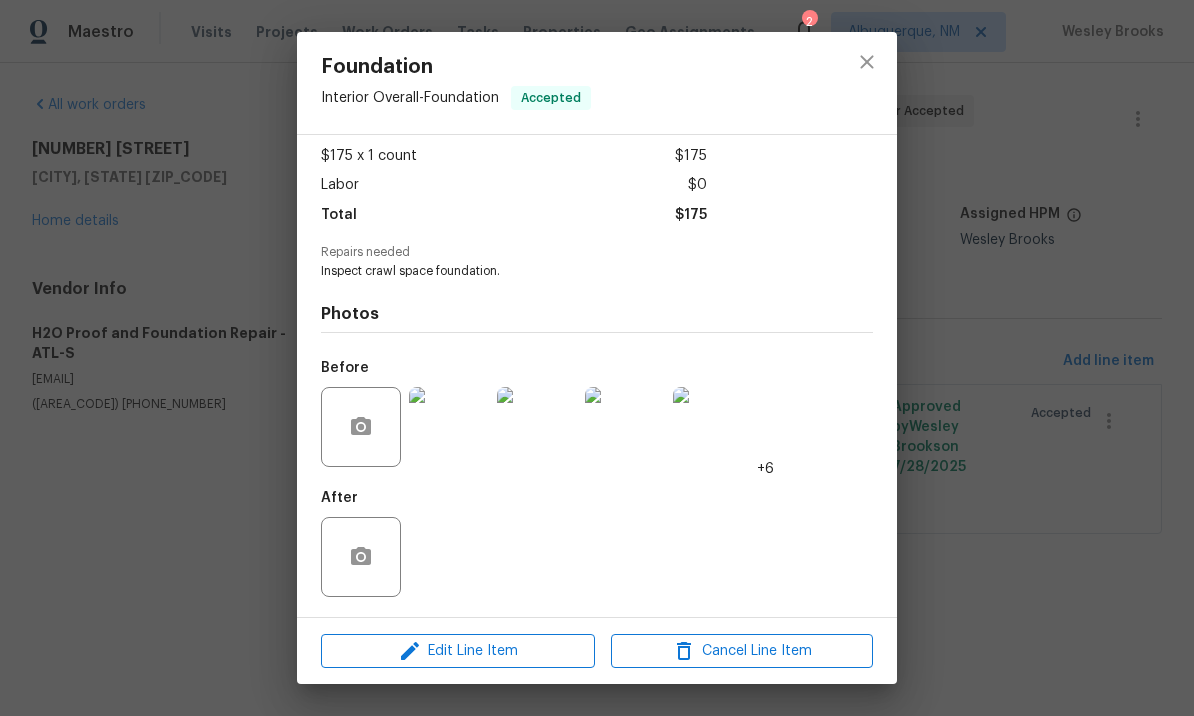 scroll, scrollTop: 110, scrollLeft: 0, axis: vertical 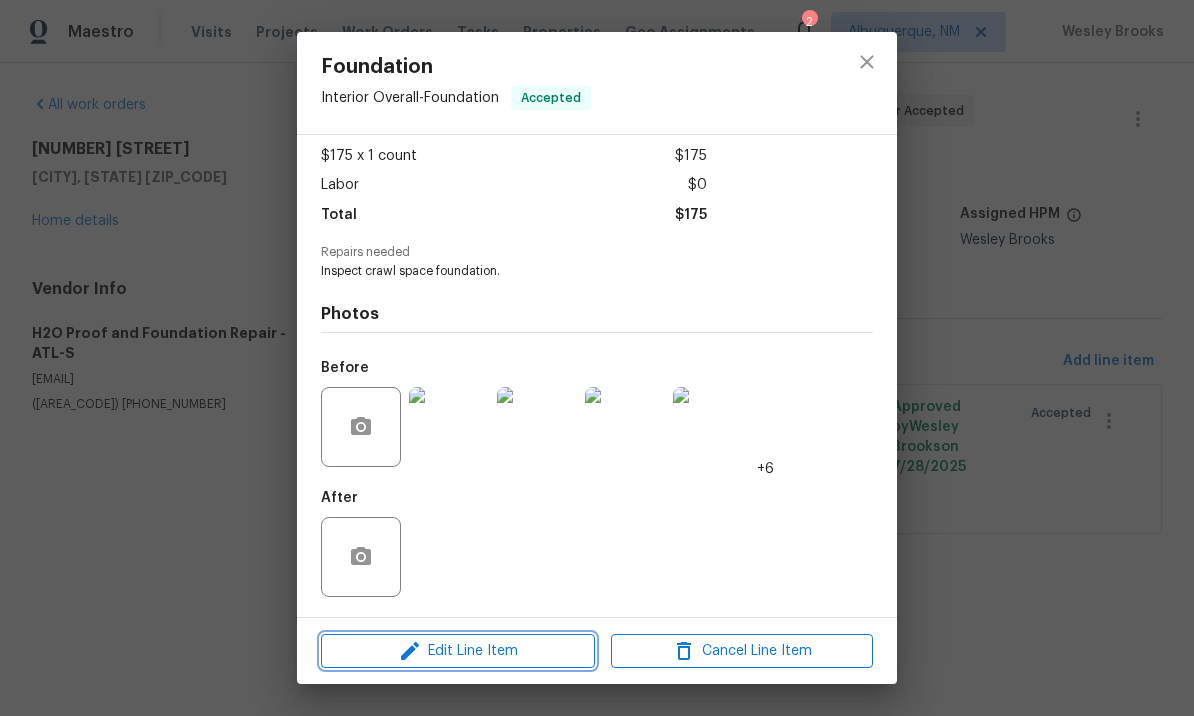click on "Edit Line Item" at bounding box center [458, 651] 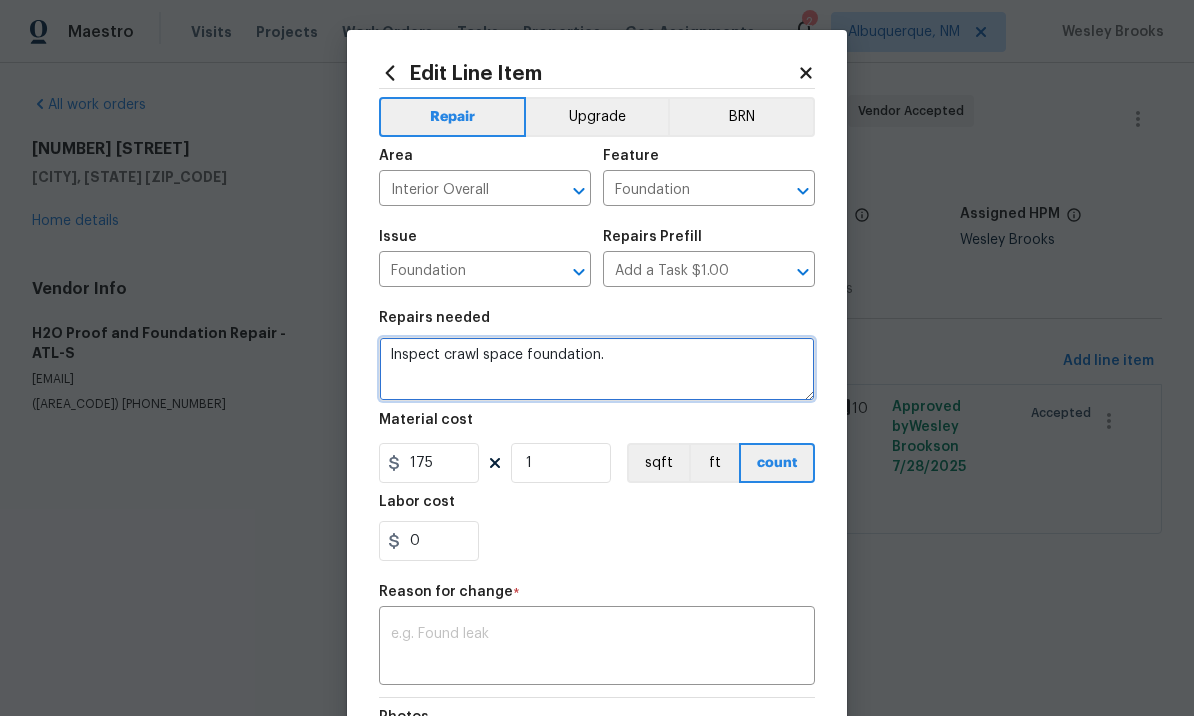 click on "Inspect crawl space foundation." at bounding box center [597, 369] 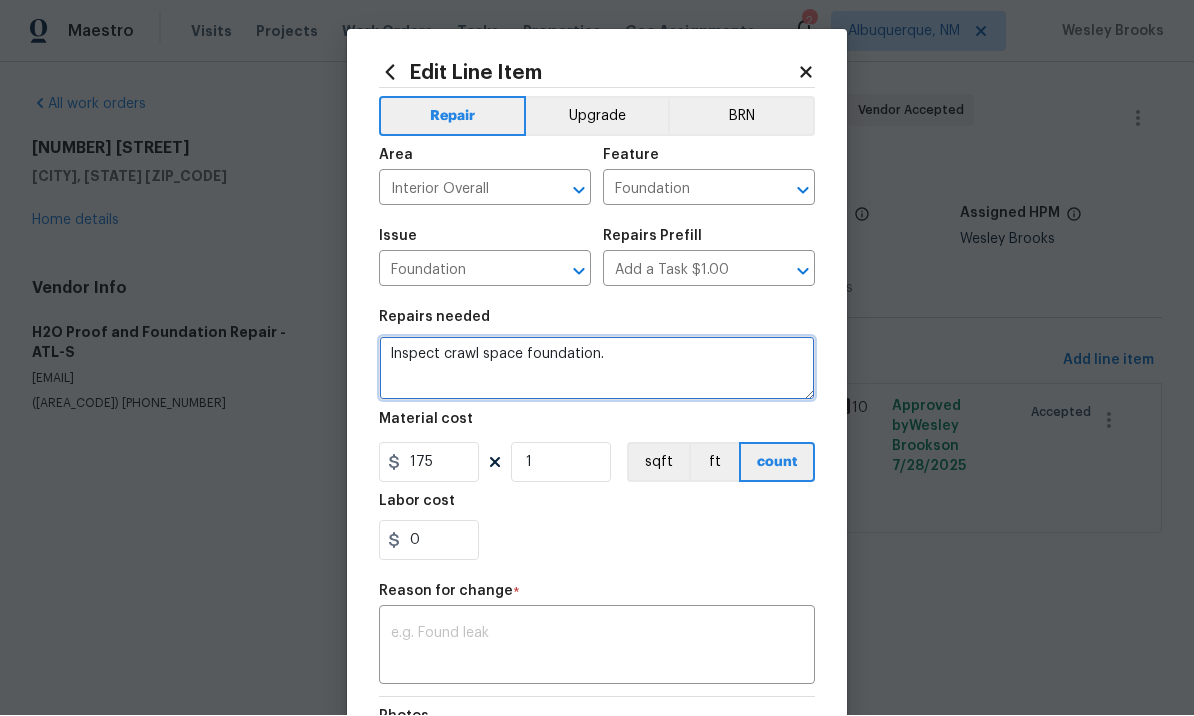 paste on "https://web-documents-production.s3.amazonaws.com/12641516-CmhgtlXctkA.pdf?response-content-disposition=inline%3B%20filename%3D%22Opendoor%20[NUMBER]%20[STREET]%20[CITY]%20[STATE]%20[POSTAL_CODE]%20EST%203028.pdf%22&X-Amz-Expires=600&X-Amz-Date=20250805T030601Z&X-Amz-Algorithm=AWS4-HMAC-SHA256&X-Amz-Credential=AKIARCH5EZTPZZDSJWI6%2F20250805%2Fus-east-1%2Fs3%2Faws4_request&X-Amz-SignedHeaders=host&X-Amz-Signature=7ca8f3f5c7e5302c4f4c72ced59c3a81aced62150c36dcc15931b1d9eece7209" 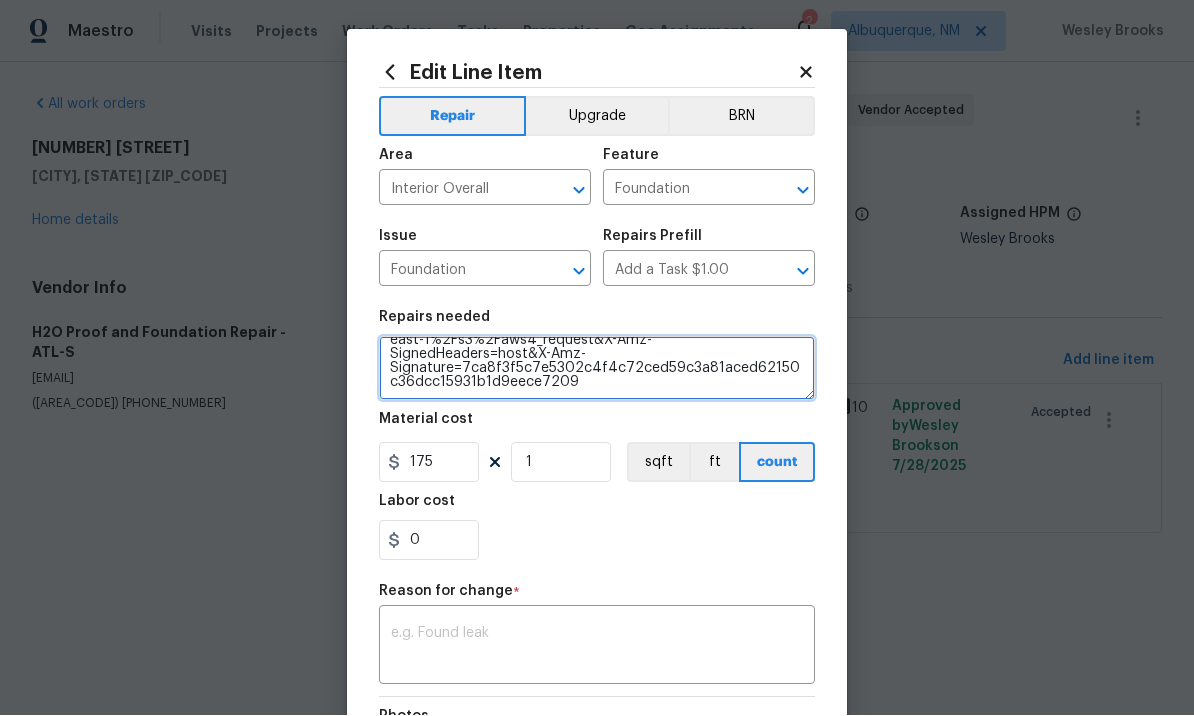 scroll, scrollTop: 140, scrollLeft: 0, axis: vertical 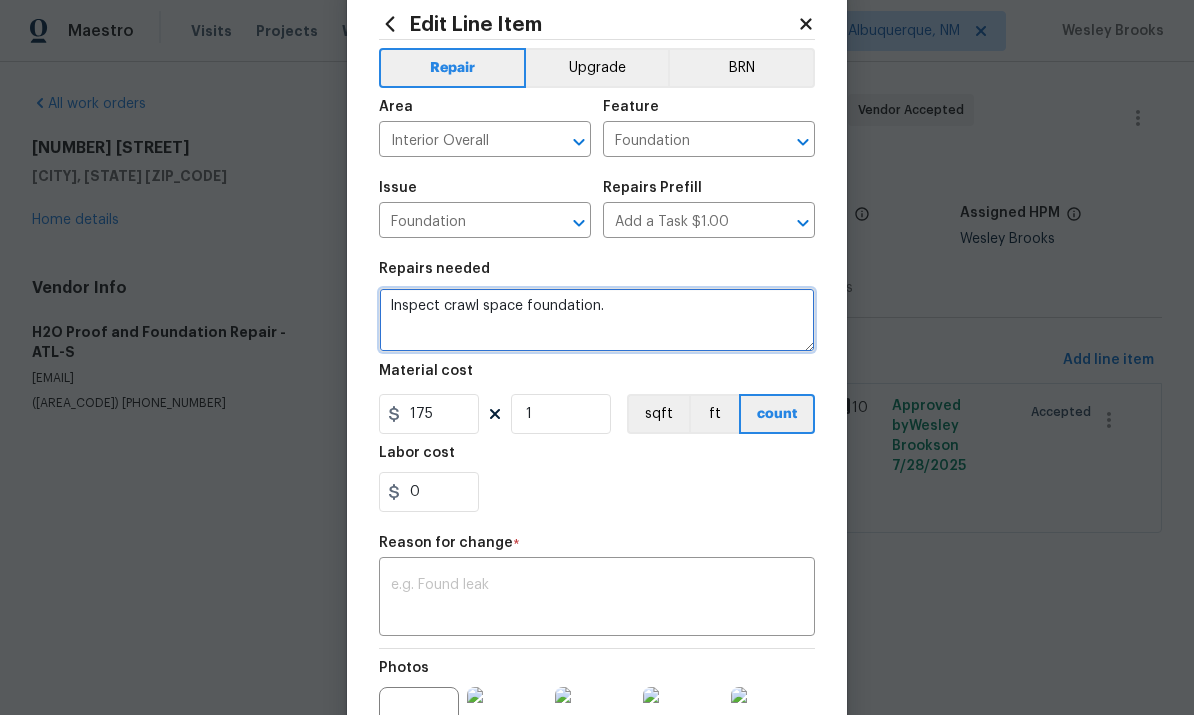 click on "Inspect crawl space foundation." at bounding box center [597, 321] 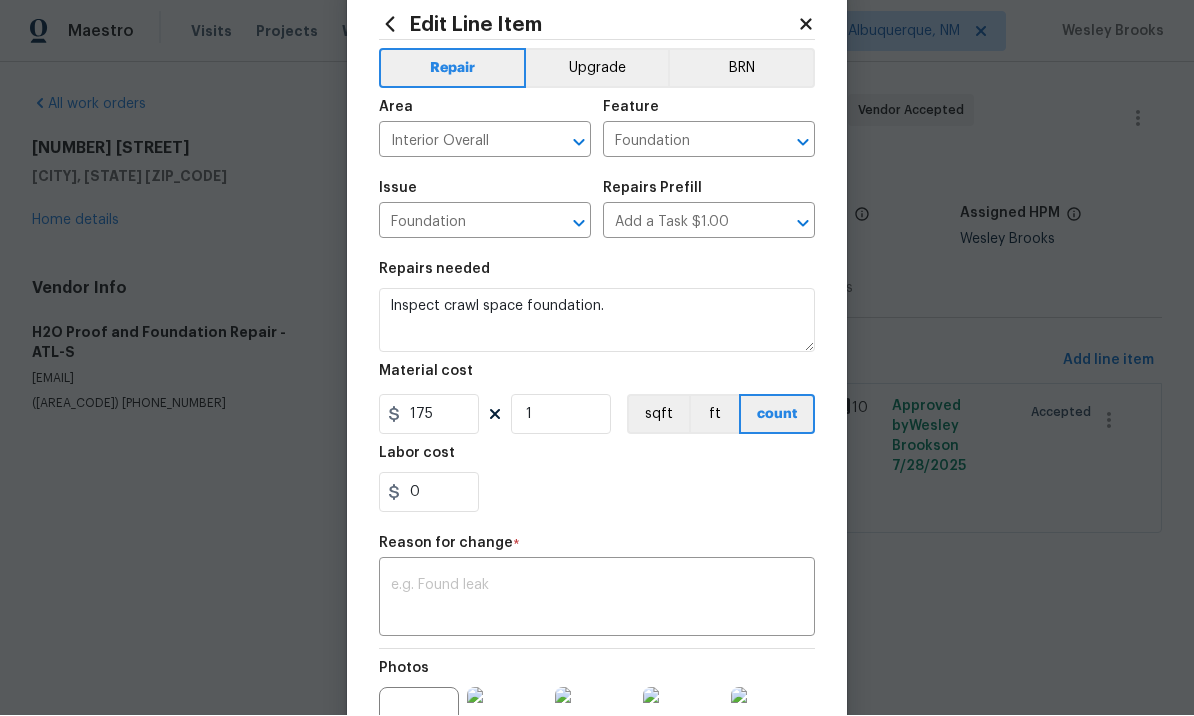 click on "Maestro Visits Projects Work Orders Tasks Properties Geo Assignments 2 Albuquerque, NM Wesley Brooks All work orders 1104 Maple Dr Griffin, GA 30224 Home details Vendor Info H2O Proof and Foundation Repair - ATL-S info@h2o-proof.net (678) 389-1156 H2O Proof and Foundation Repair - ATL-S Vendor Accepted Reference:   5J1A4D9HK8D0W-48f4d0813 Project Renovation   7/28/2025  -  10/22/2025 Work Order Timeline 7/28/2025  -  8/18/2025 Total Budget $175.00 Assigned HPM Wesley Brooks Line Items Progress Updates Attachments Invoices Line Items Add line item Foundation Interior Overall - Foundation Repair Inspect crawl space foundation. $175.00   10 Approved by  Wesley Brooks  on   7/28/2025 Accepted
Edit Line Item Repair Upgrade BRN Area Interior Overall ​ Feature Foundation ​ Issue Foundation ​ Repairs Prefill Add a Task $1.00 ​ Repairs needed Inspect crawl space foundation.  Material cost 175 1 sqft ft count Labor cost 0 Reason for change * x ​ Photos  +6 Create without photos Total   $ 175.00 Cancel" at bounding box center [597, 295] 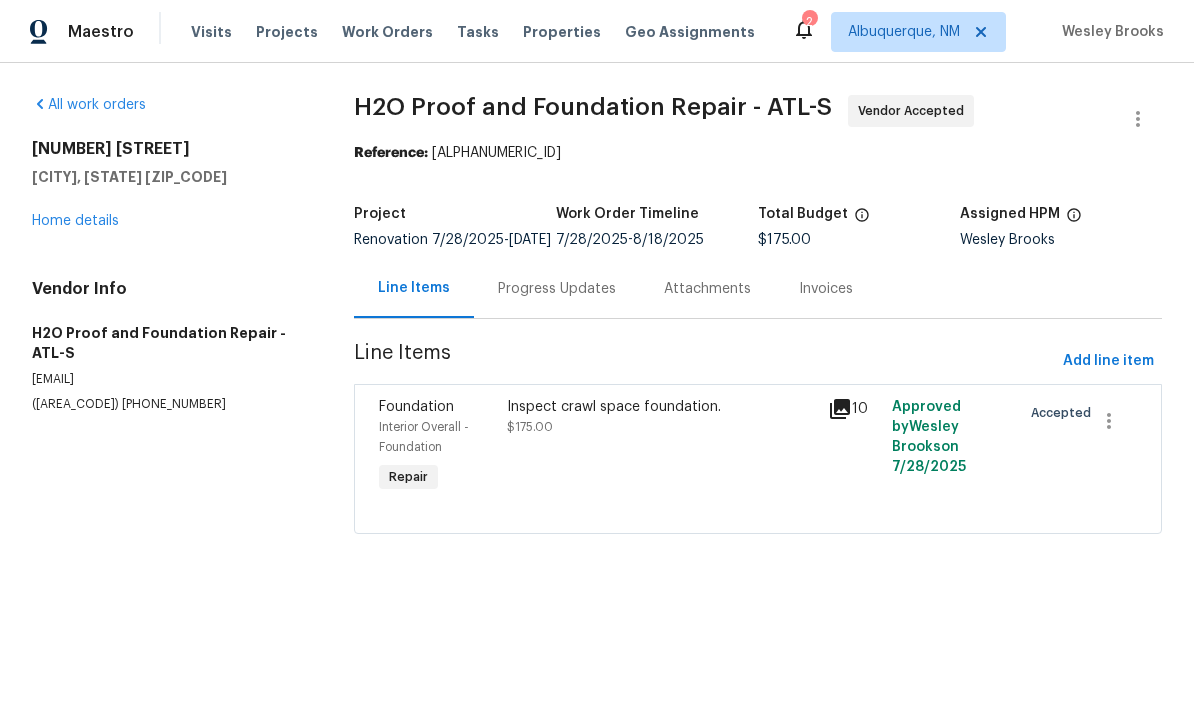scroll, scrollTop: 0, scrollLeft: 0, axis: both 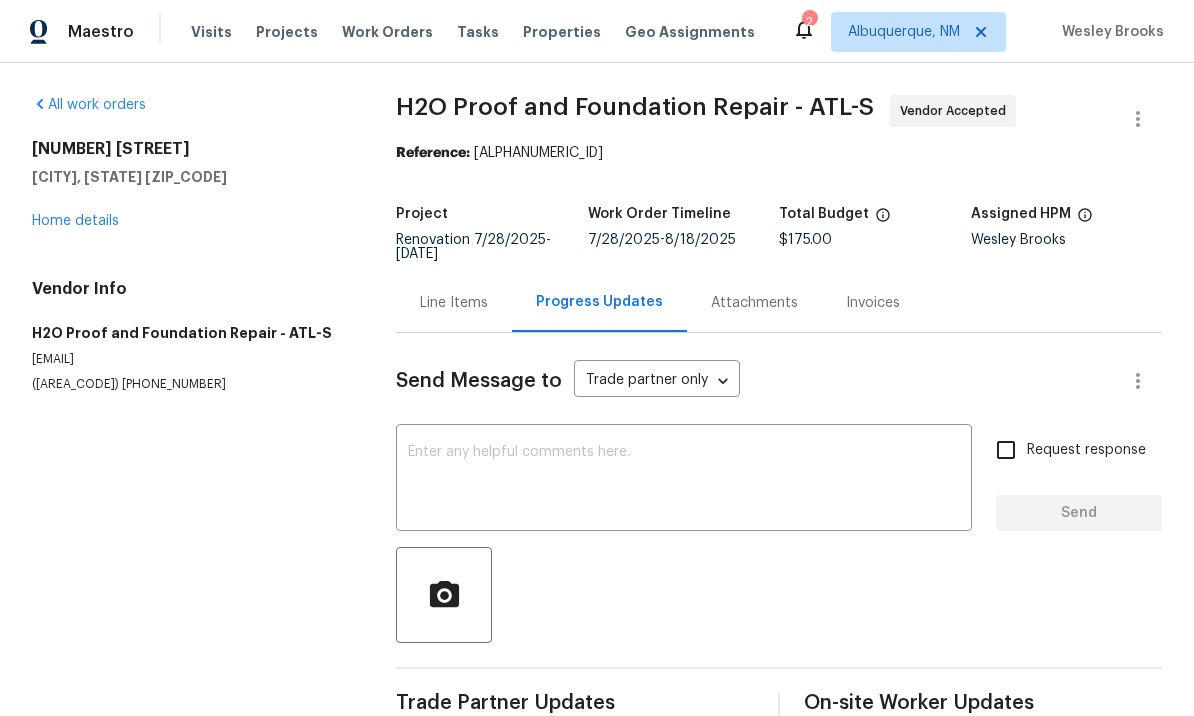 click on "Line Items" at bounding box center (454, 303) 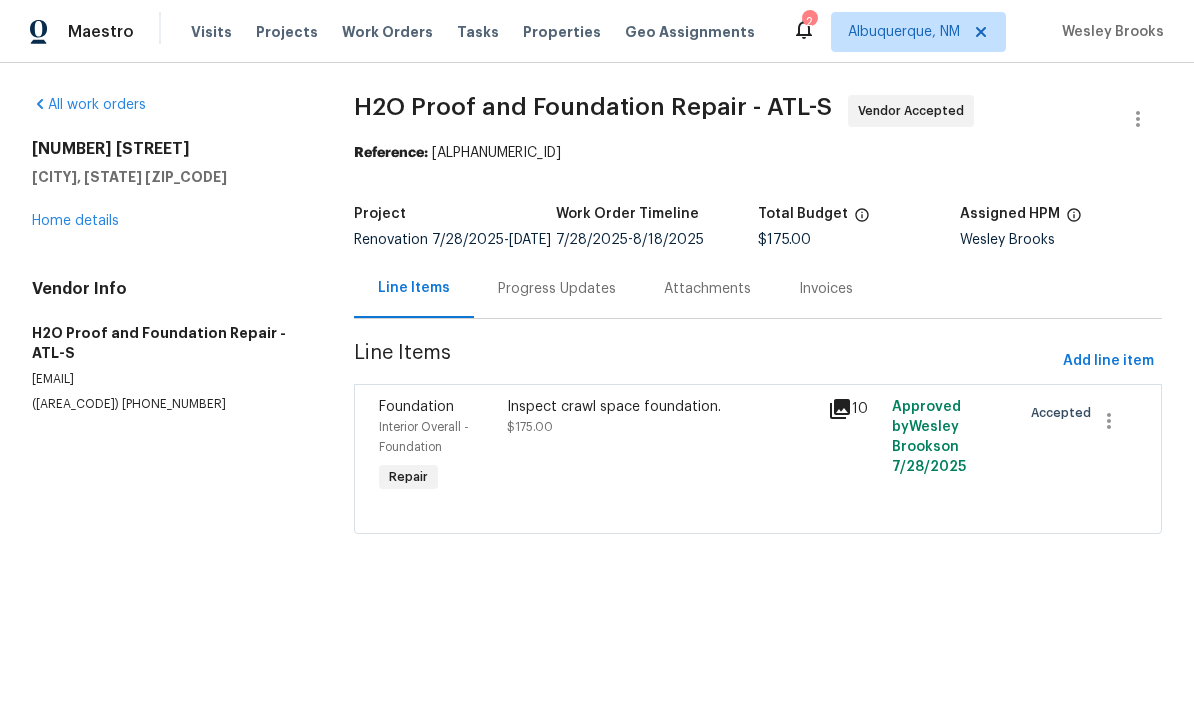 click on "Inspect crawl space foundation. $175.00" at bounding box center [661, 447] 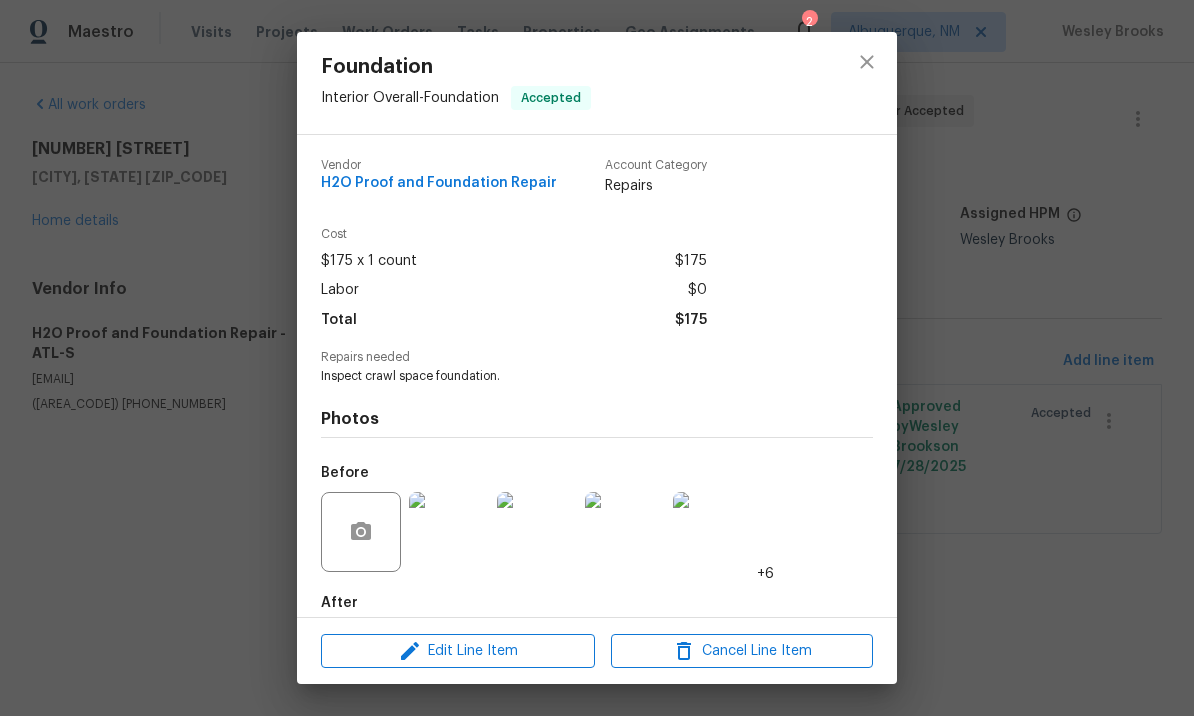 click at bounding box center [449, 532] 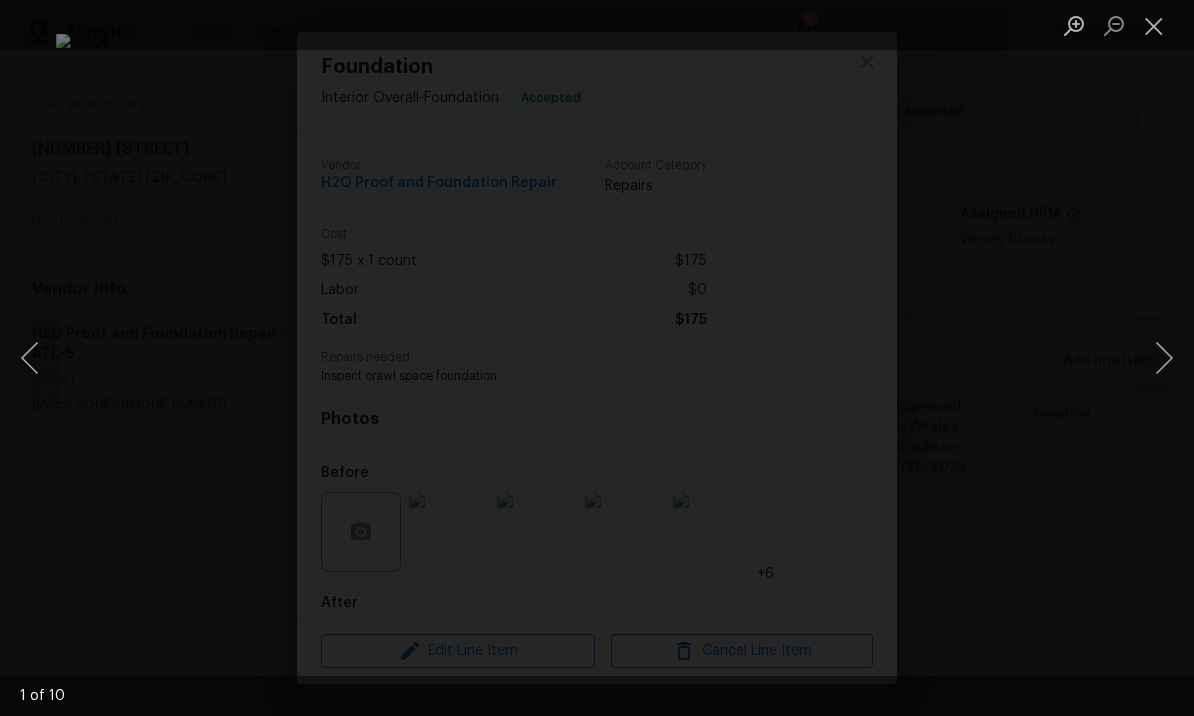 click at bounding box center [1164, 358] 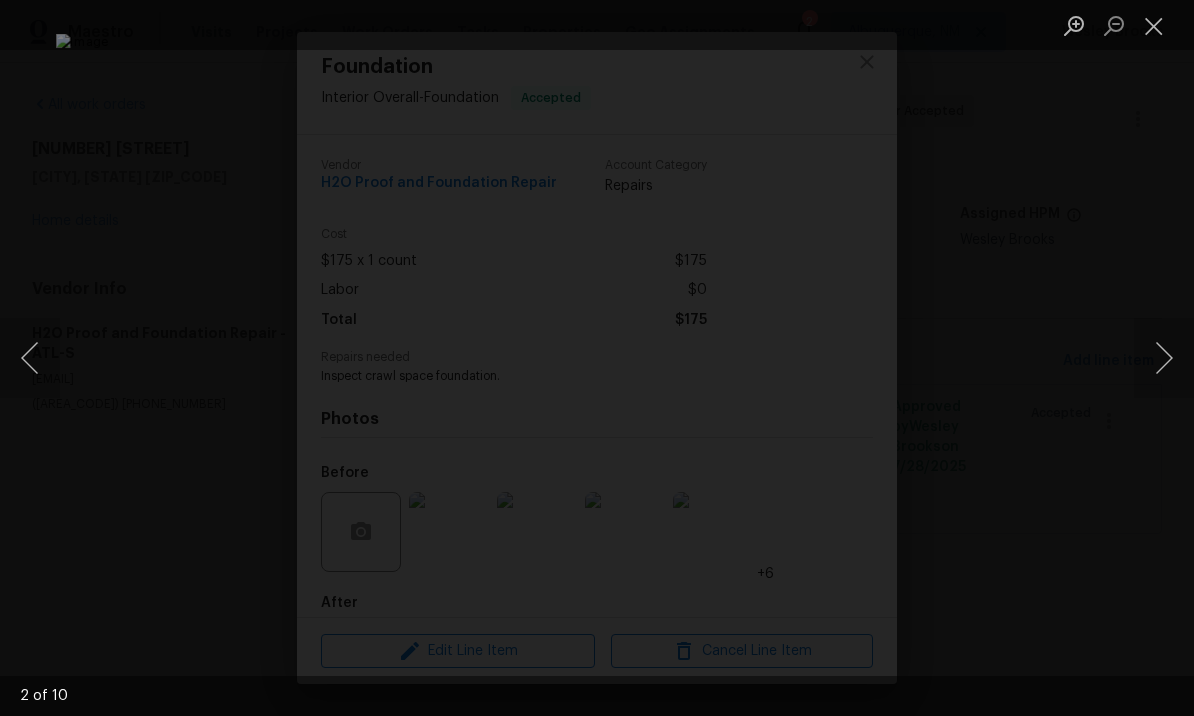 click at bounding box center (1164, 358) 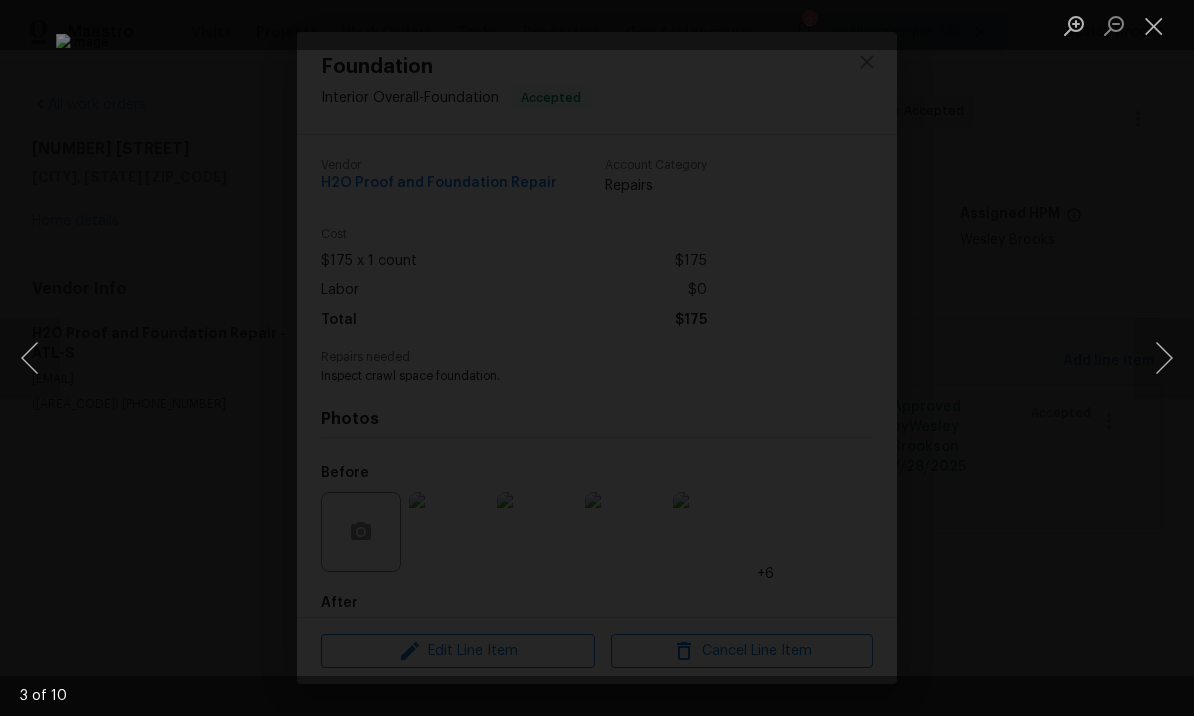 click at bounding box center [1164, 358] 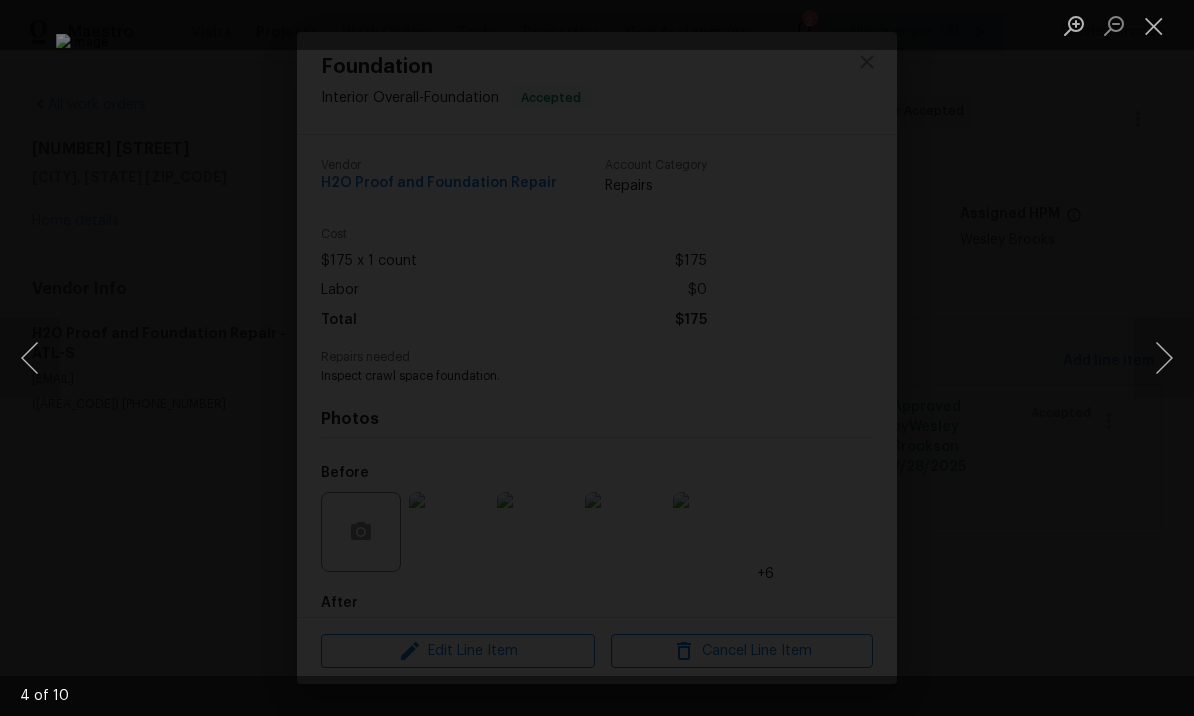 click at bounding box center [1164, 358] 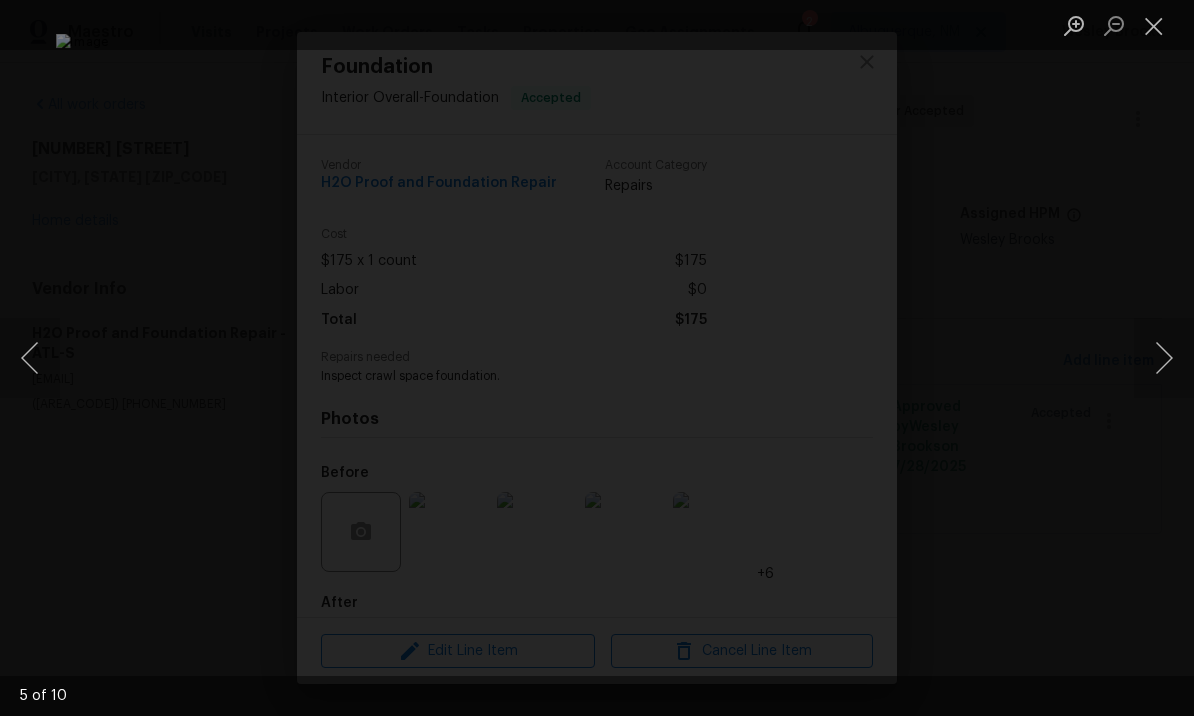 click at bounding box center (1164, 358) 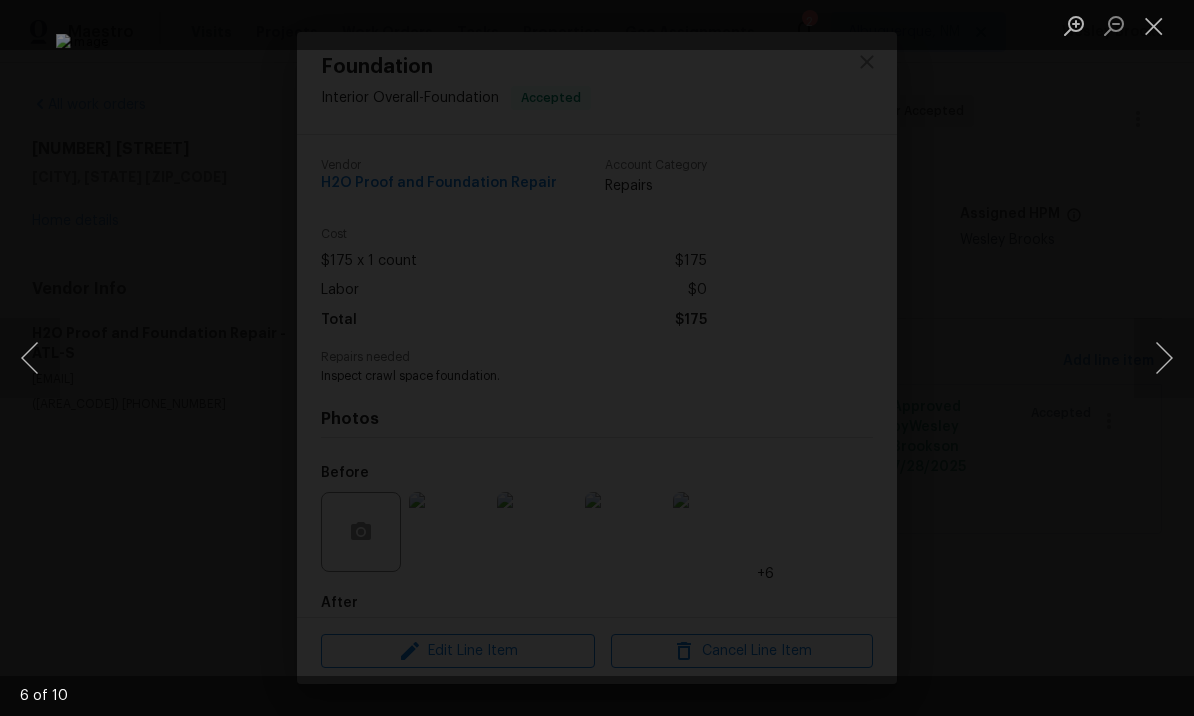 click at bounding box center (1164, 358) 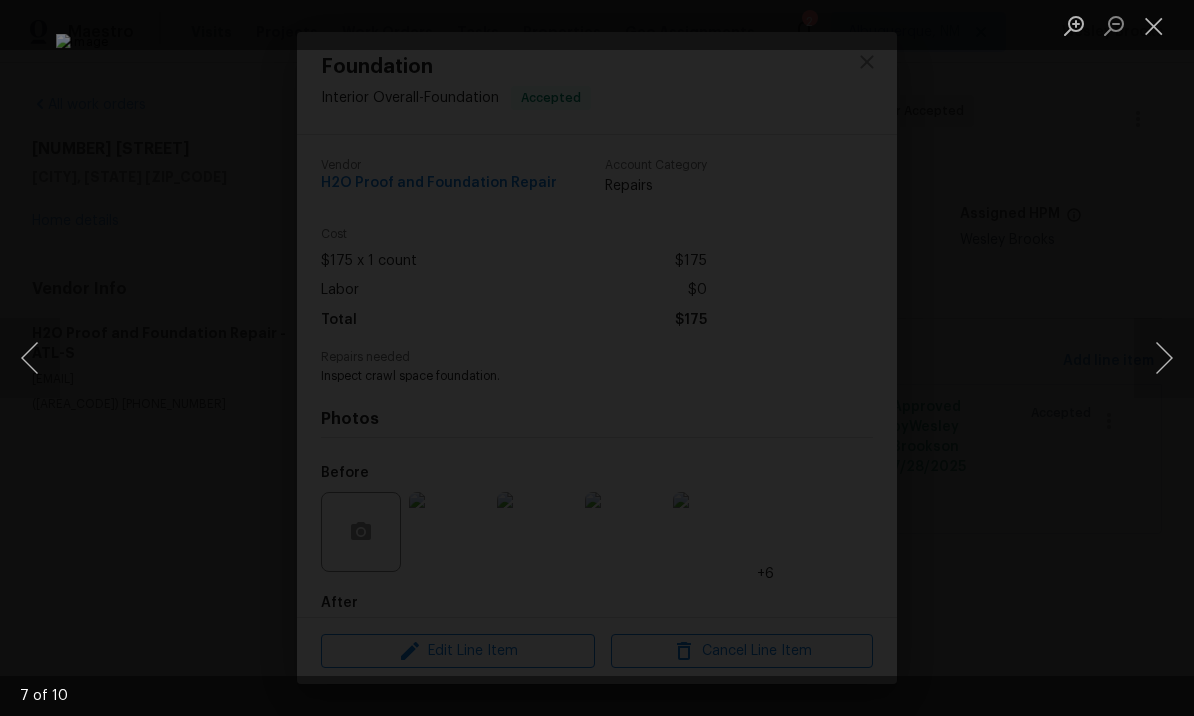 click at bounding box center [1164, 358] 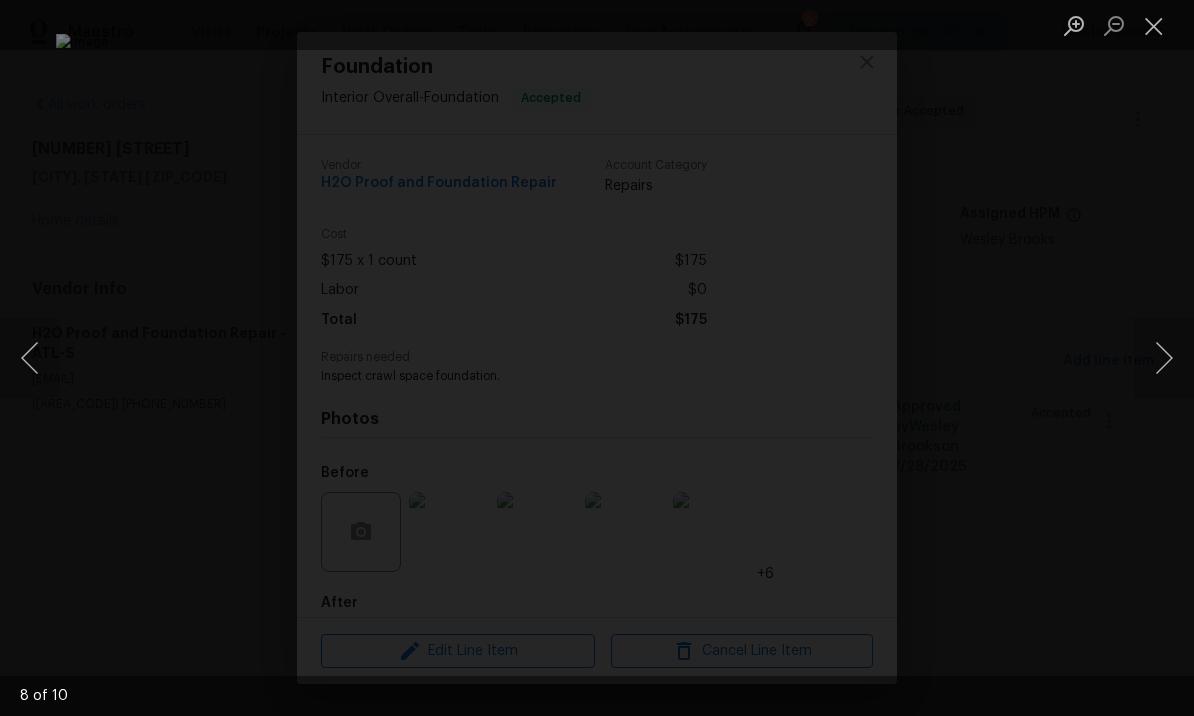 click at bounding box center (1164, 358) 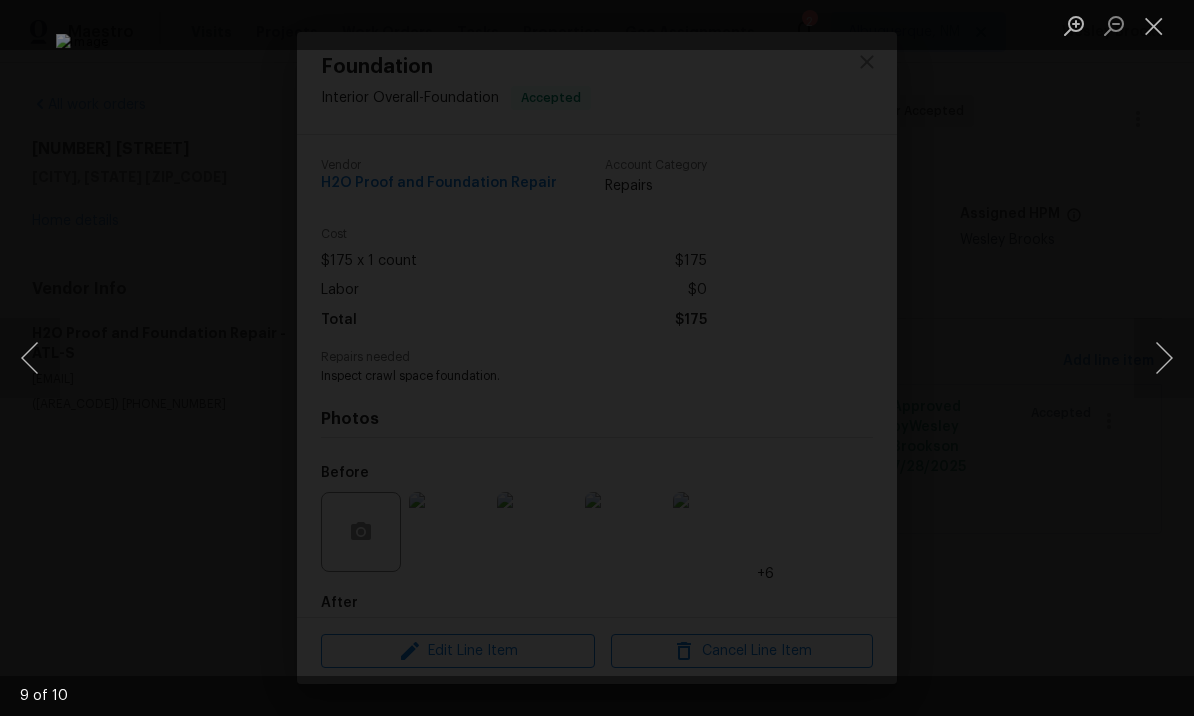 click at bounding box center [1164, 358] 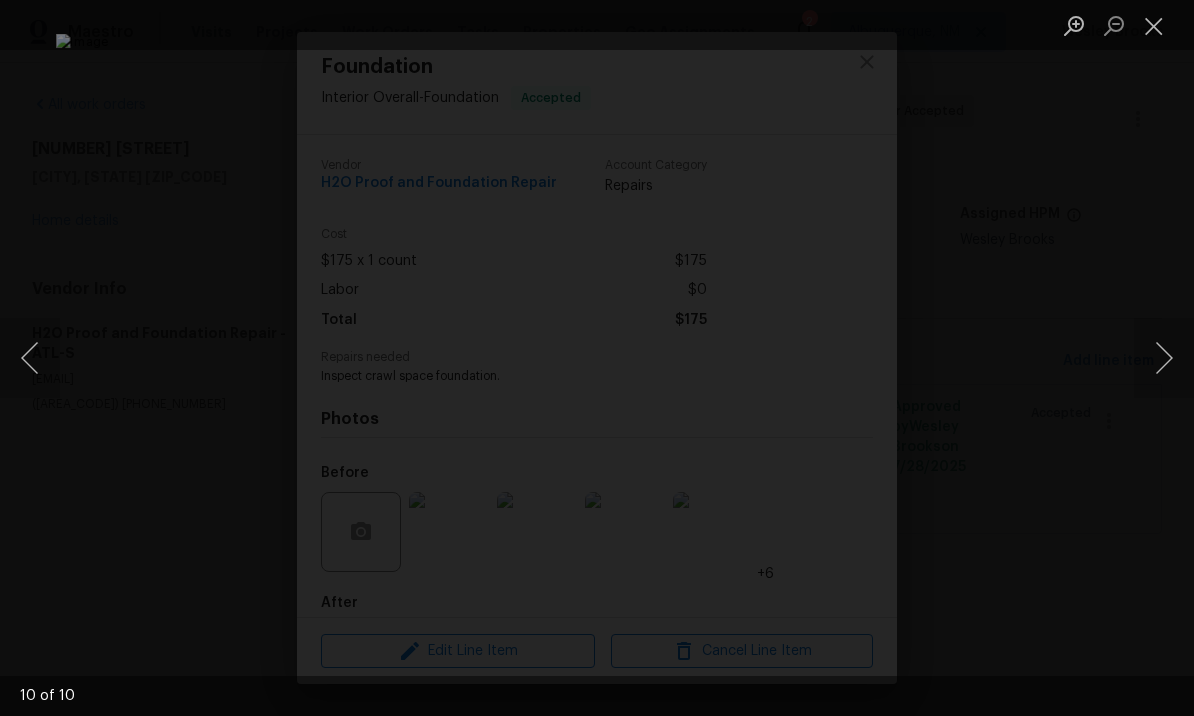 click at bounding box center [1164, 358] 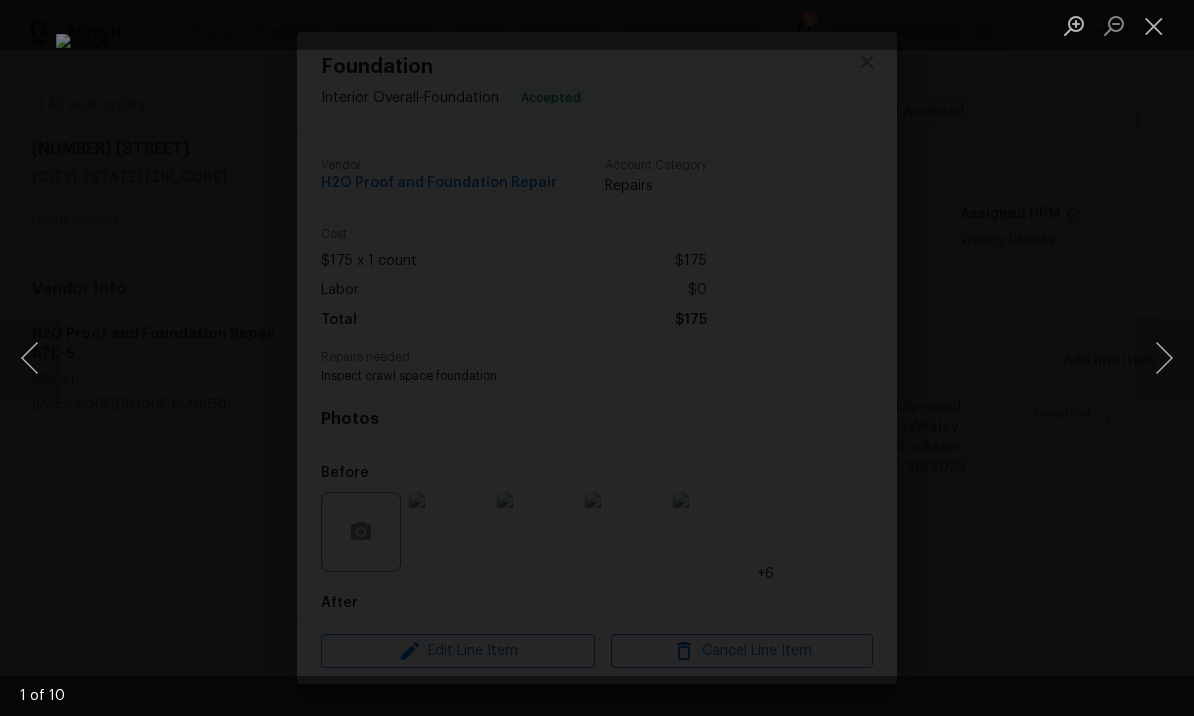click at bounding box center (1154, 25) 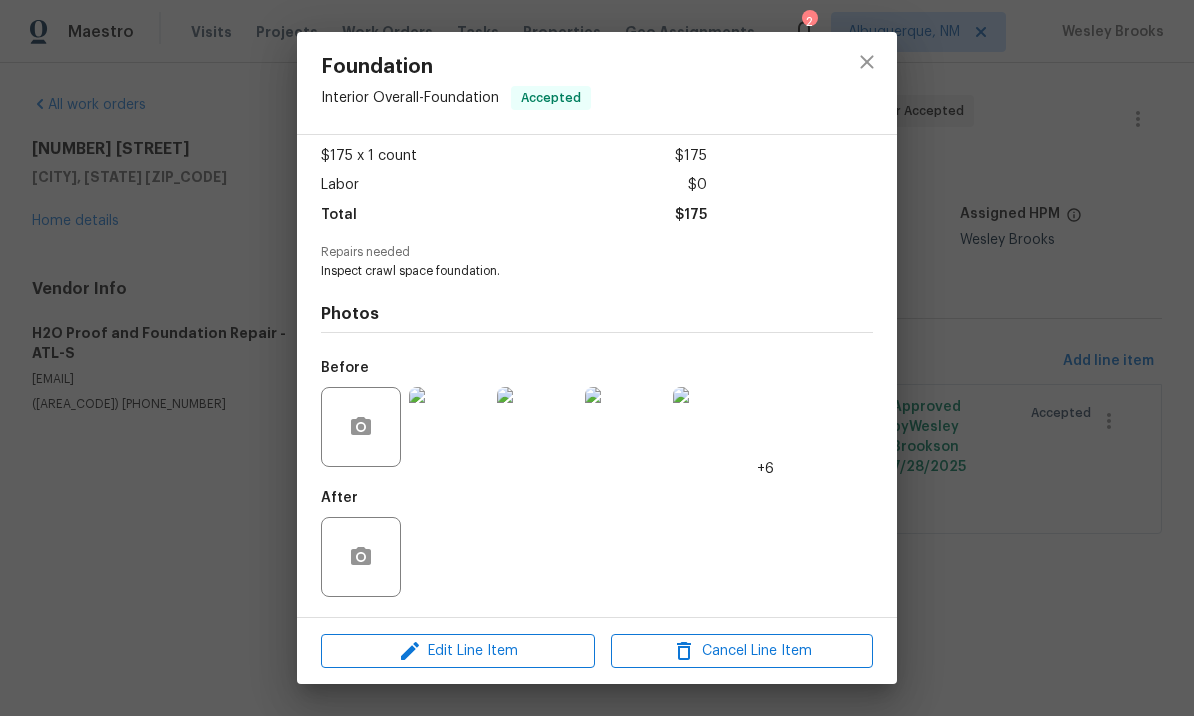 scroll, scrollTop: 110, scrollLeft: 0, axis: vertical 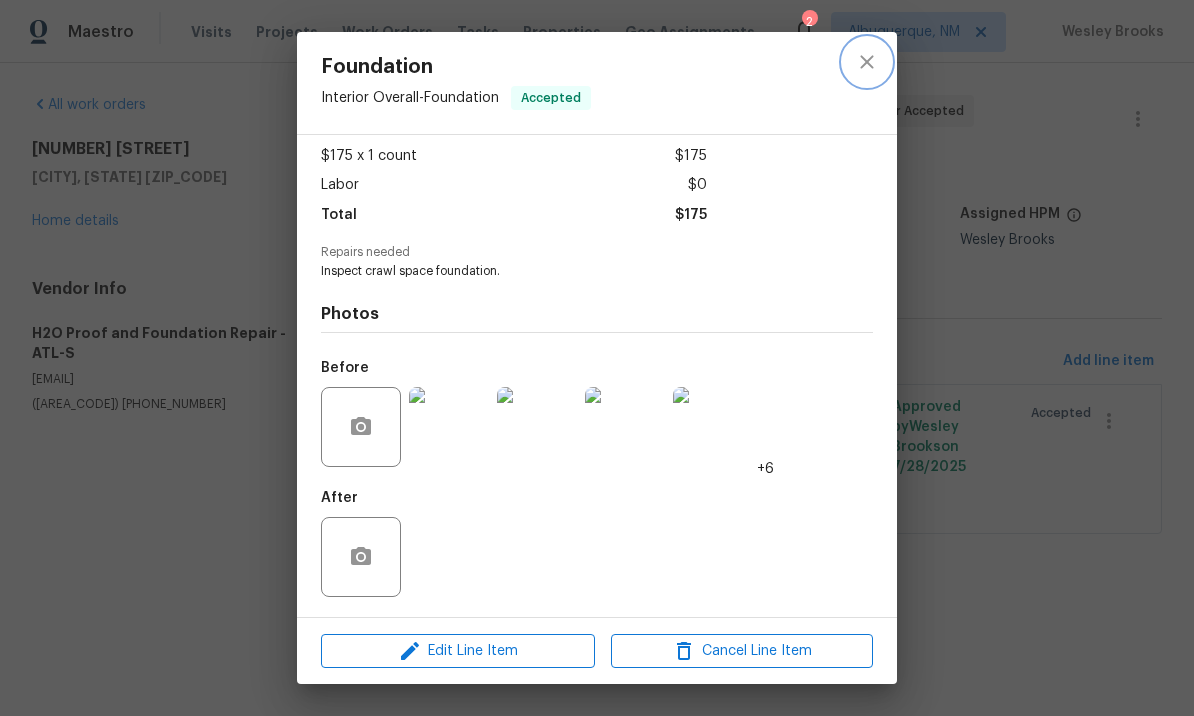 click 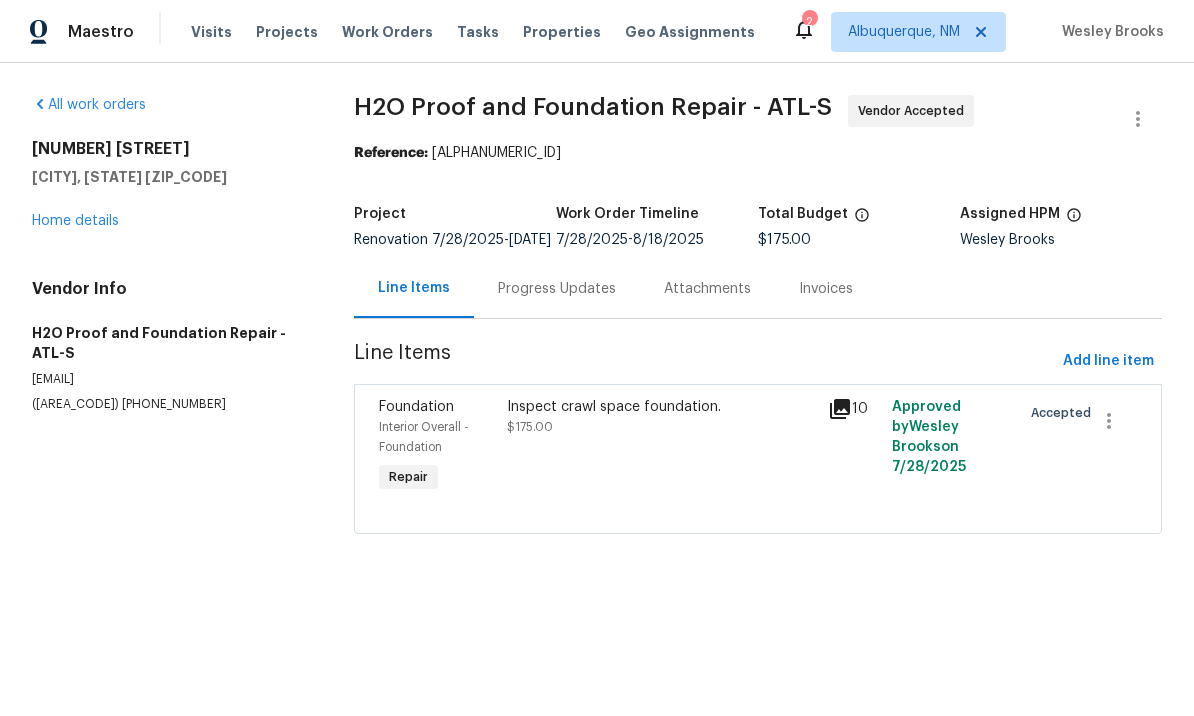 click on "Inspect crawl space foundation. $175.00" at bounding box center [661, 447] 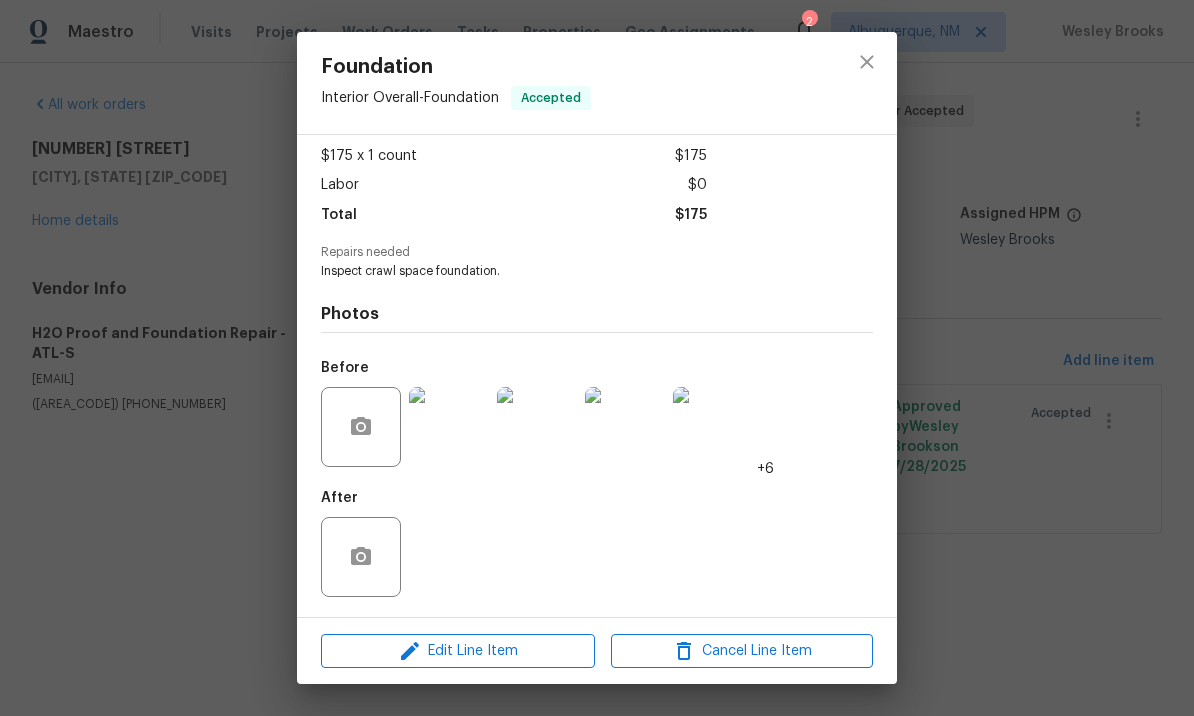 scroll, scrollTop: 110, scrollLeft: 0, axis: vertical 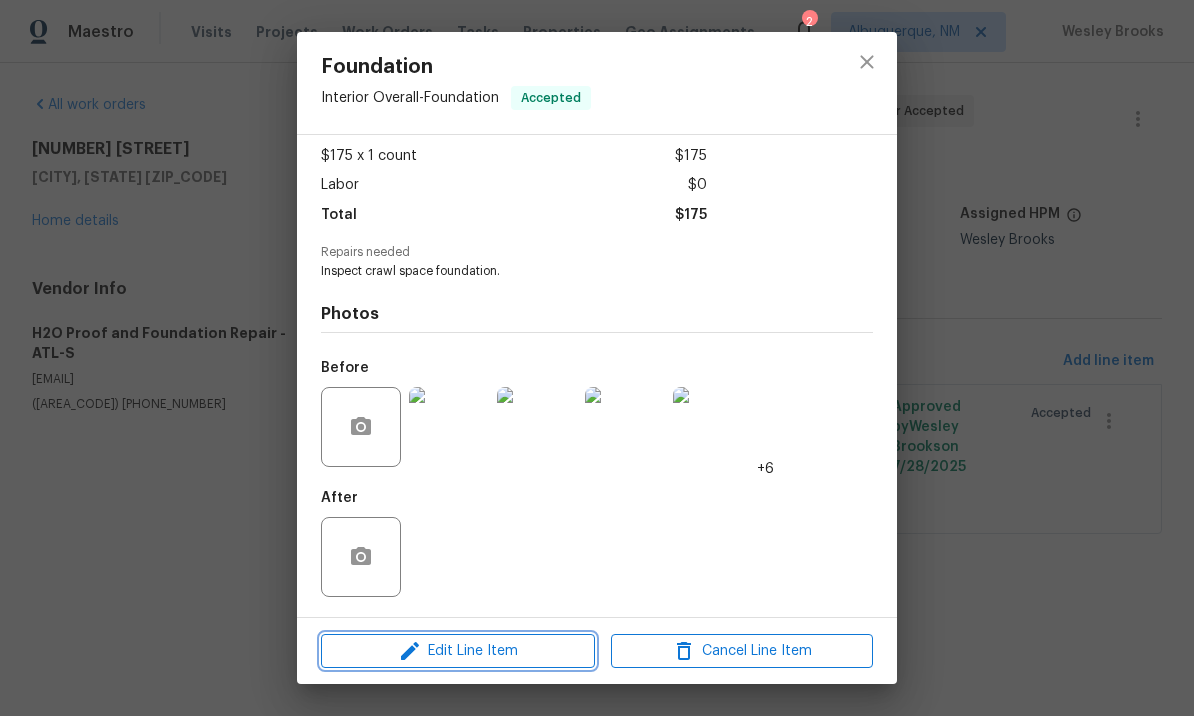 click on "Edit Line Item" at bounding box center (458, 651) 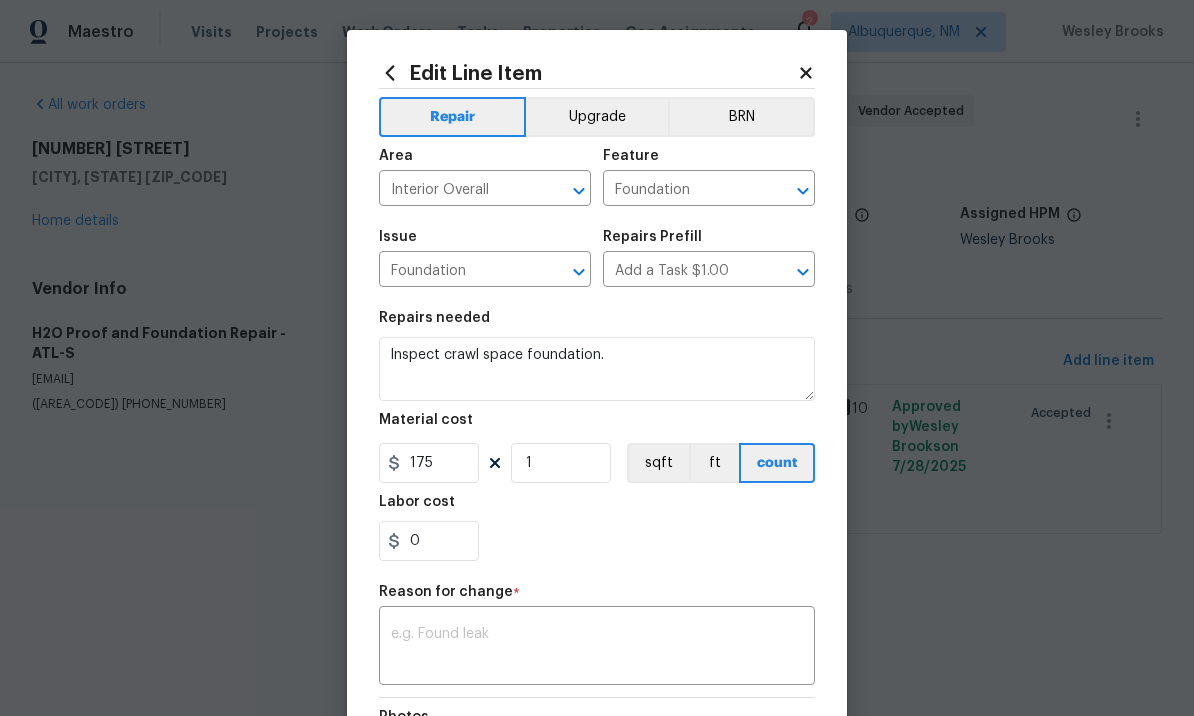 click 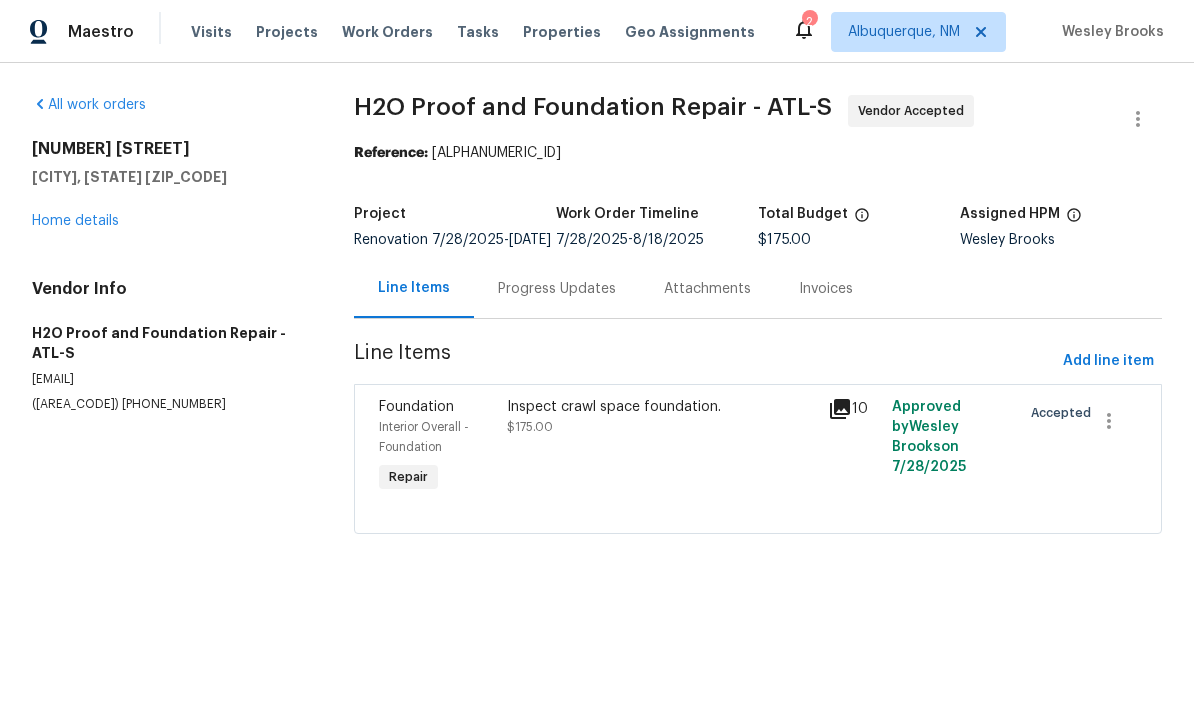 click on "Inspect crawl space foundation. $175.00" at bounding box center [661, 447] 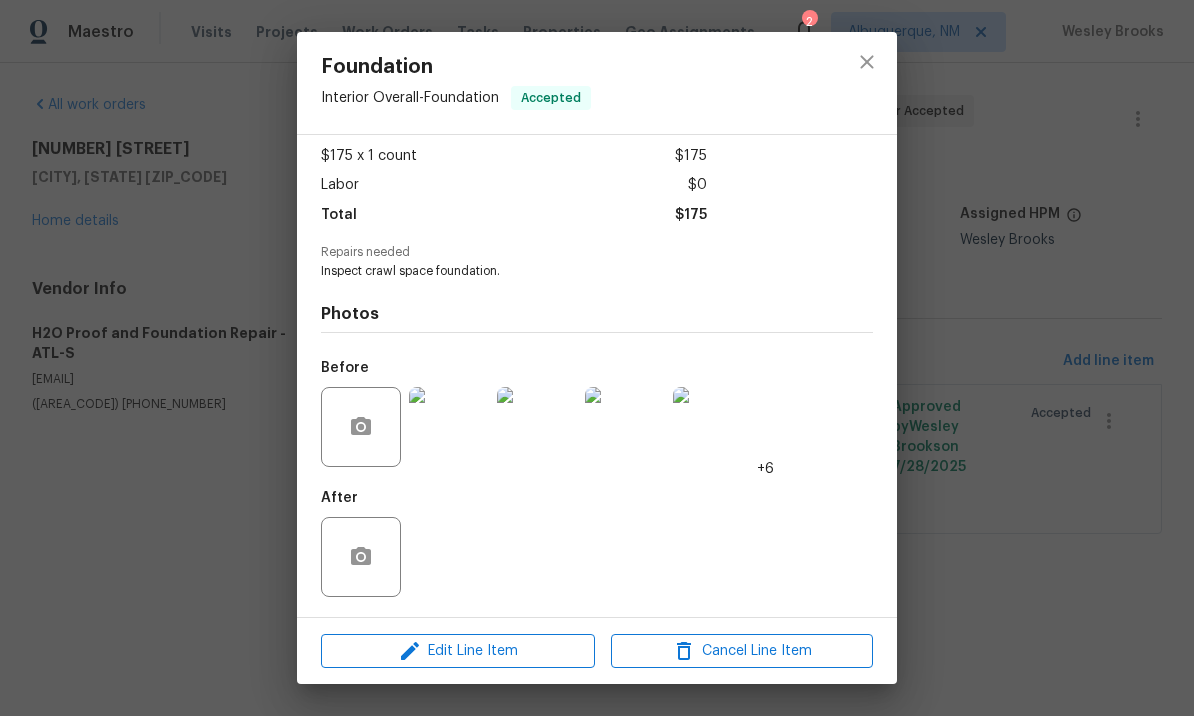 scroll, scrollTop: 110, scrollLeft: 0, axis: vertical 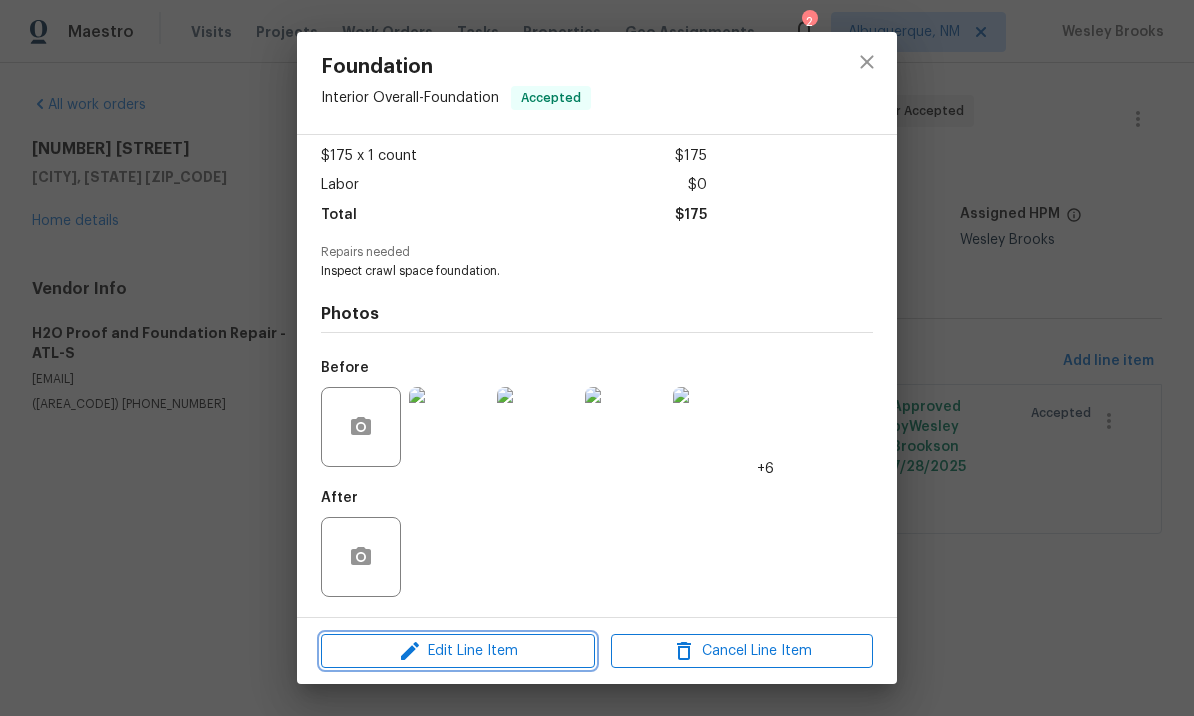 click on "Edit Line Item" at bounding box center [458, 651] 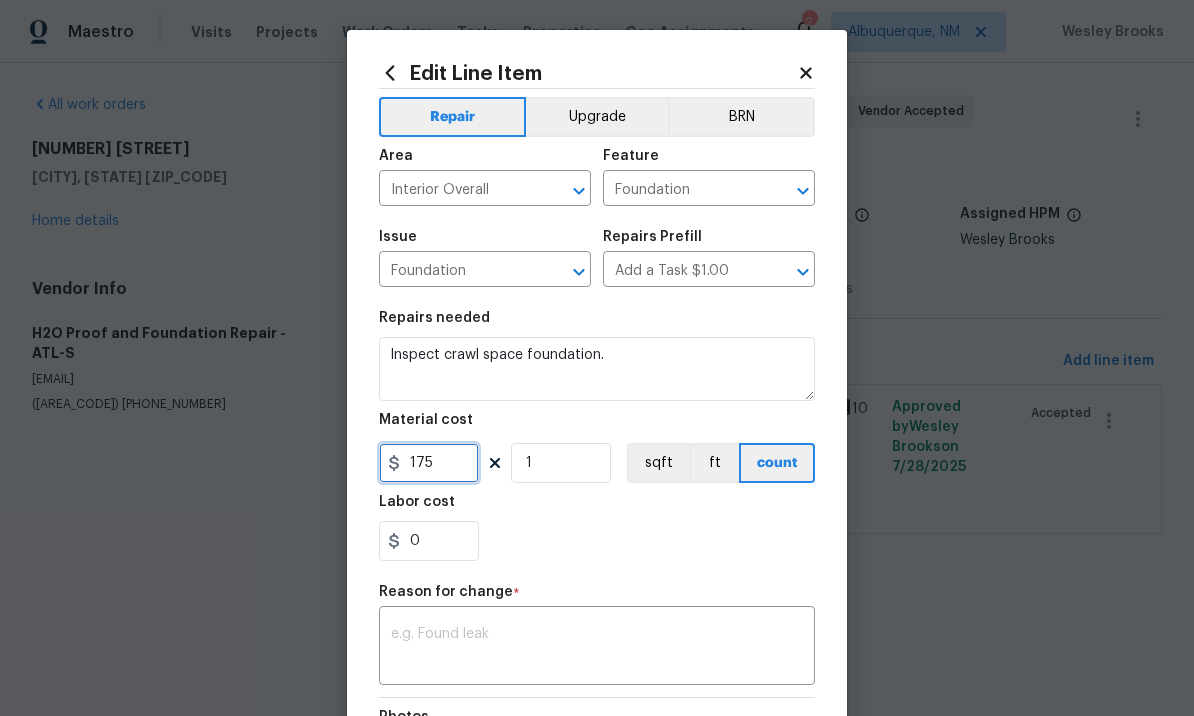click on "175" at bounding box center (429, 463) 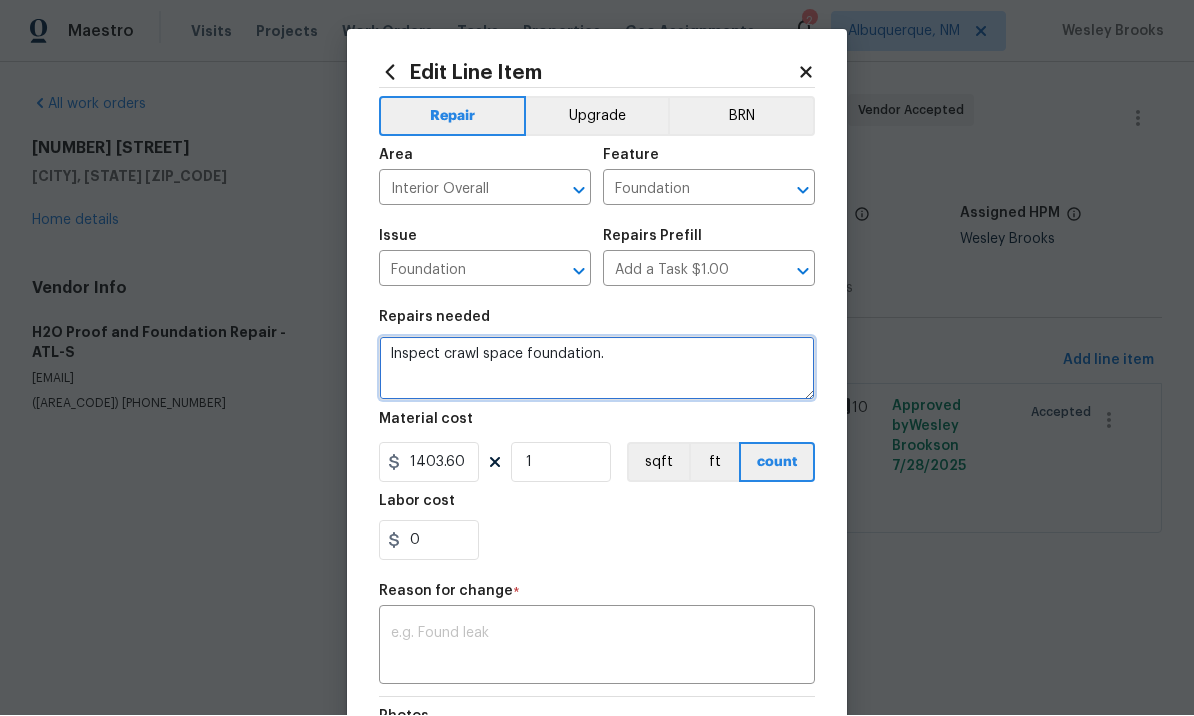 click on "Inspect crawl space foundation." at bounding box center (597, 369) 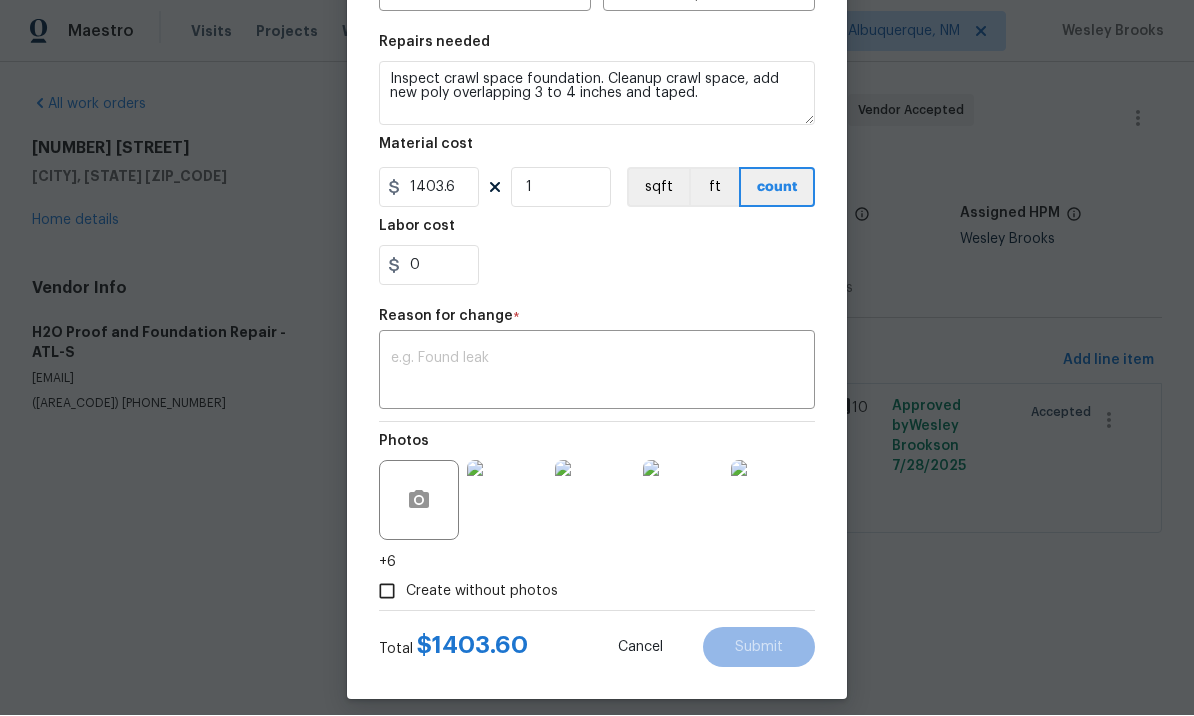 scroll, scrollTop: 274, scrollLeft: 0, axis: vertical 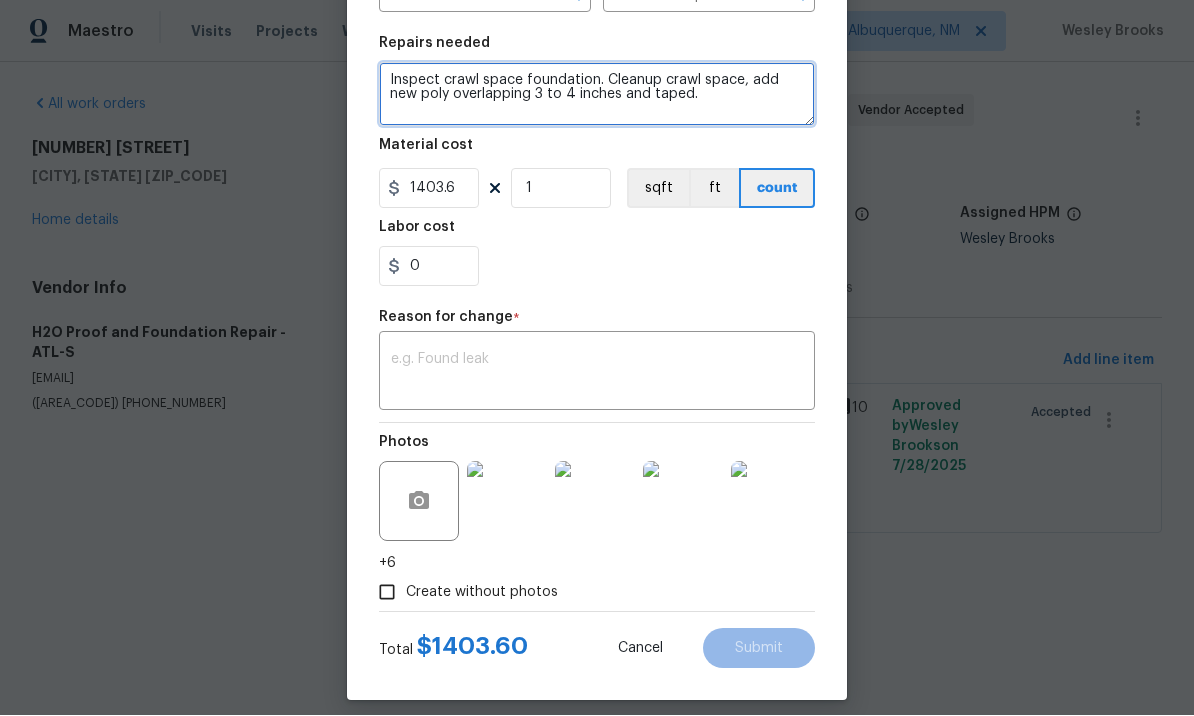 type on "Inspect crawl space foundation. Cleanup crawl space, add new poly overlapping 3 to 4 inches and taped." 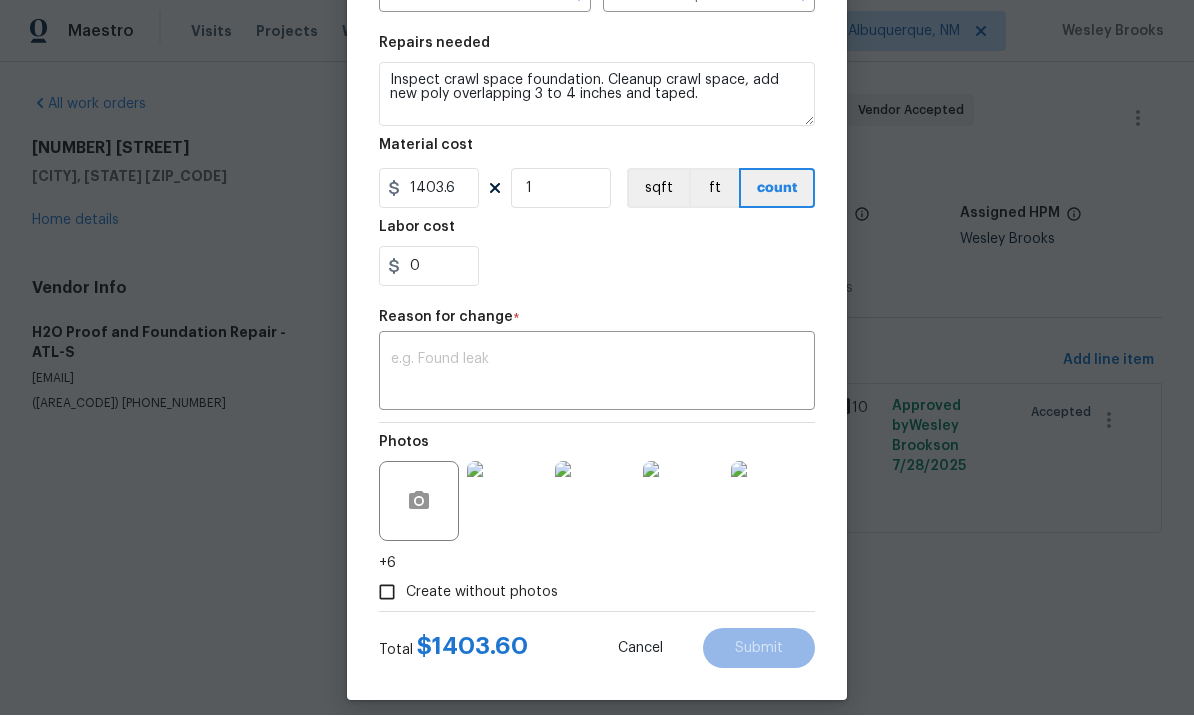 click at bounding box center [597, 374] 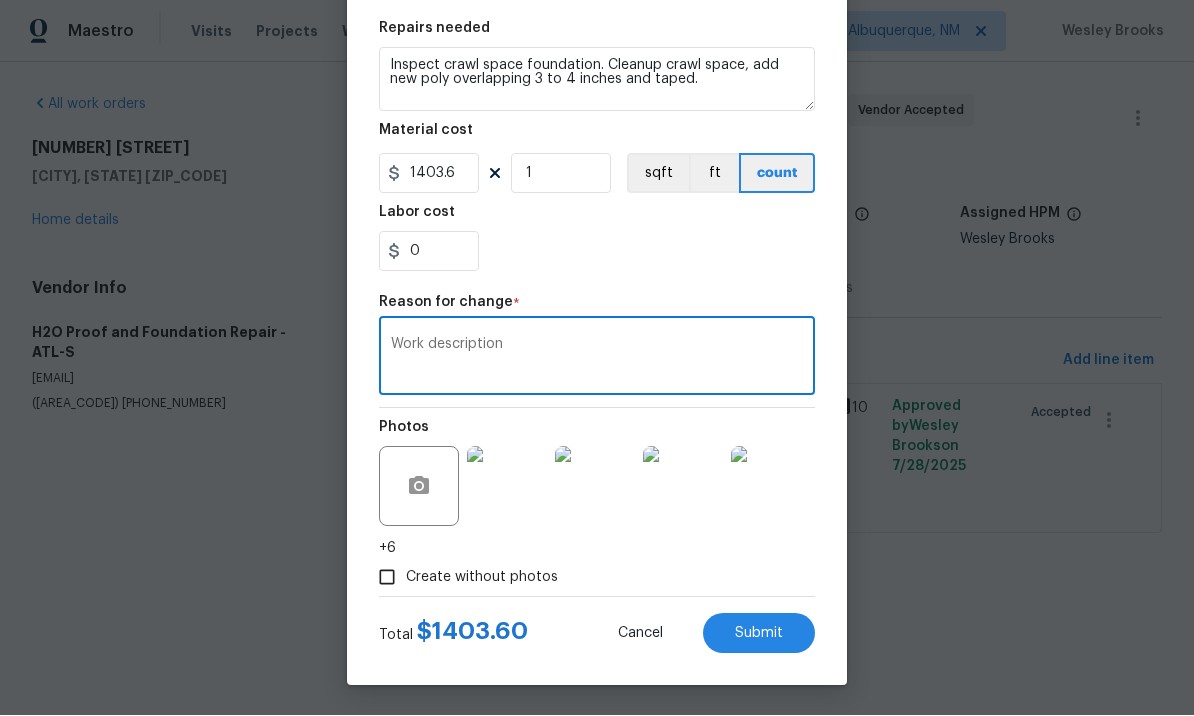 type on "Work description" 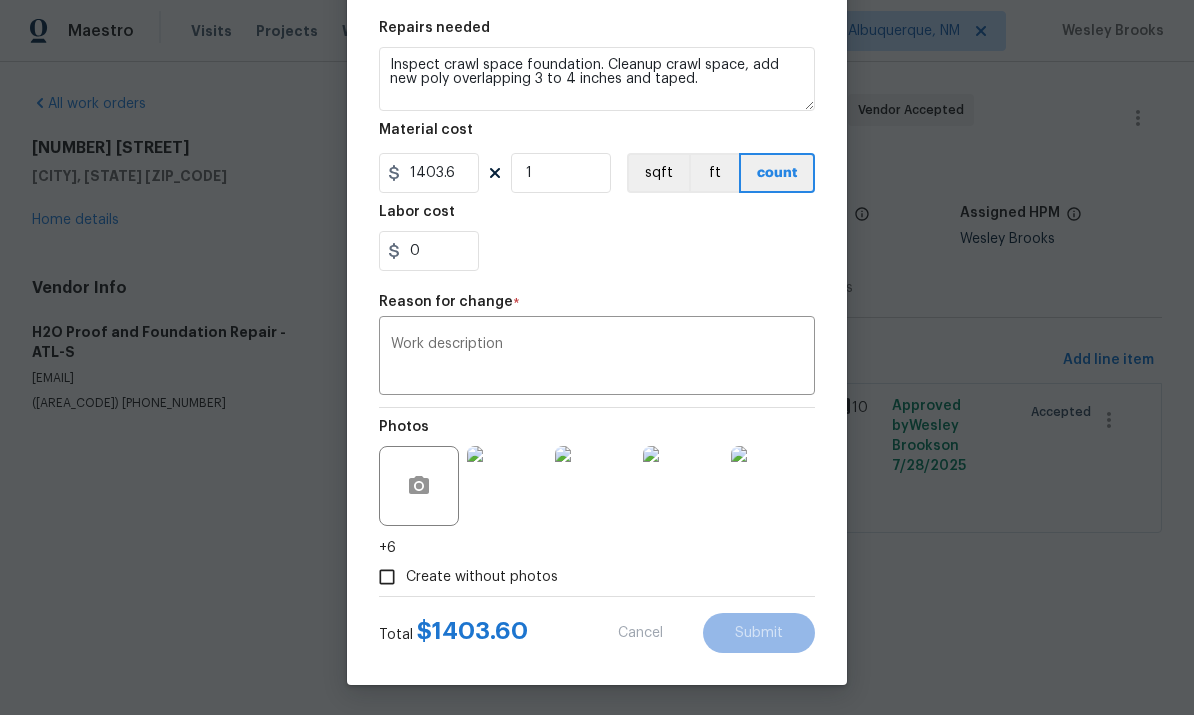 type on "Inspect crawl space foundation." 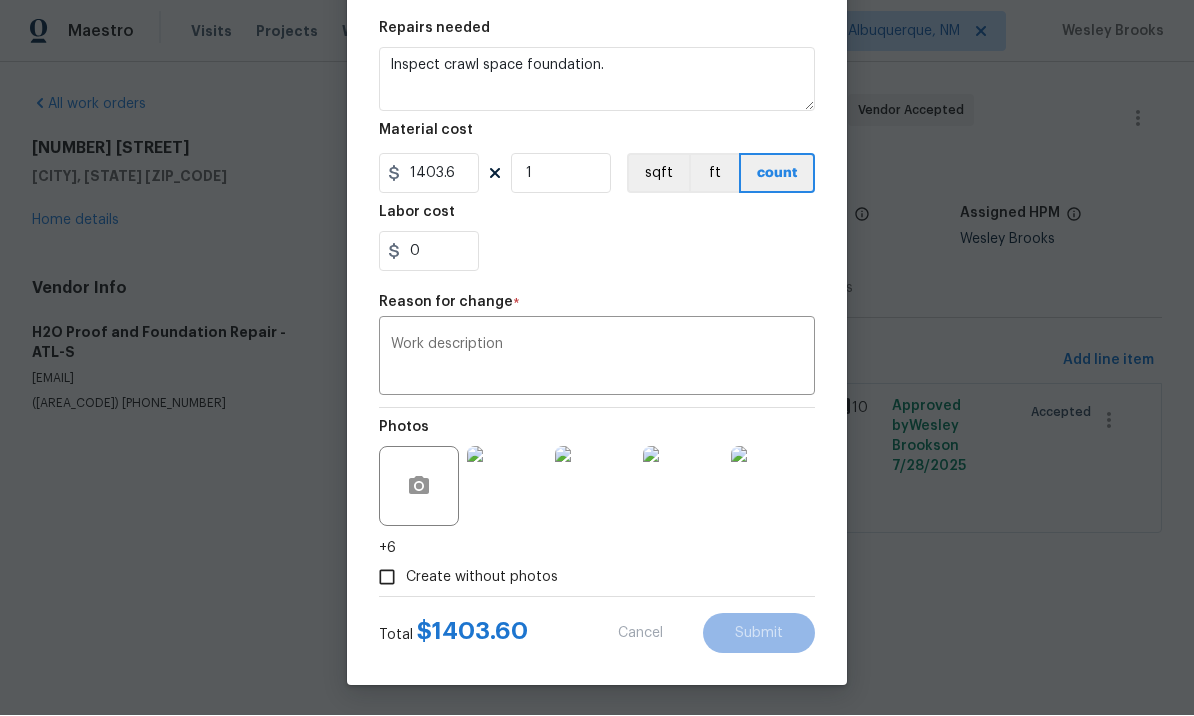type on "175" 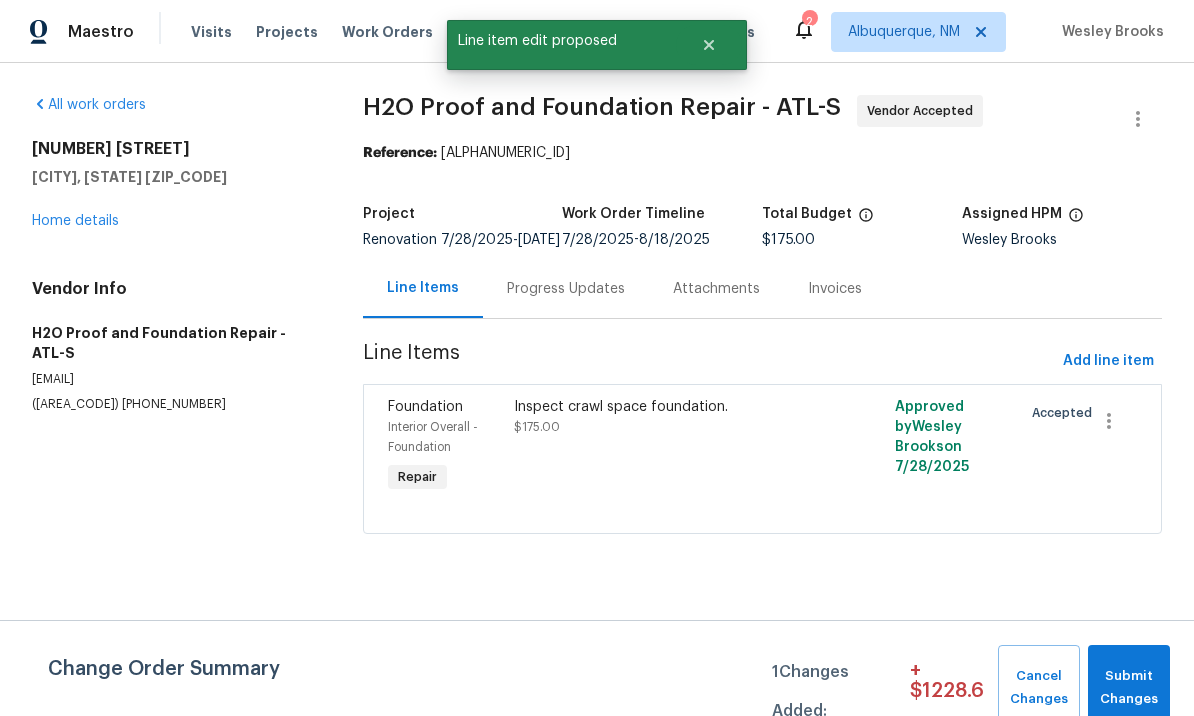 scroll, scrollTop: 0, scrollLeft: 0, axis: both 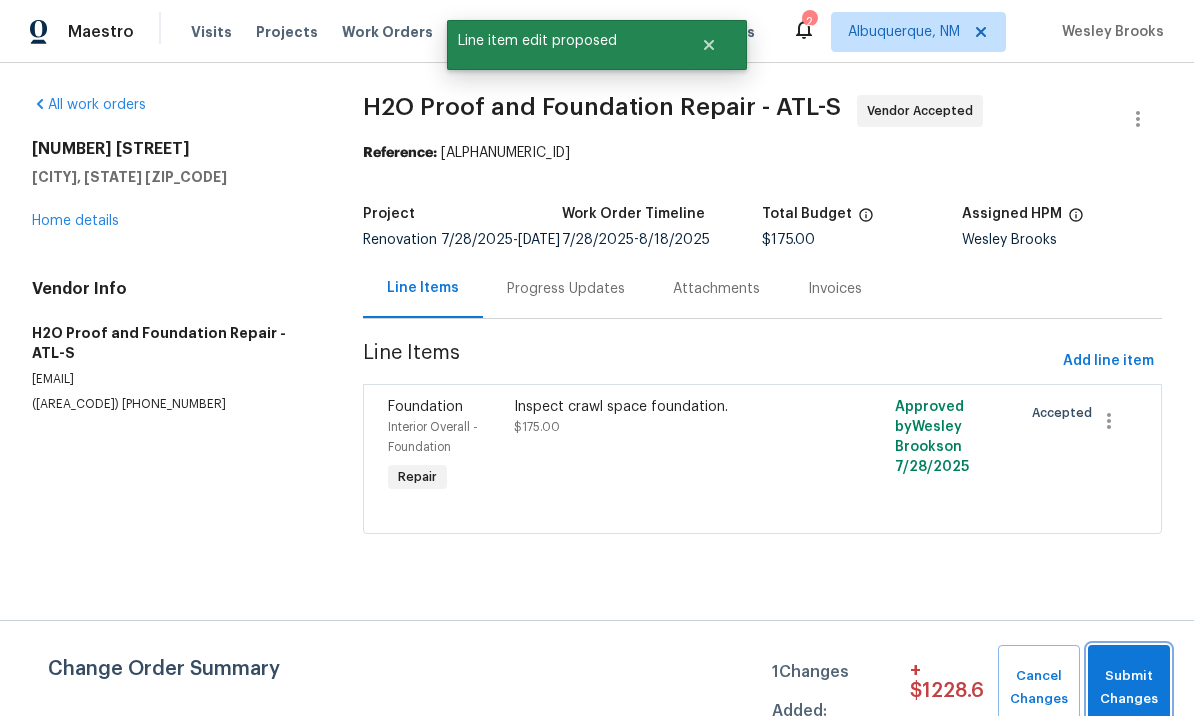 click on "Submit Changes" at bounding box center [1129, 688] 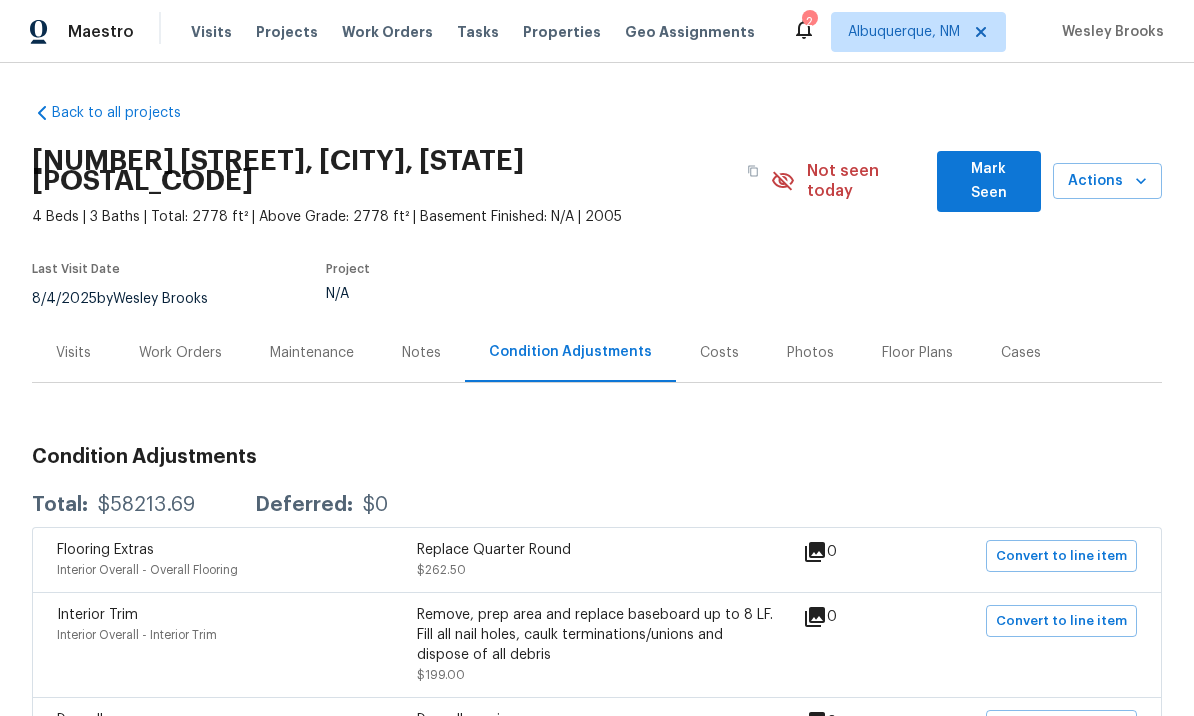 scroll, scrollTop: 0, scrollLeft: 0, axis: both 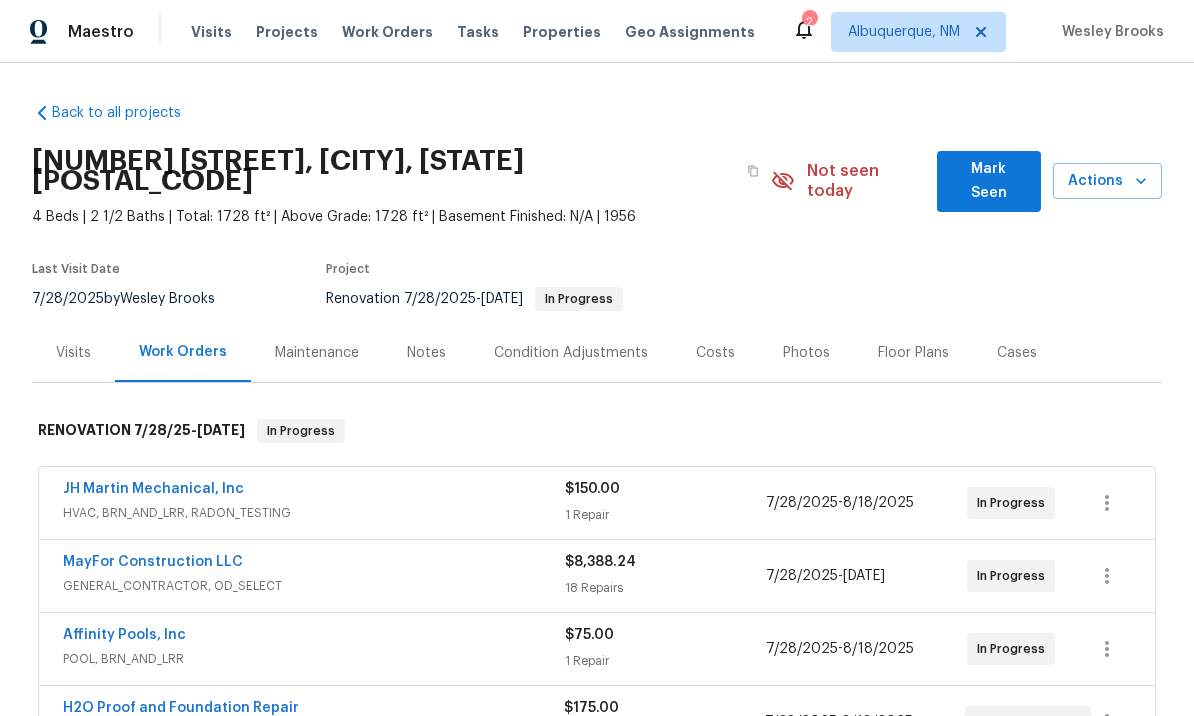 click on "Notes" at bounding box center [426, 353] 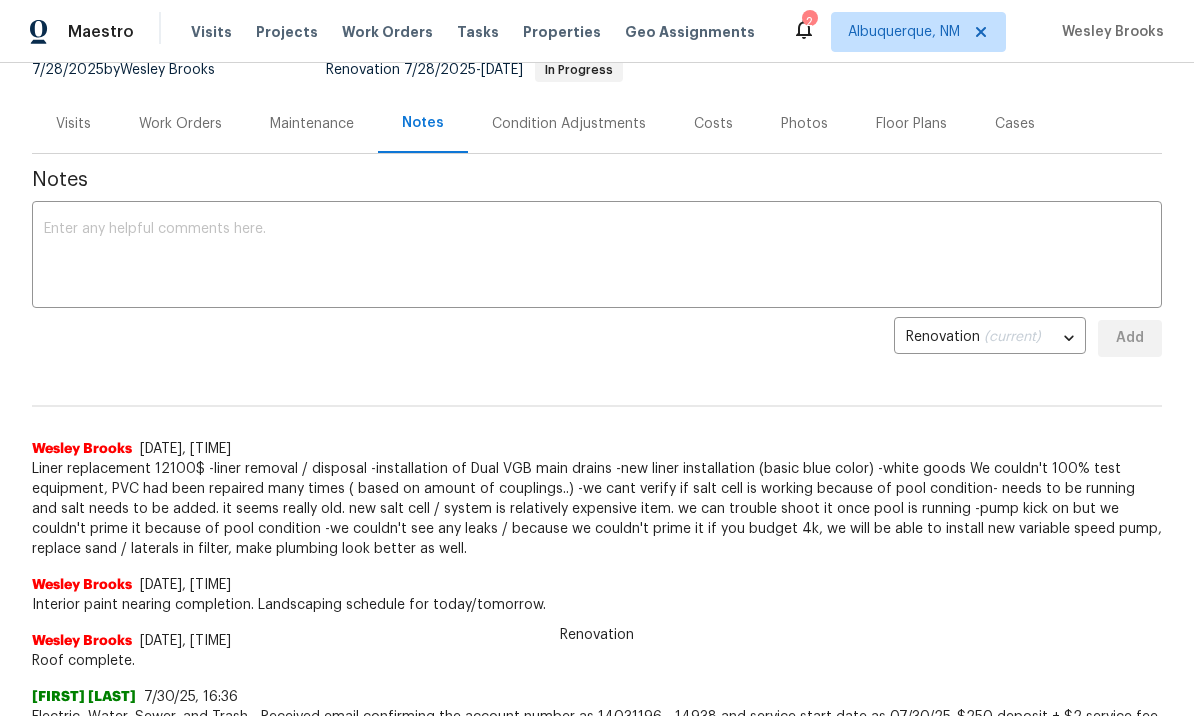 scroll, scrollTop: 120, scrollLeft: 0, axis: vertical 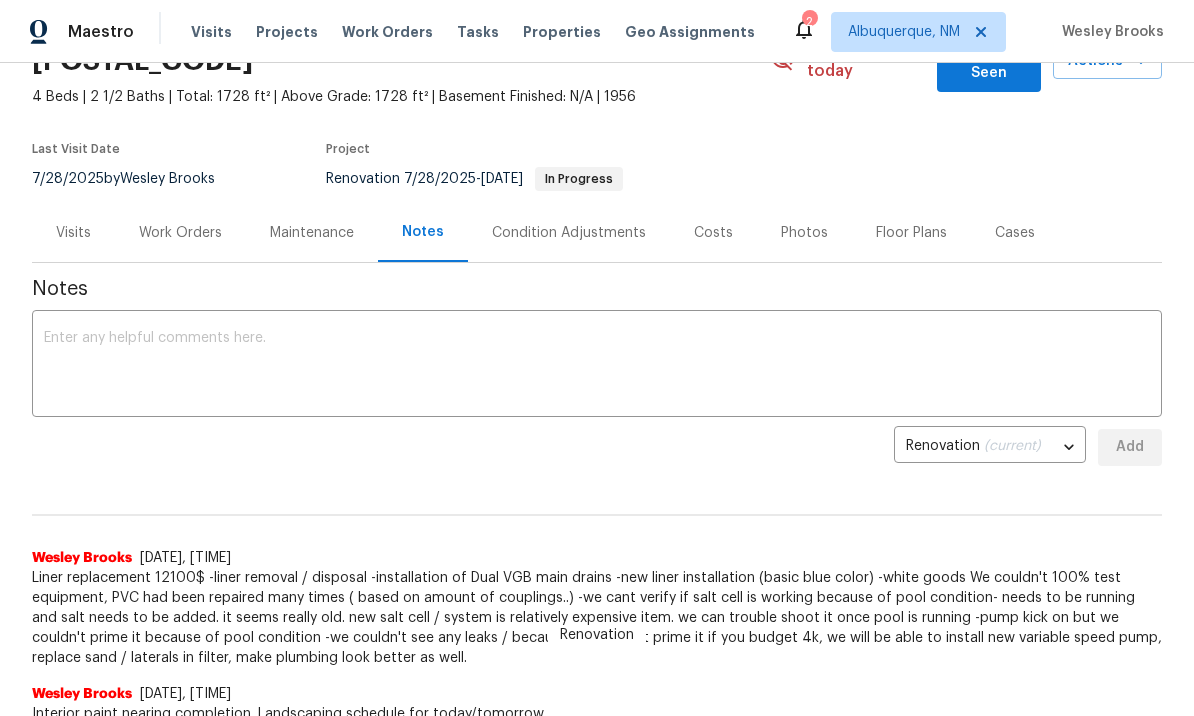 click at bounding box center (597, 366) 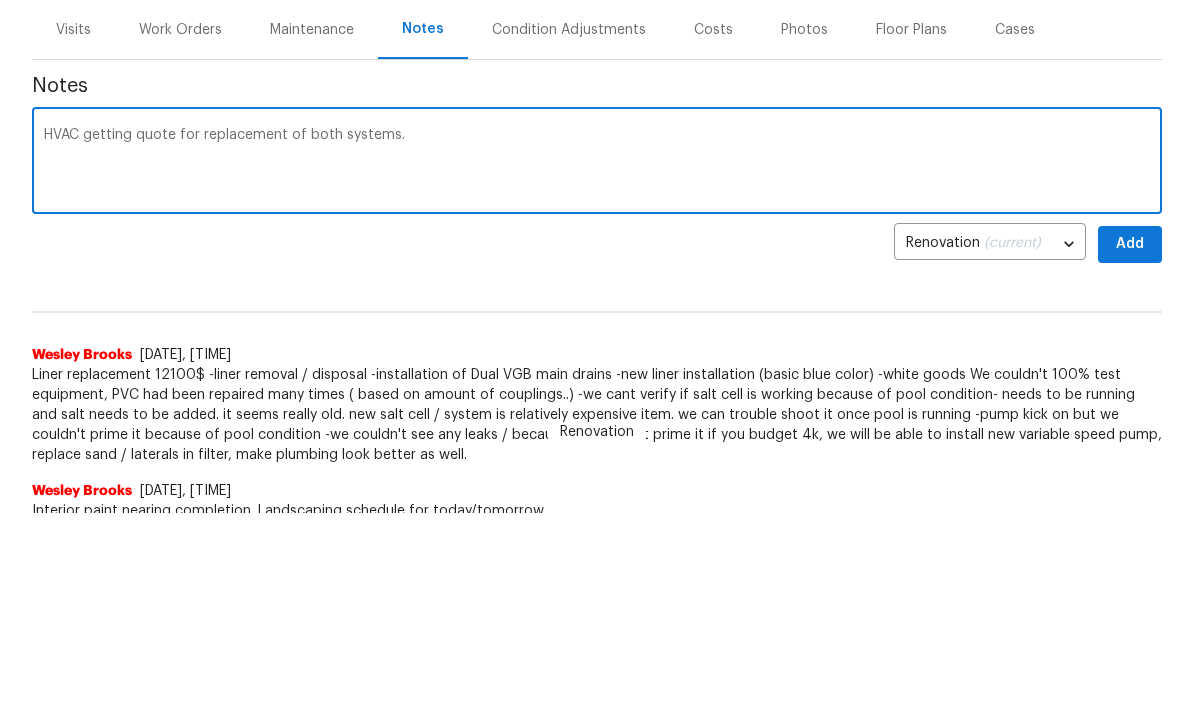 type on "HVAC getting quote for replacement of both systems." 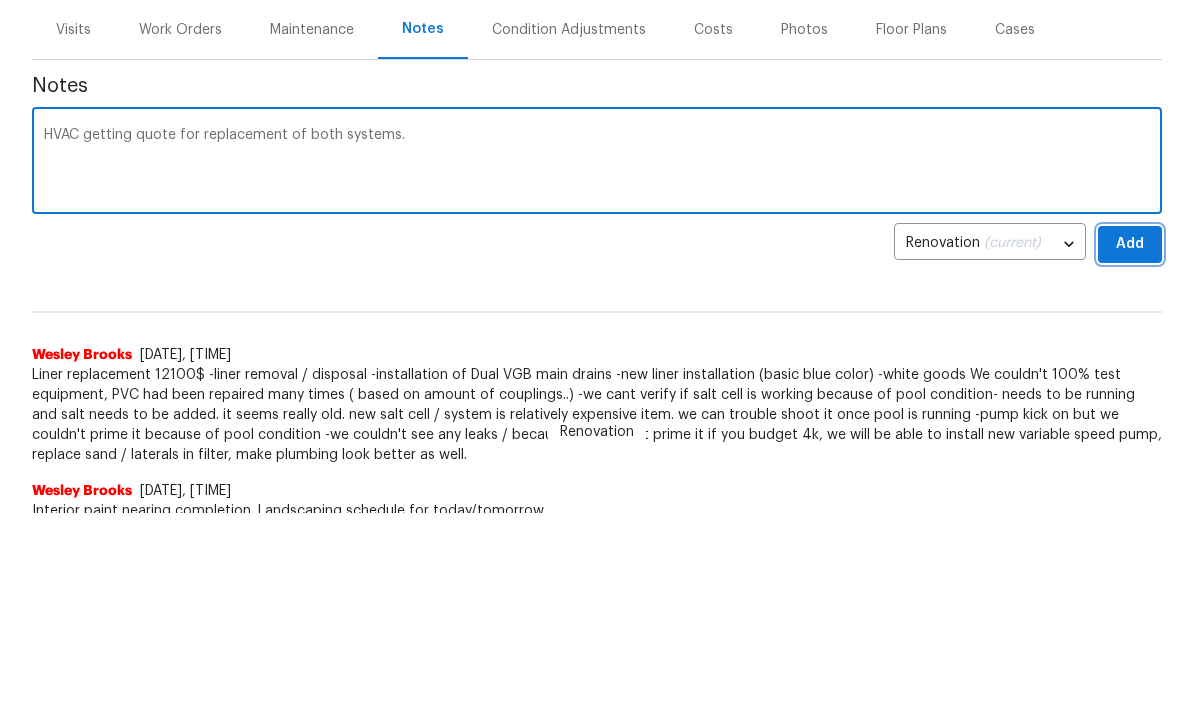 click on "Add" at bounding box center (1130, 447) 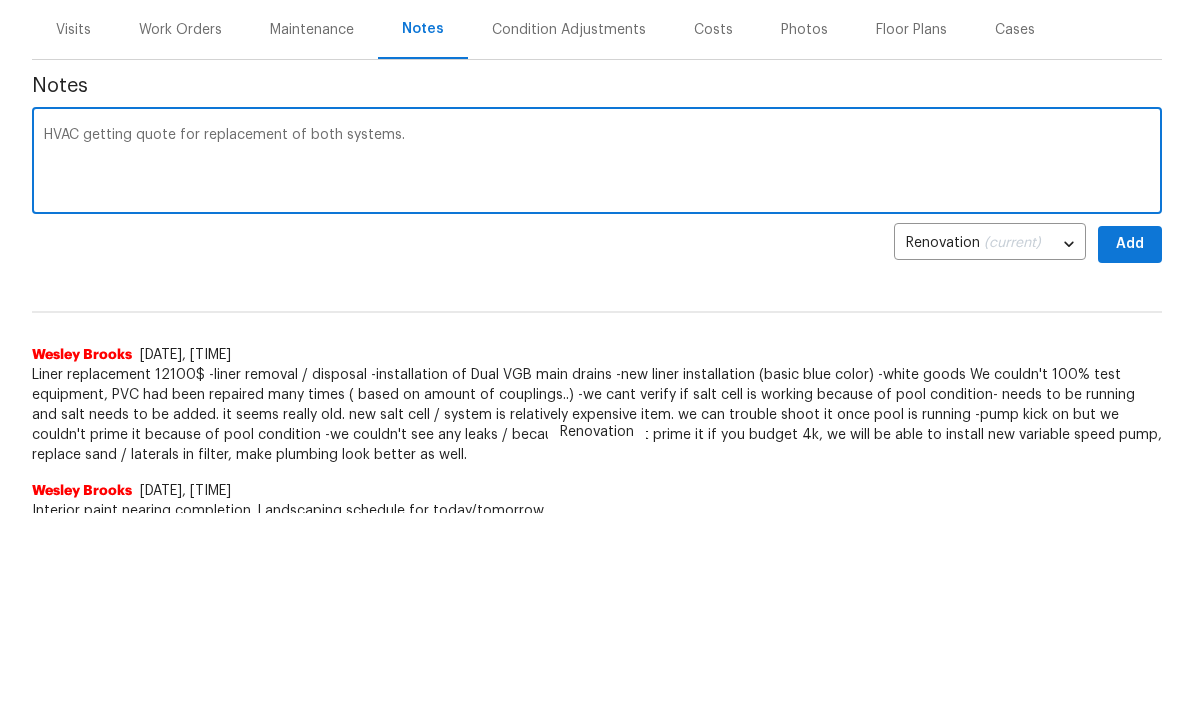 scroll, scrollTop: 203, scrollLeft: 0, axis: vertical 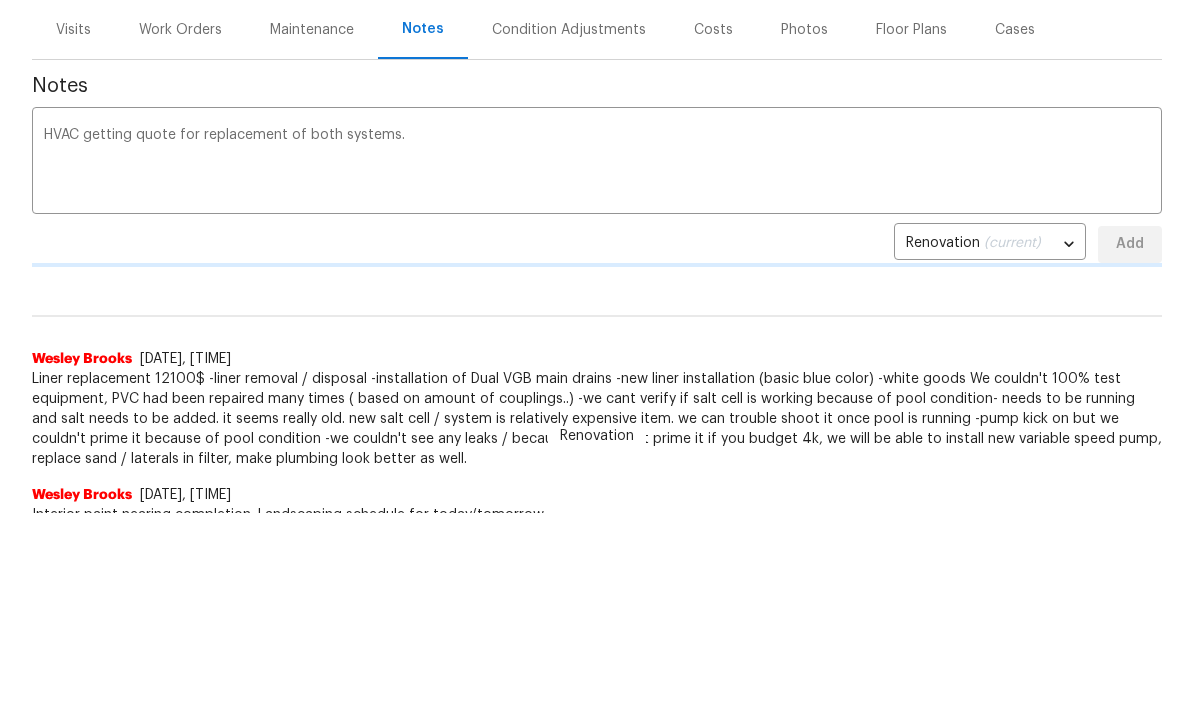 type 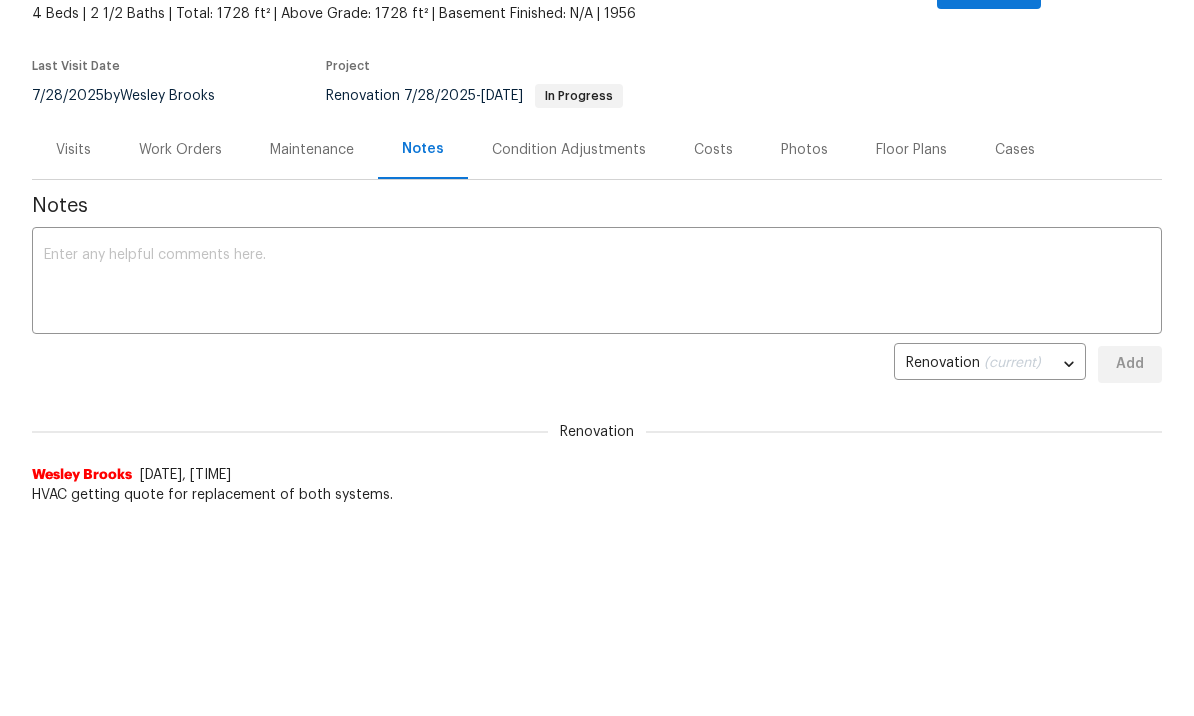 scroll, scrollTop: 0, scrollLeft: 0, axis: both 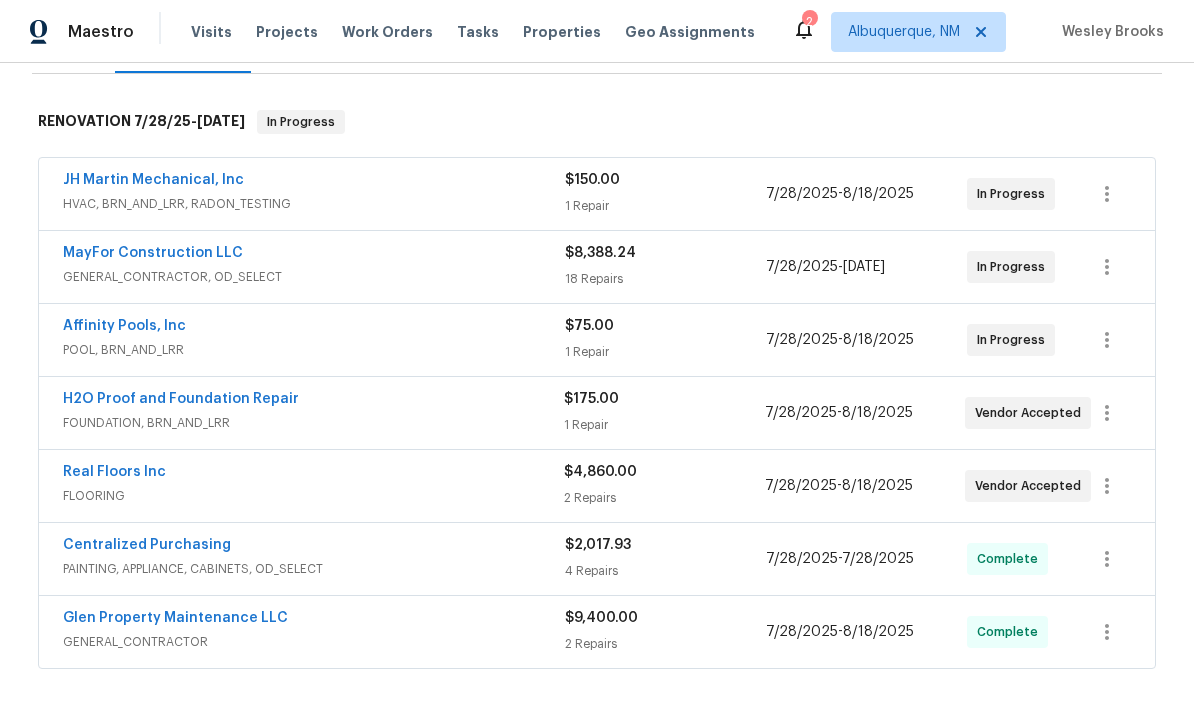 click on "Real Floors Inc" at bounding box center (114, 472) 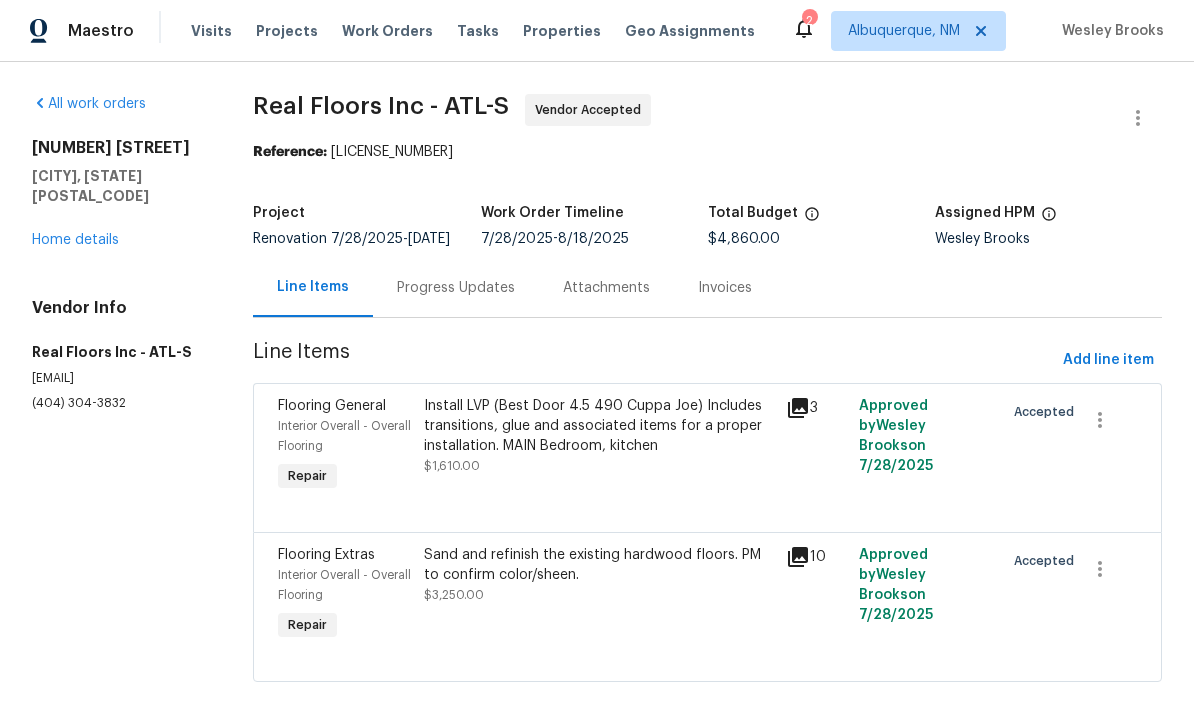 scroll, scrollTop: 1, scrollLeft: 0, axis: vertical 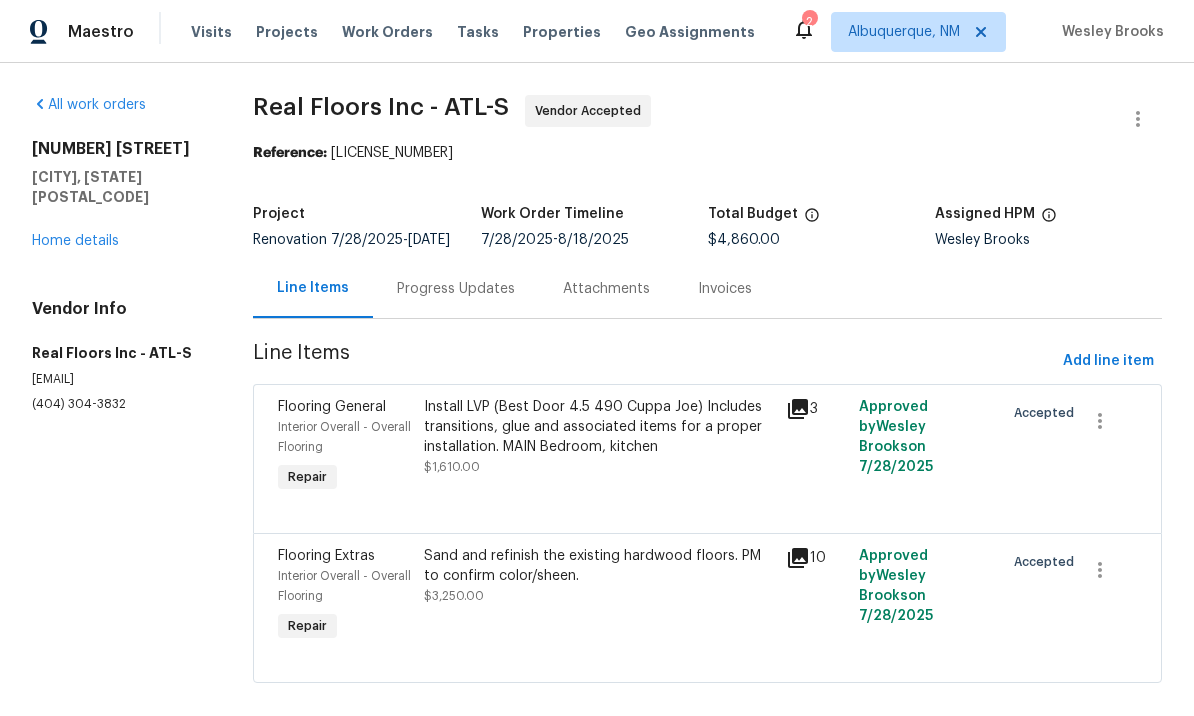 click on "Progress Updates" at bounding box center (456, 288) 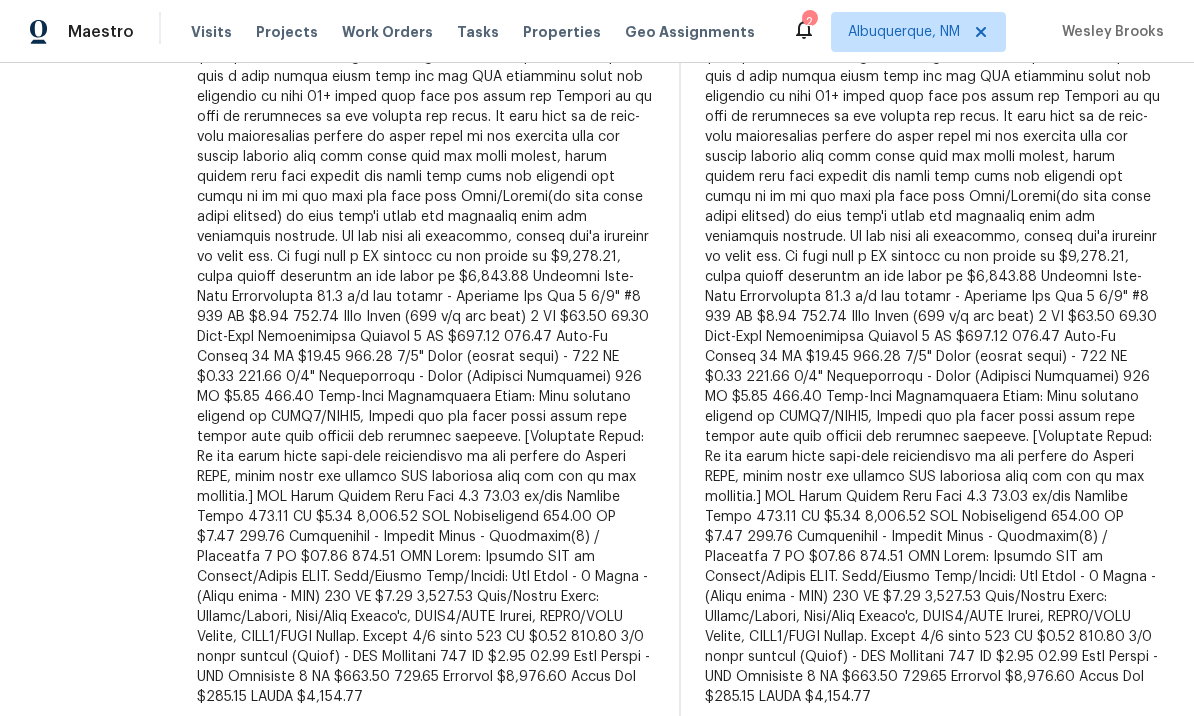 scroll, scrollTop: 817, scrollLeft: 0, axis: vertical 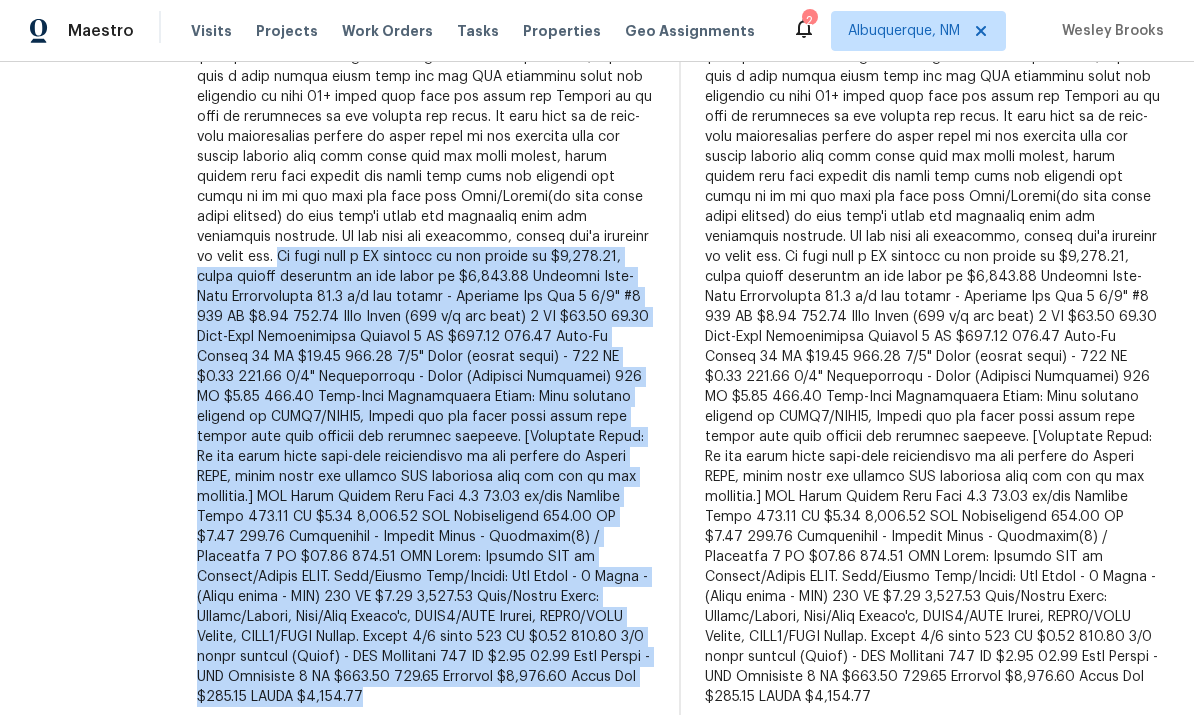 copy on "We will need a CO request to the amount of $1,708.11, total amount reflected on the quote is $6,568.11
Hardwood Nail-Down Installation
19.5 s/f per bundle - Millwood
Red Oak 2 1/4" #1	117	SF	$2.85	333.45
Felt Paper (432 s/f per roll)	1	EA	$28.00	28.00
Nail-Down Installation Minimum	1	EA	$400.00	400.00
Lace-In Charge	20	LF	$12.00	240.00
1/4" Round (primed white) -	352	LF	$0.75	264.00
1/4" Installation - Labor (Hardwood Installer)	352	LF	$0.55	193.60
Nail-Down Installation Areas: Make hardwood repairs in BDRM2/BDRM3, Family and any other areas where dark stains have bled through the existing hardwood. [Installer Notes: Do not worry about nail-down installation in the kitchen or Master BDRM, those rooms are getting LVP installed over the top of the hardwood.]
LVP Click
Mohawk Best Door 4.5	32.15 sf/box
Sweeper Beige	482.25	SF	$2.40	1,157.40
LVP Installation	482.25	SF	$1.15	554.59
Transitions - Sweeper Beige - Multitrim(3) / Stairnose	3	EA	$35.00	105.00
LVP Areas: Install LVP in Kitchen/Master BDRM..." 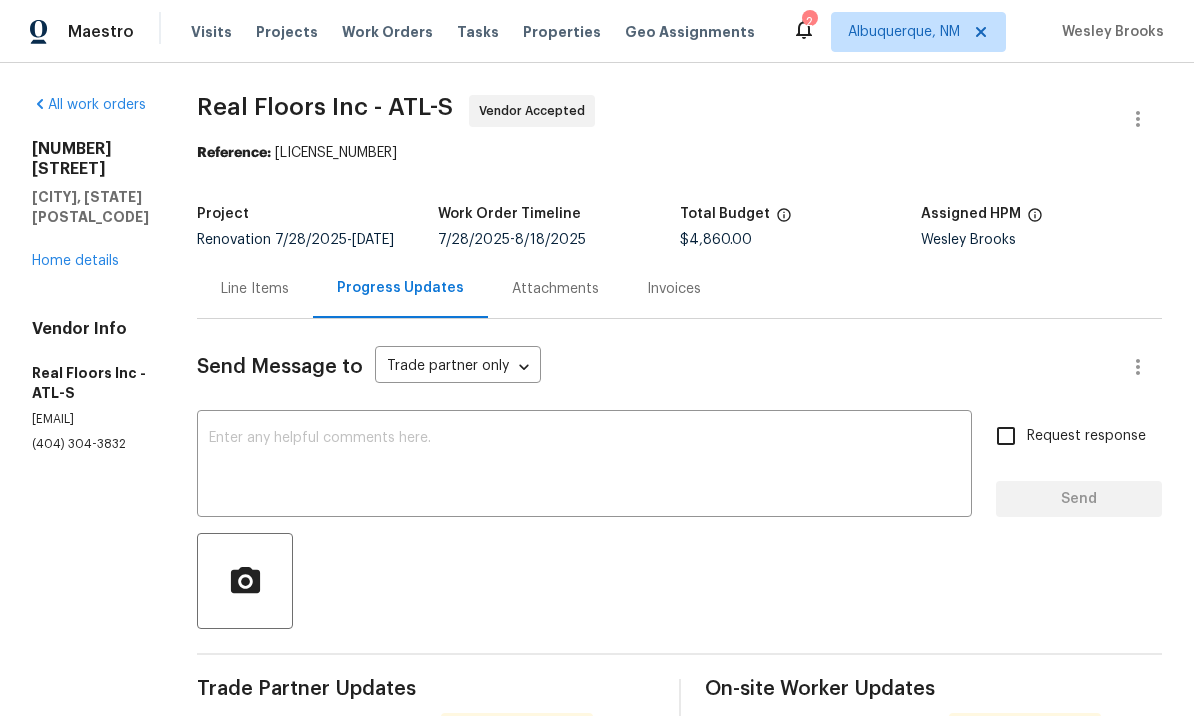 scroll, scrollTop: 0, scrollLeft: 0, axis: both 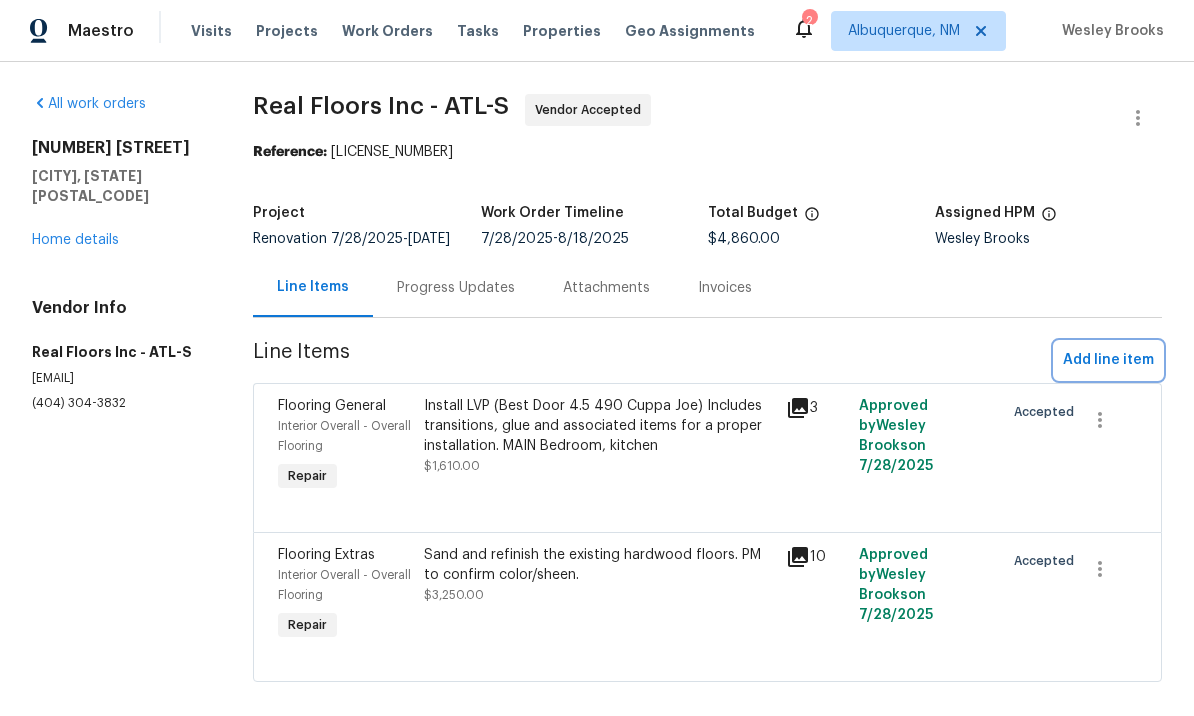 click on "Add line item" at bounding box center [1108, 361] 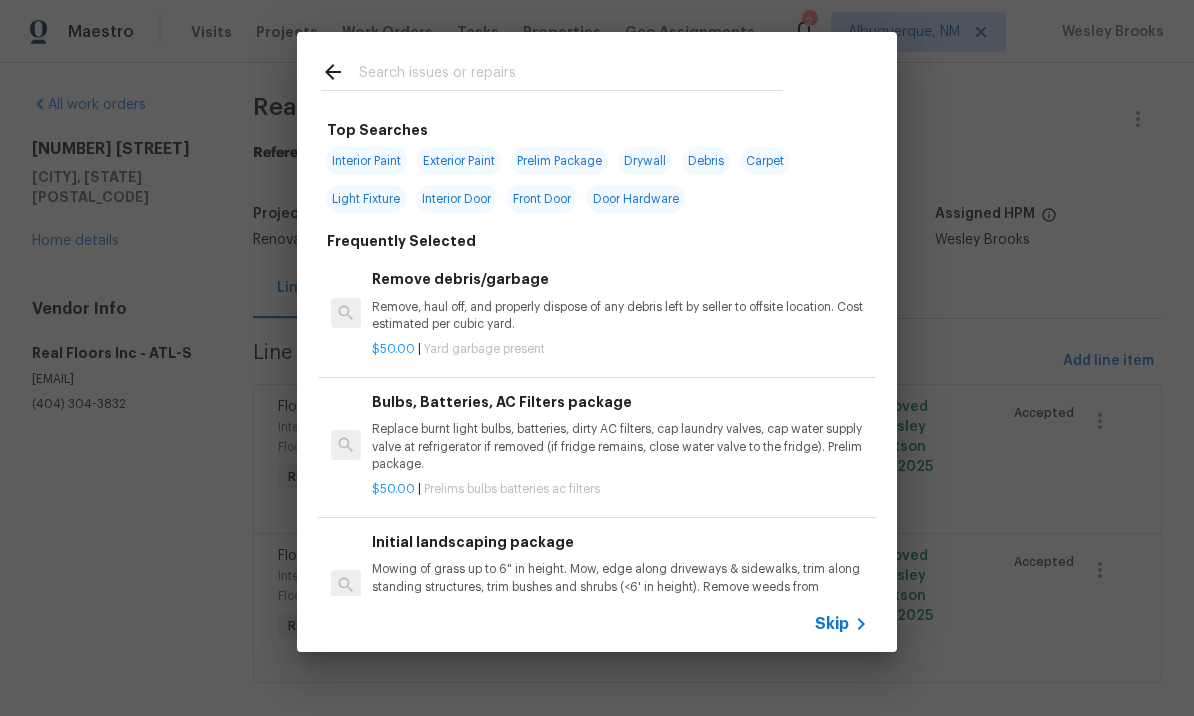 click at bounding box center (571, 75) 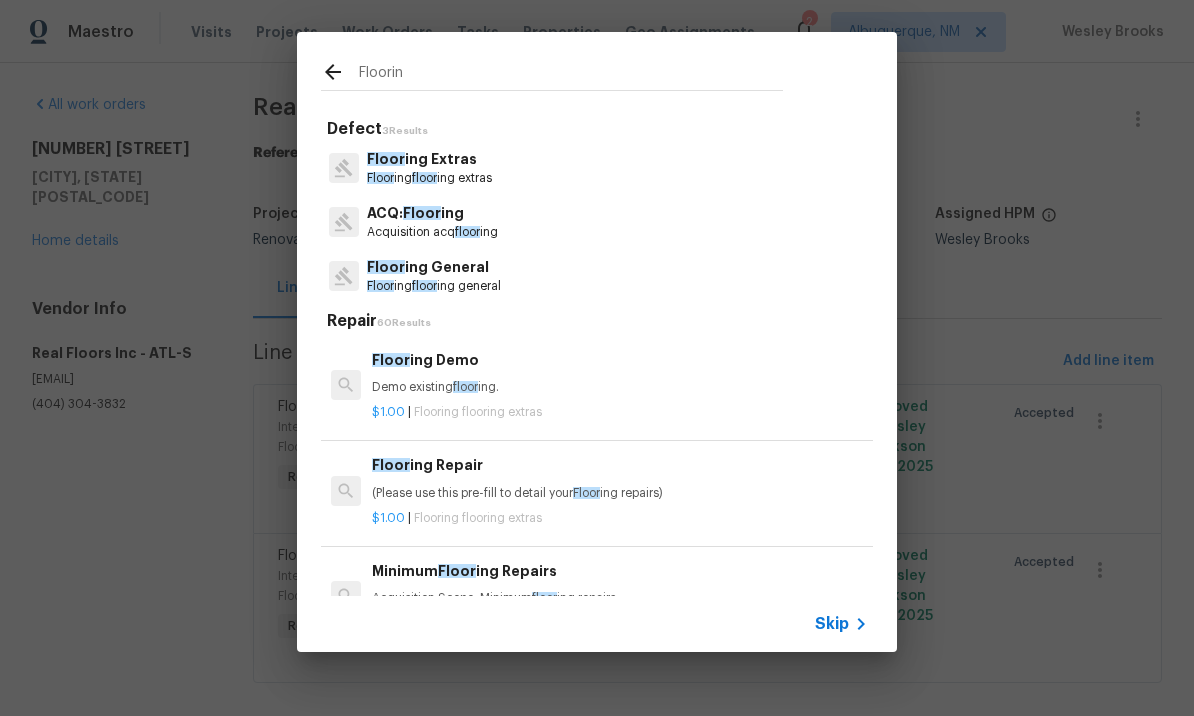type on "Flooring" 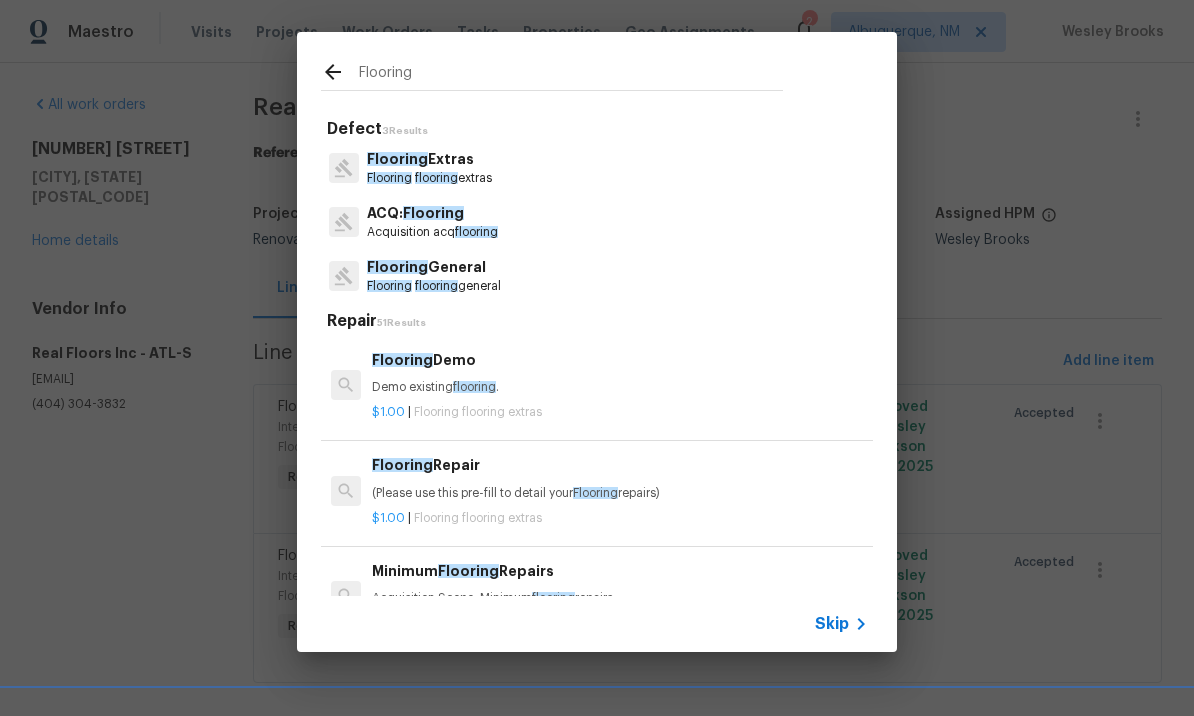 click on "Flooring  Extras" at bounding box center [429, 159] 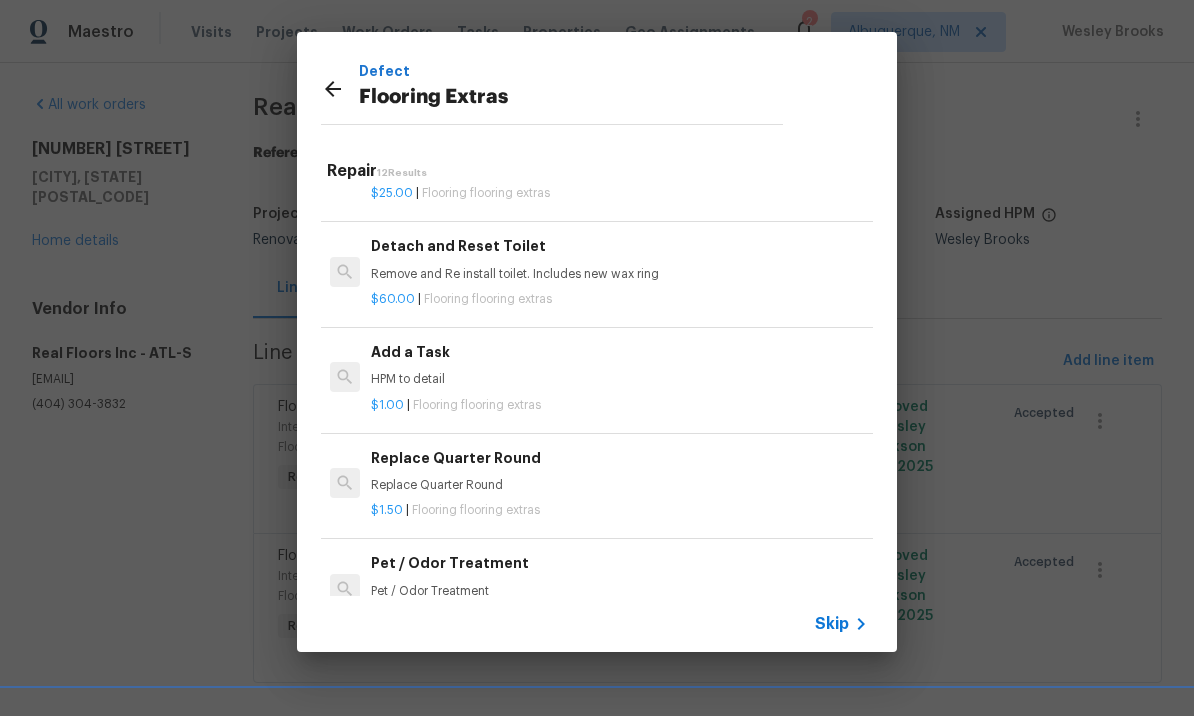 scroll, scrollTop: 487, scrollLeft: 3, axis: both 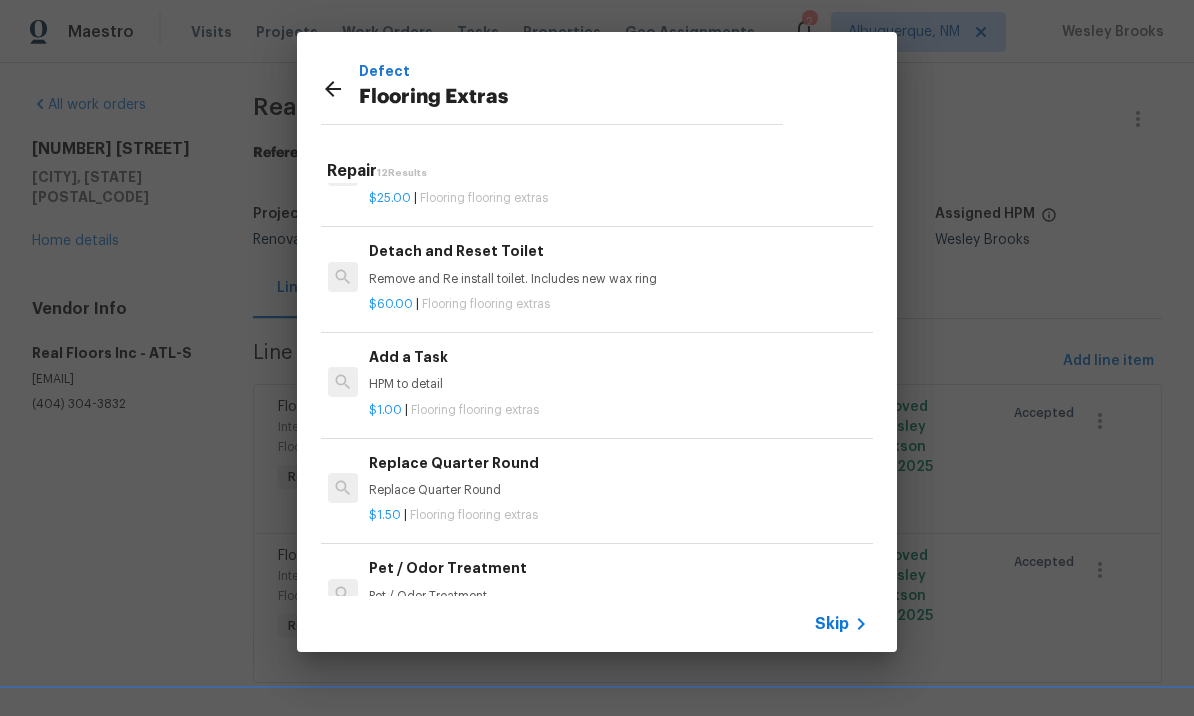click on "Add a Task HPM to detail" at bounding box center (617, 370) 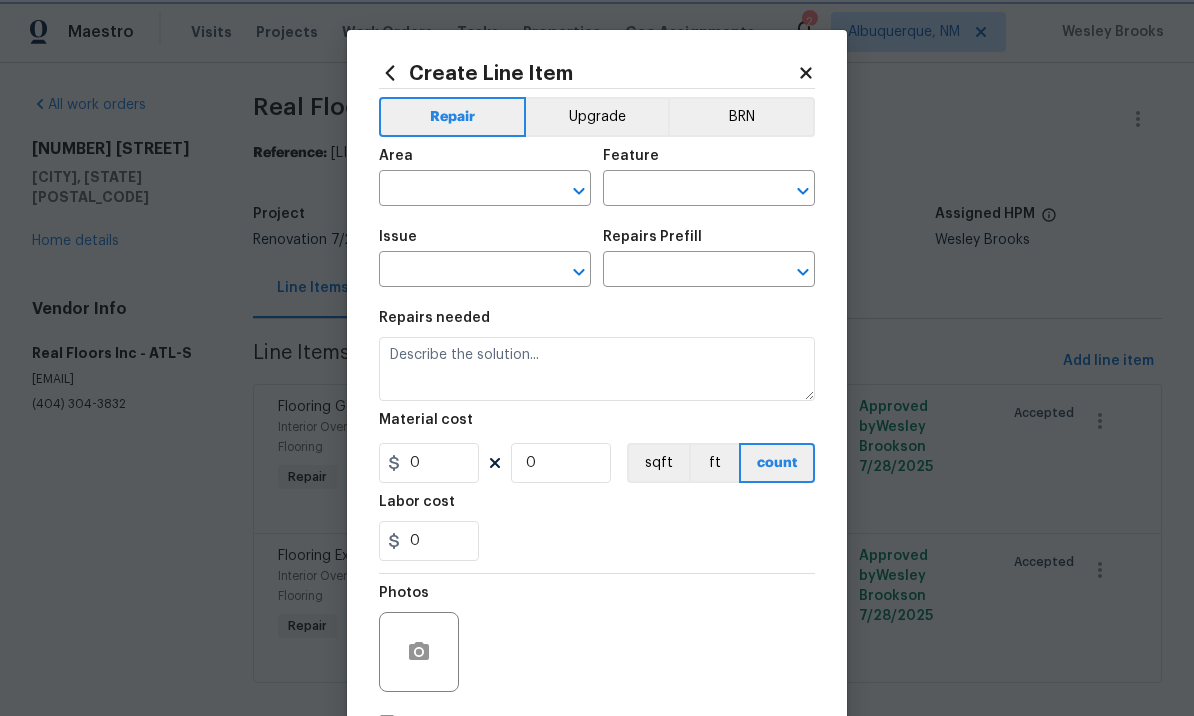 type on "Overall Flooring" 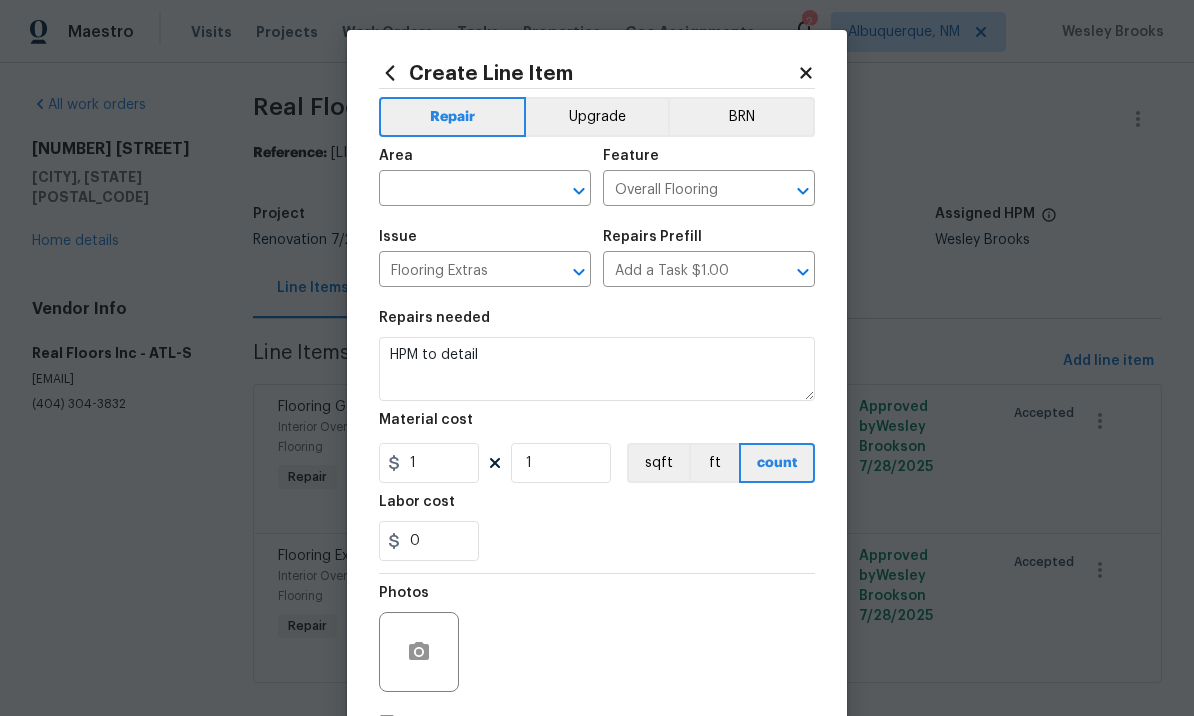 click at bounding box center [457, 190] 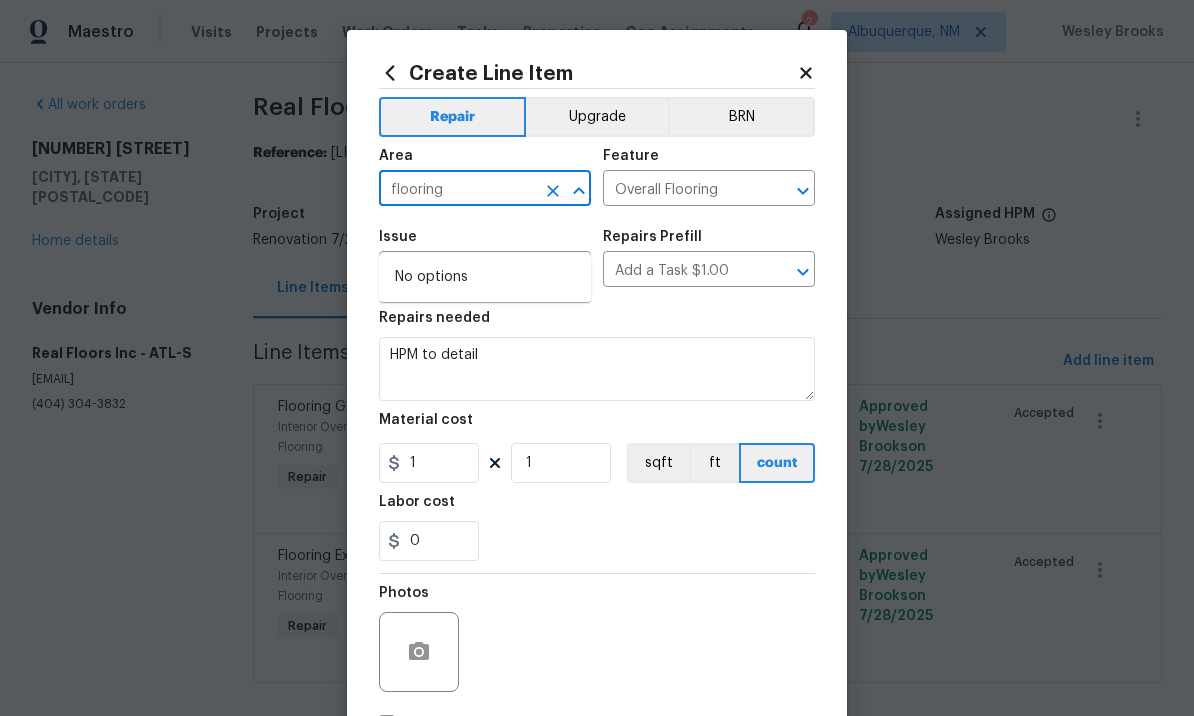 click on "flooring" at bounding box center (457, 190) 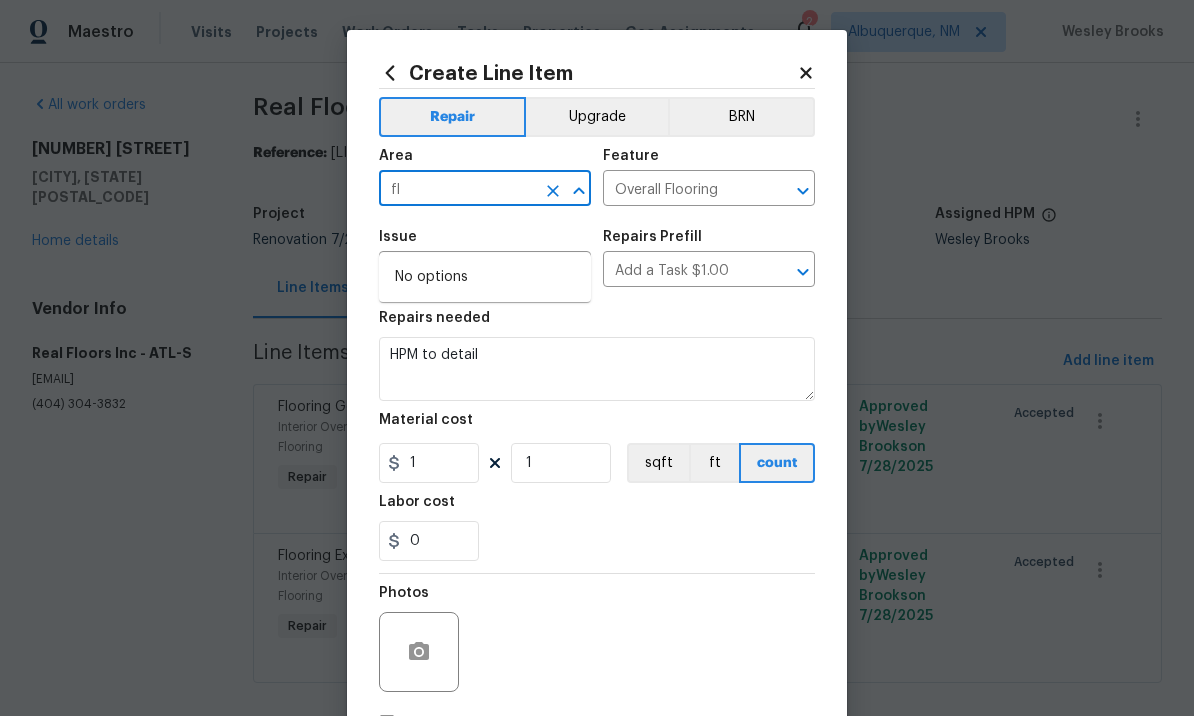 type on "f" 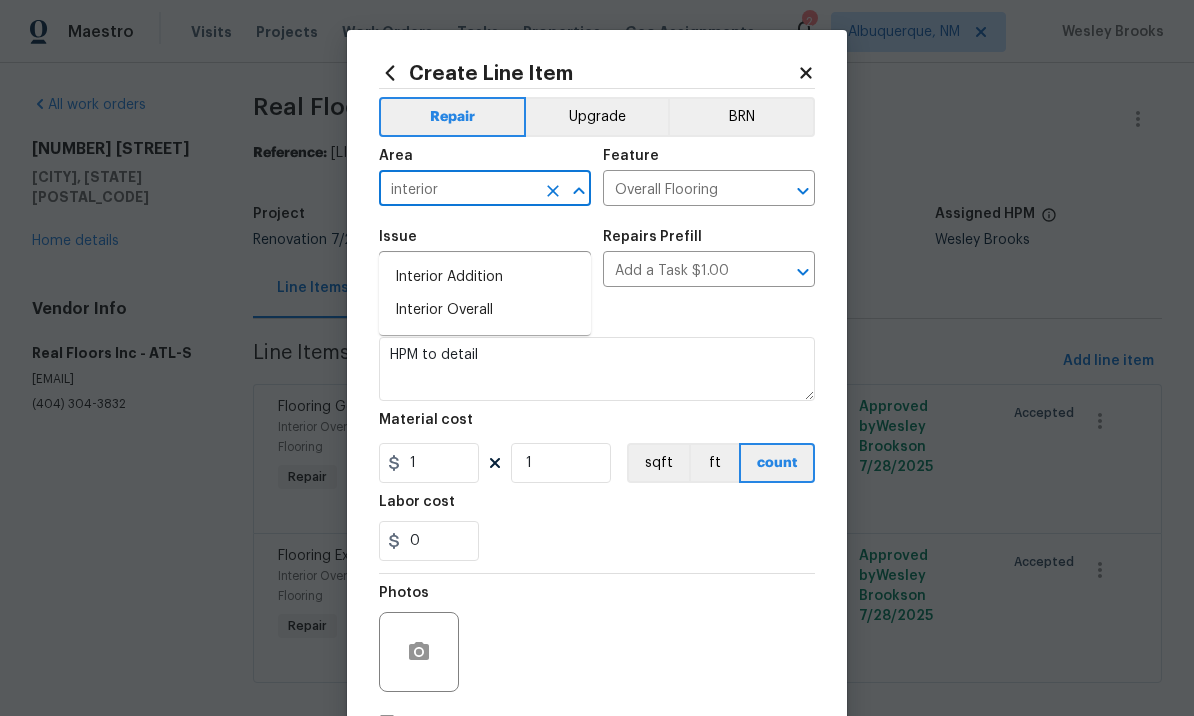 click on "Interior Overall" at bounding box center [485, 310] 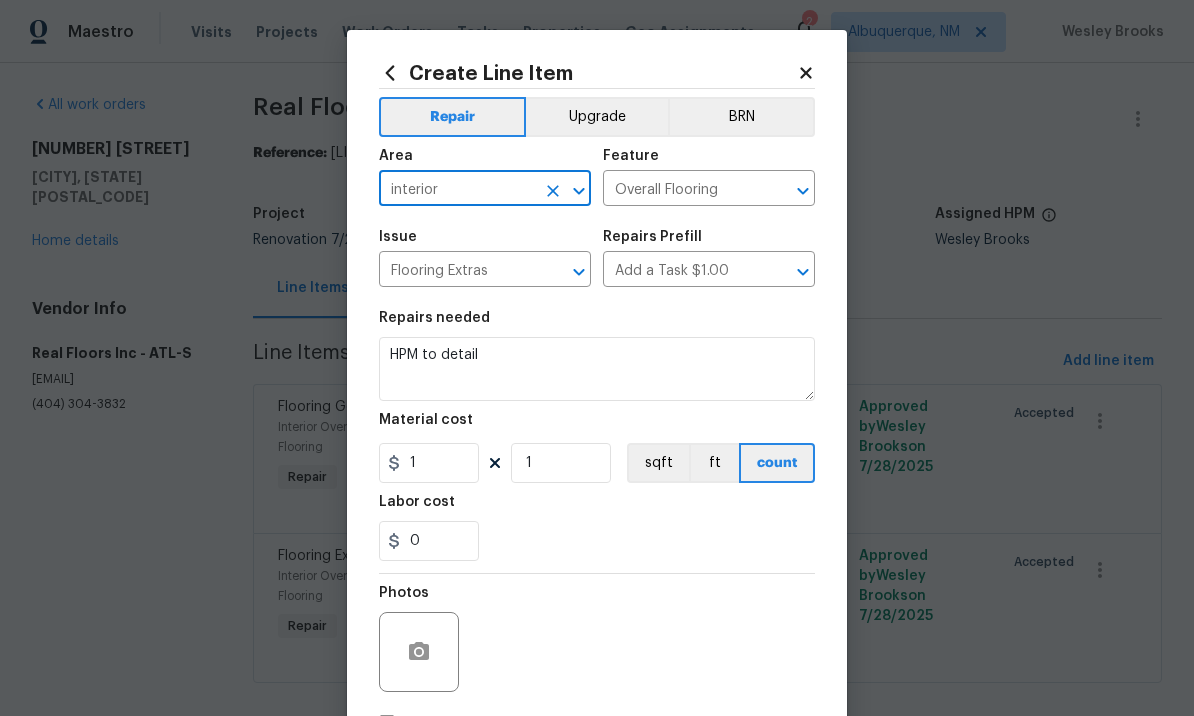 type on "Interior Overall" 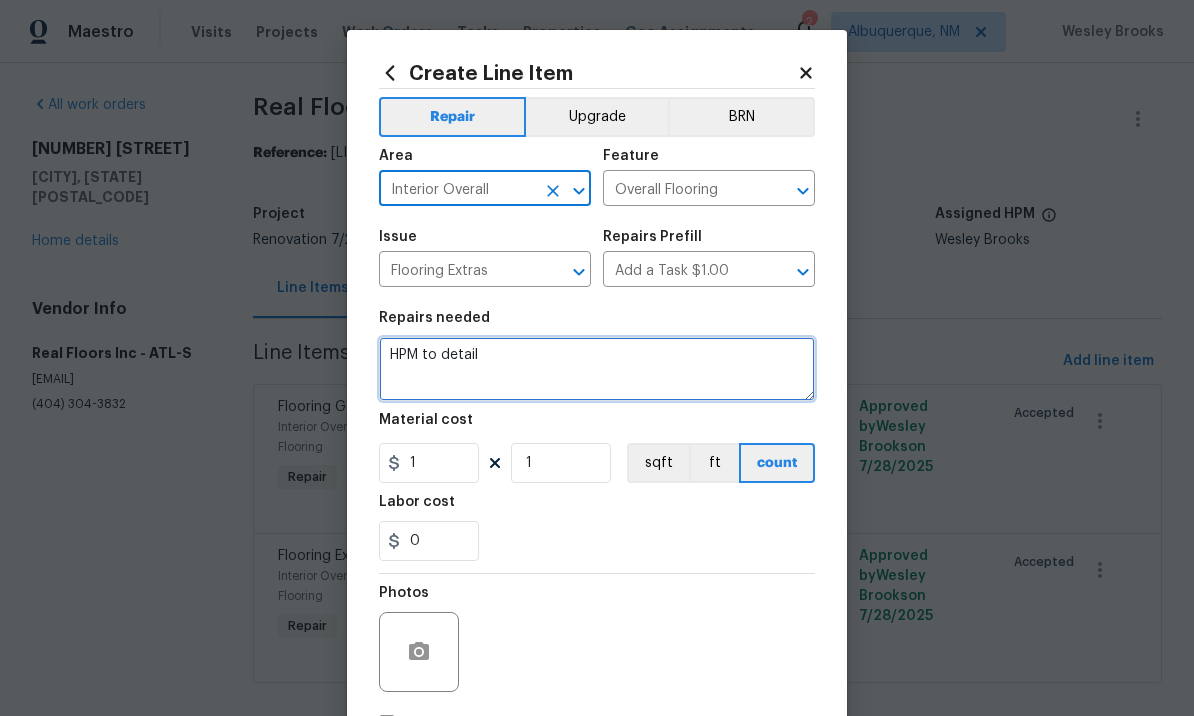 click on "HPM to detail" at bounding box center (597, 369) 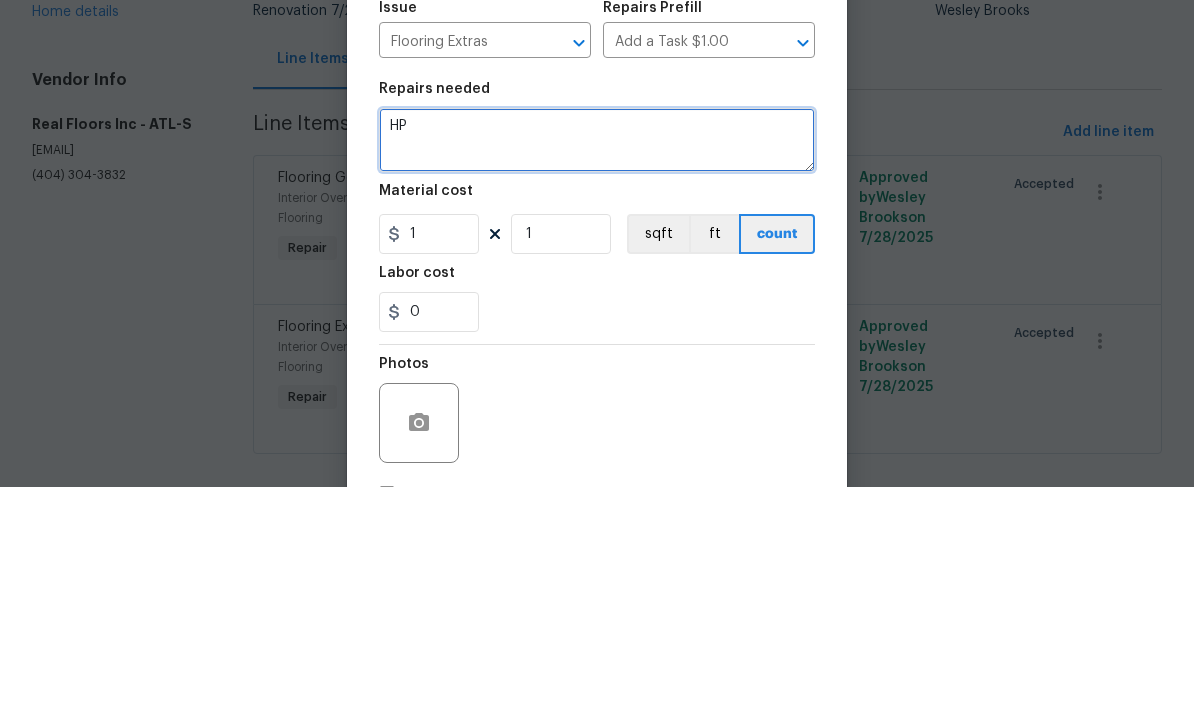 type on "H" 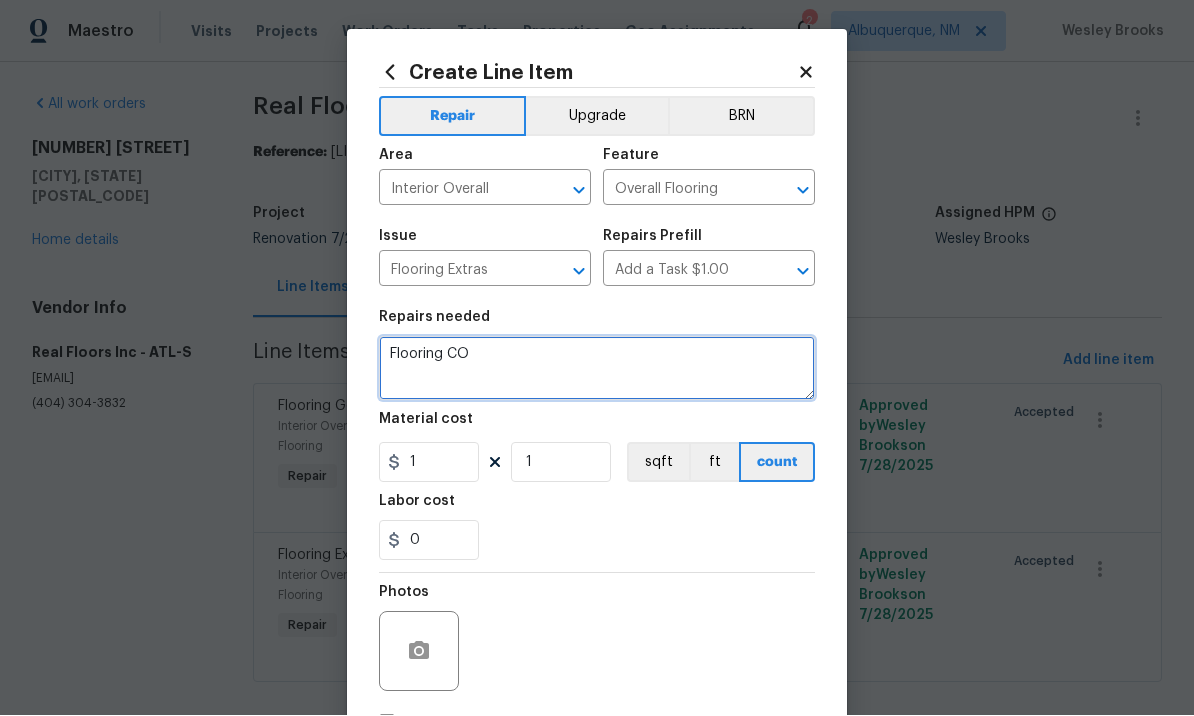 click on "Flooring CO" at bounding box center (597, 369) 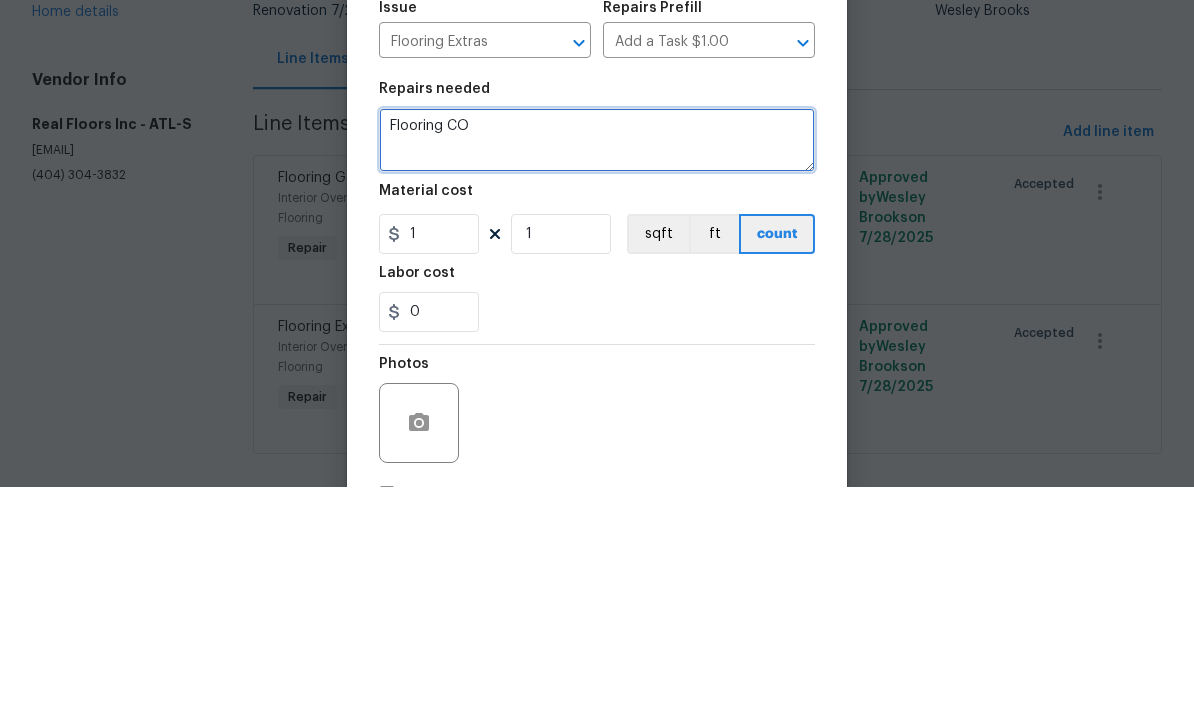paste on "We will need a CO request to the amount of $1,708.11, total amount reflected on the quote is $6,568.11 Hardwood Nail-Down Installation 19.5 s/f per bundle - Millwood Red Oak 2 1/4" #1 117 SF $2.85 333.45 Felt Paper (432 s/f per roll) 1 EA $28.00 28.00 Nail-Down Installation Minimum 1 EA $400.00 400.00 Lace-In Charge 20 LF $12.00 240.00 1/4" Round (primed white) - 352 LF $0.75 264.00 1/4" Installation - Labor (Hardwood Installer) 352 LF $0.55 193.60 Nail-Down Installation Areas: Make hardwood repairs in BDRM2/BDRM3, Family and any other areas where dark stains have bled through the existing hardwood. [Installer Notes: Do not worry about nail-down installation in the kitchen or Master BDRM, those rooms are getting LVP installed over the top of the hardwood.] LVP Click Mohawk Best Door 4.5 32.15 sf/box Sweeper Beige 482.25 SF $2.40 1,157.40 LVP Installation 482.25 SF $1.15 554.59 Transitions - Sweeper Beige - Multitrim(3) / Stairnose 3 EA $35.00 105.00 LVP Areas: Install LVP in Kitchen/Master BDRM. Sand/Finis..." 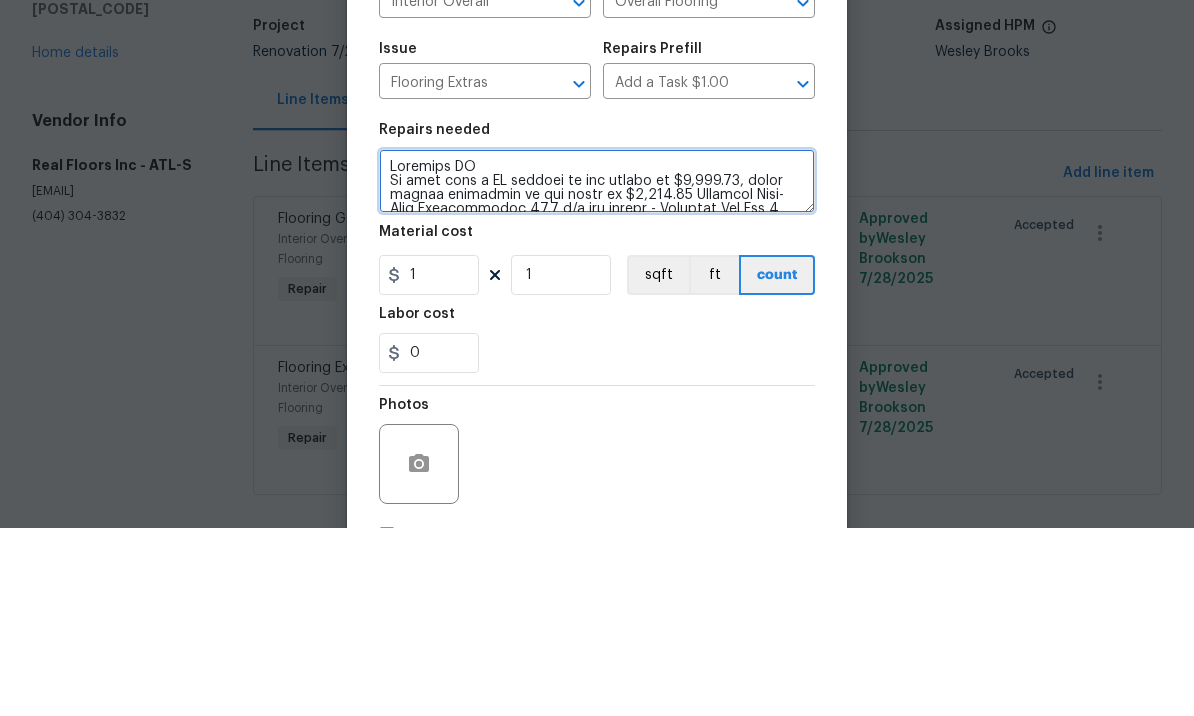 scroll, scrollTop: 0, scrollLeft: 0, axis: both 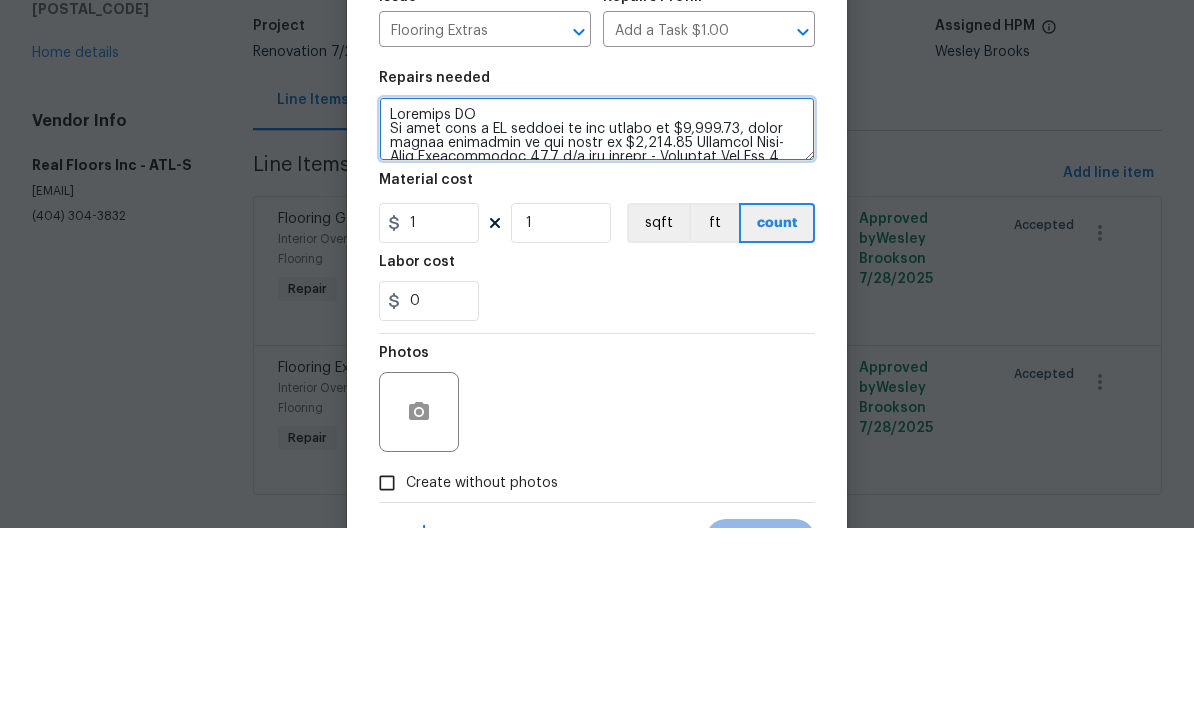 type on "Flooring CO
We will need a CO request to the amount of $1,708.11, total amount reflected on the quote is $6,568.11 Hardwood Nail-Down Installation 19.5 s/f per bundle - Millwood Red Oak 2 1/4" #1 117 SF $2.85 333.45 Felt Paper (432 s/f per roll) 1 EA $28.00 28.00 Nail-Down Installation Minimum 1 EA $400.00 400.00 Lace-In Charge 20 LF $12.00 240.00 1/4" Round (primed white) - 352 LF $0.75 264.00 1/4" Installation - Labor (Hardwood Installer) 352 LF $0.55 193.60 Nail-Down Installation Areas: Make hardwood repairs in BDRM2/BDRM3, Family and any other areas where dark stains have bled through the existing hardwood. [Installer Notes: Do not worry about nail-down installation in the kitchen or Master BDRM, those rooms are getting LVP installed over the top of the hardwood.] LVP Click Mohawk Best Door 4.5 32.15 sf/box Sweeper Beige 482.25 SF $2.40 1,157.40 LVP Installation 482.25 SF $1.15 554.59 Transitions - Sweeper Beige - Multitrim(3) / Stairnose 3 EA $35.00 105.00 LVP Areas: Install LVP in Kitchen/Master BDRM..." 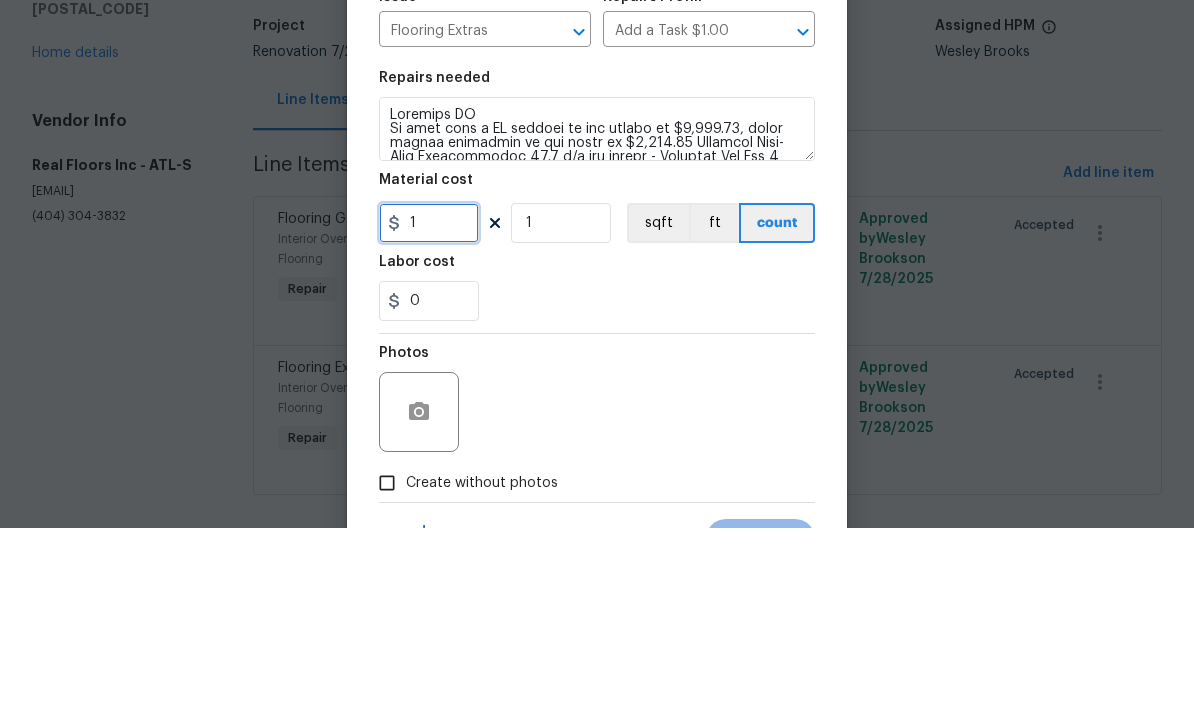 click on "1" at bounding box center [429, 411] 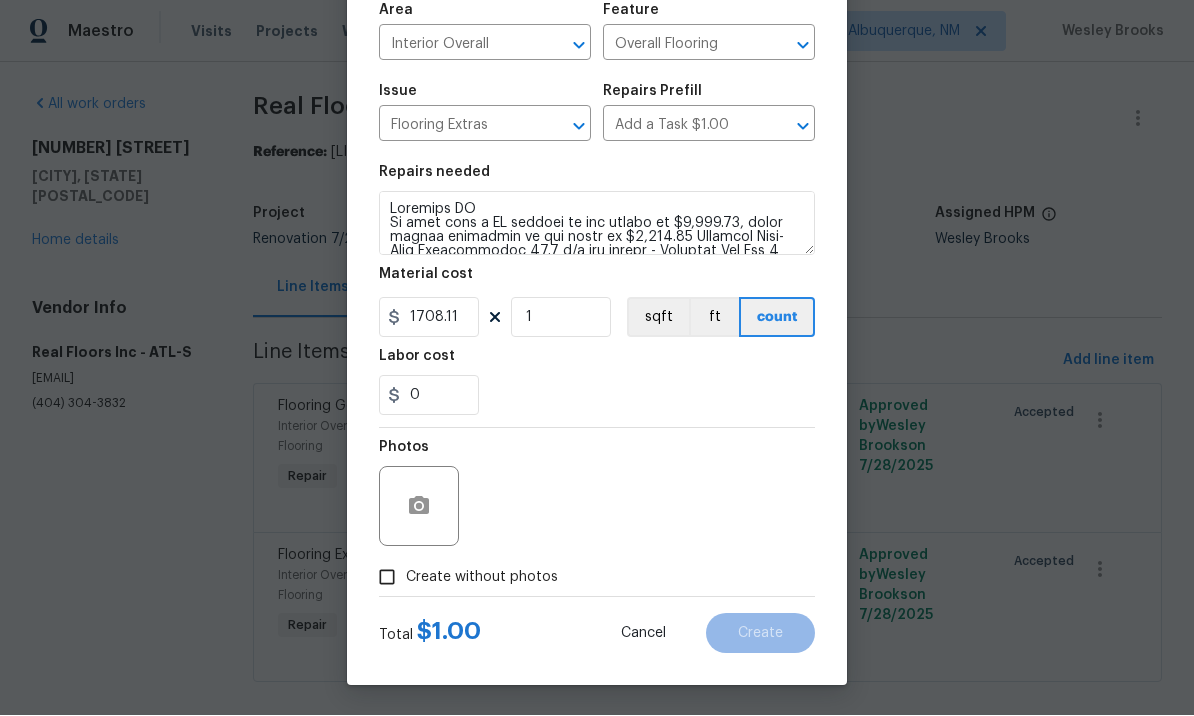 scroll, scrollTop: 149, scrollLeft: 0, axis: vertical 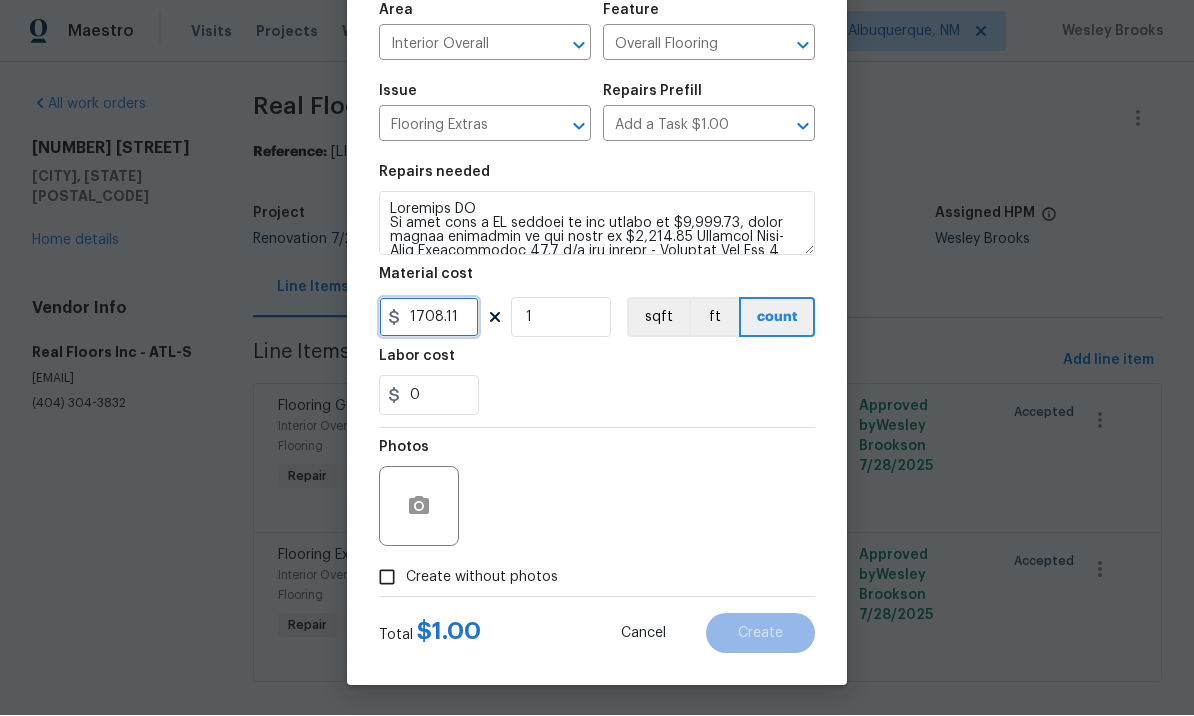 type on "1708.11" 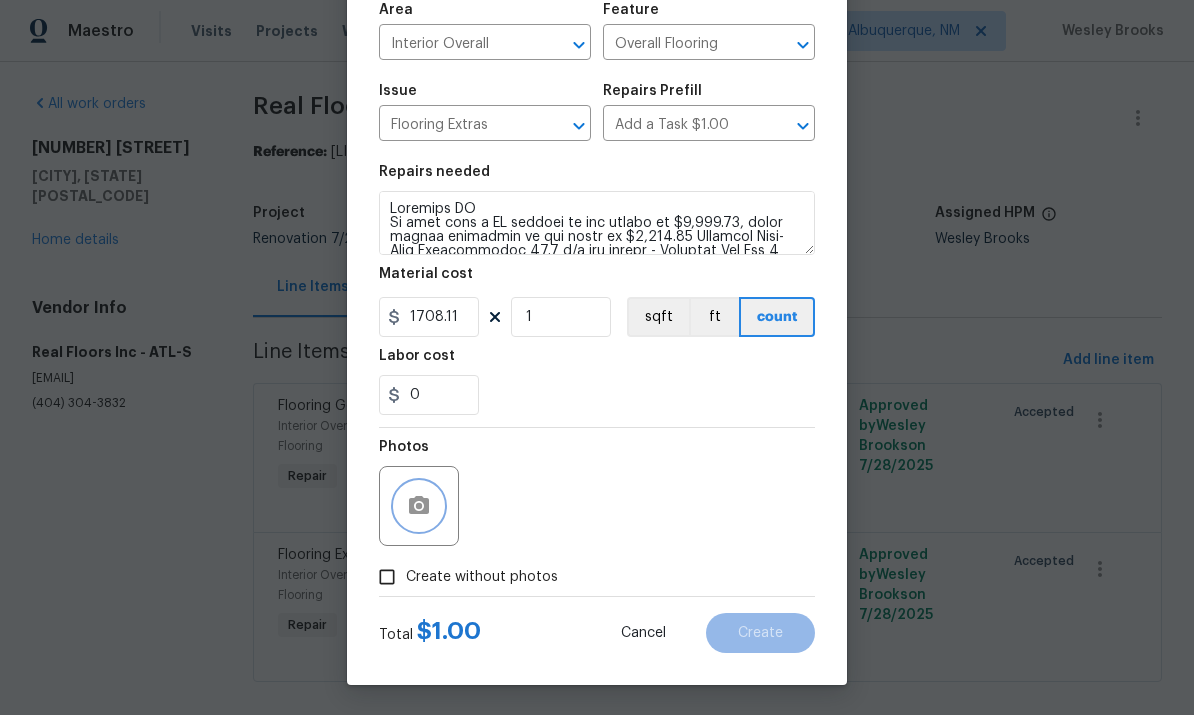 click 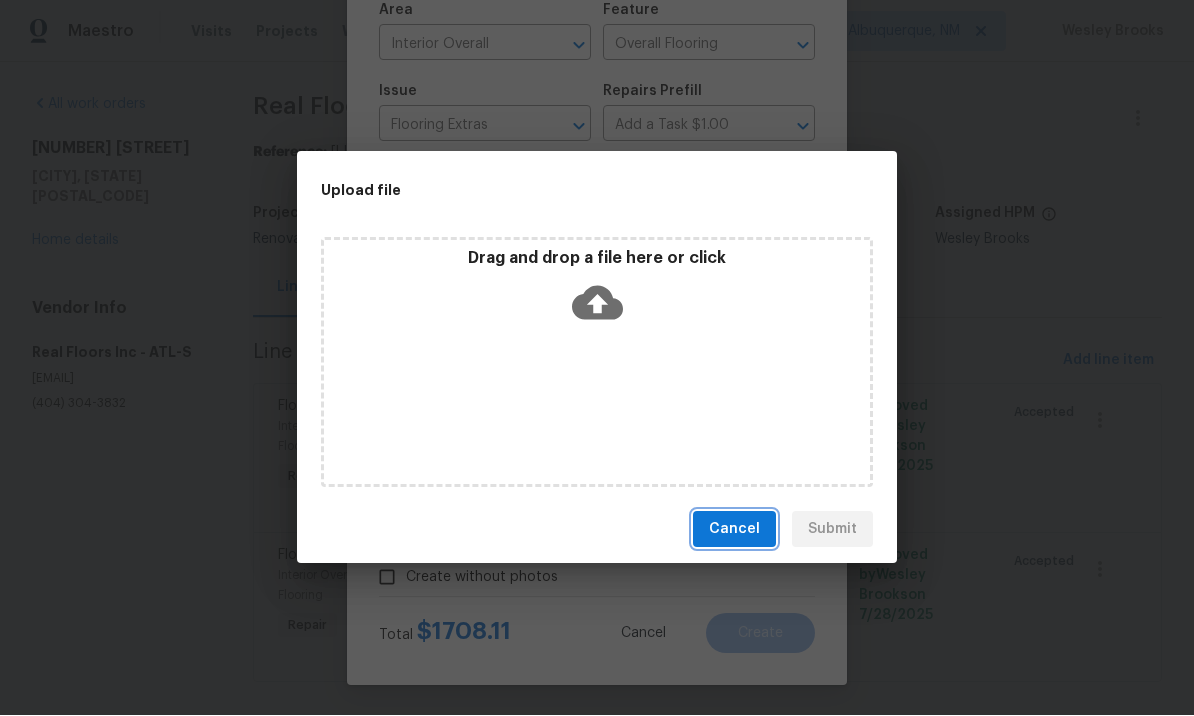 click on "Cancel" at bounding box center [734, 530] 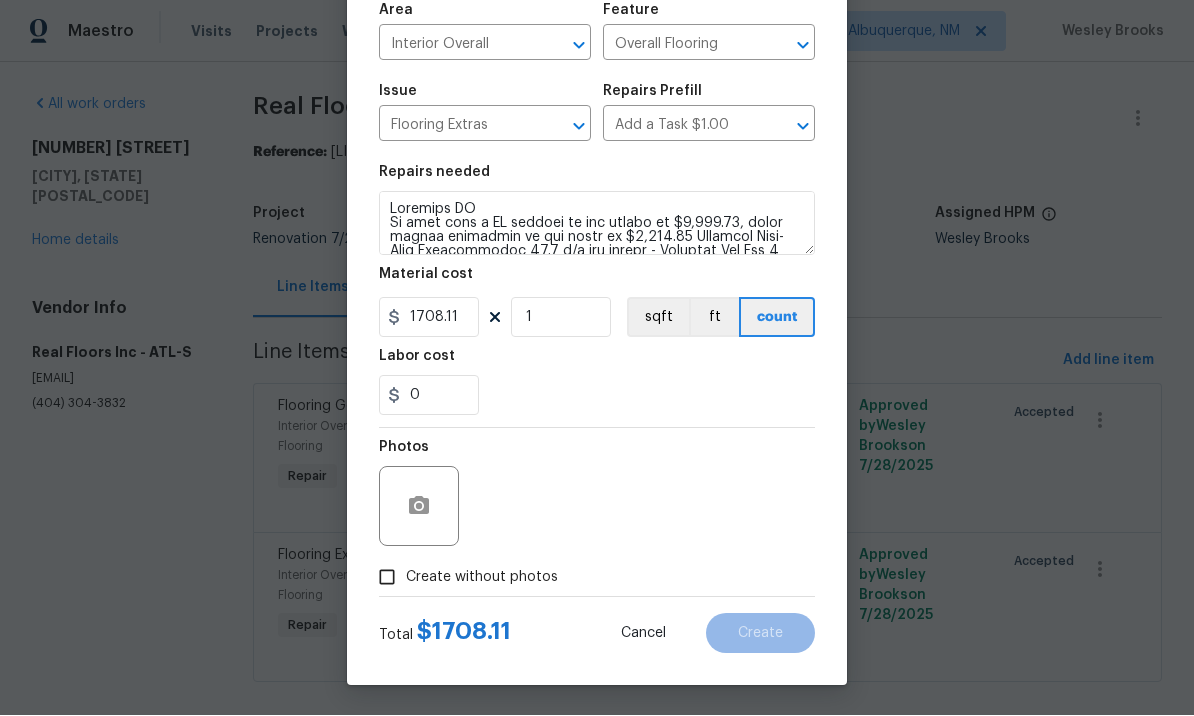 click on "Create without photos" at bounding box center (387, 578) 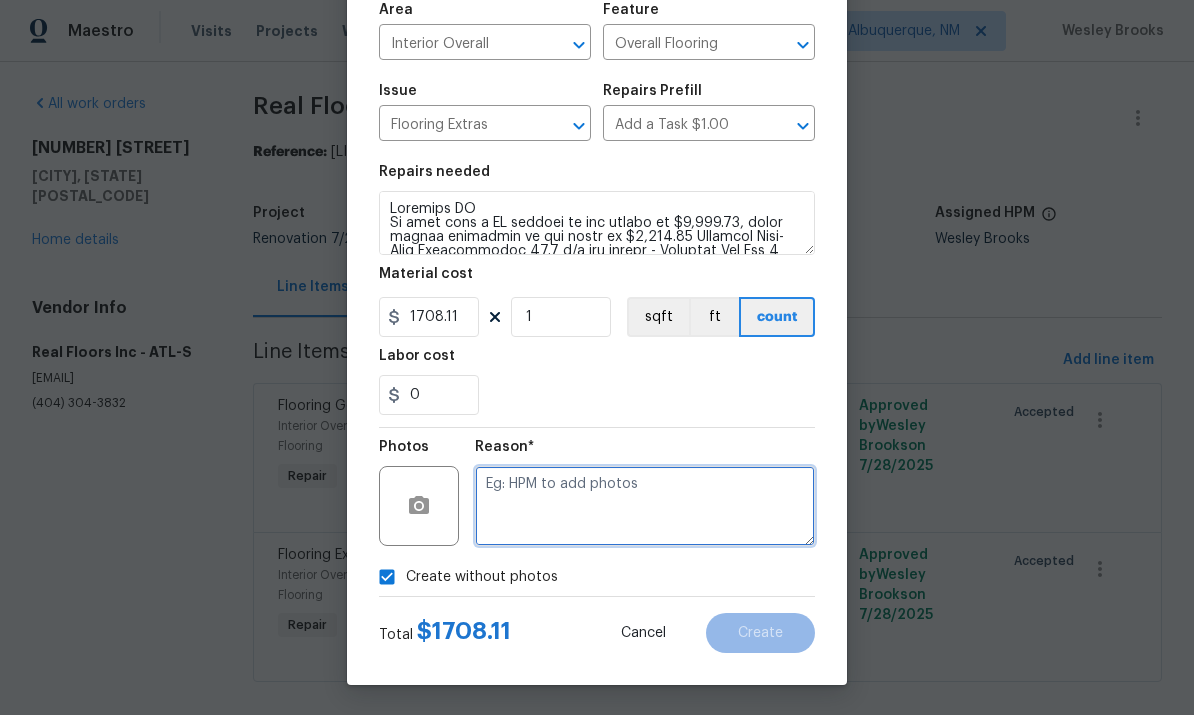 click at bounding box center [645, 507] 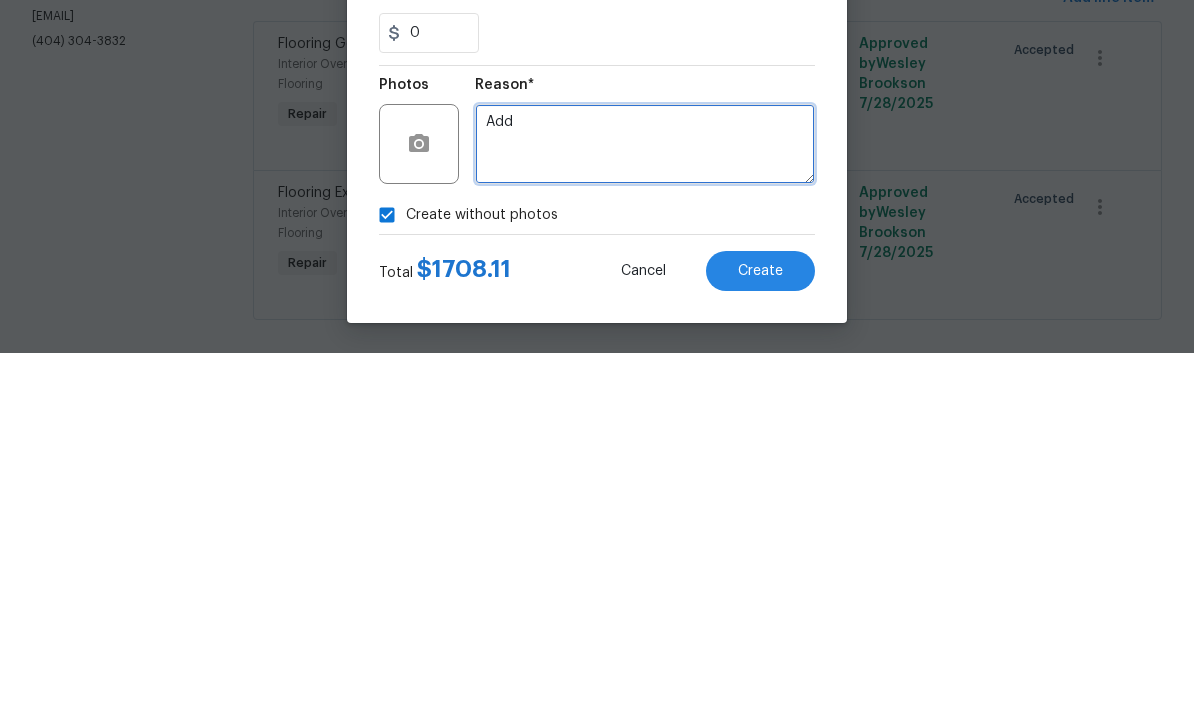 type on "Add" 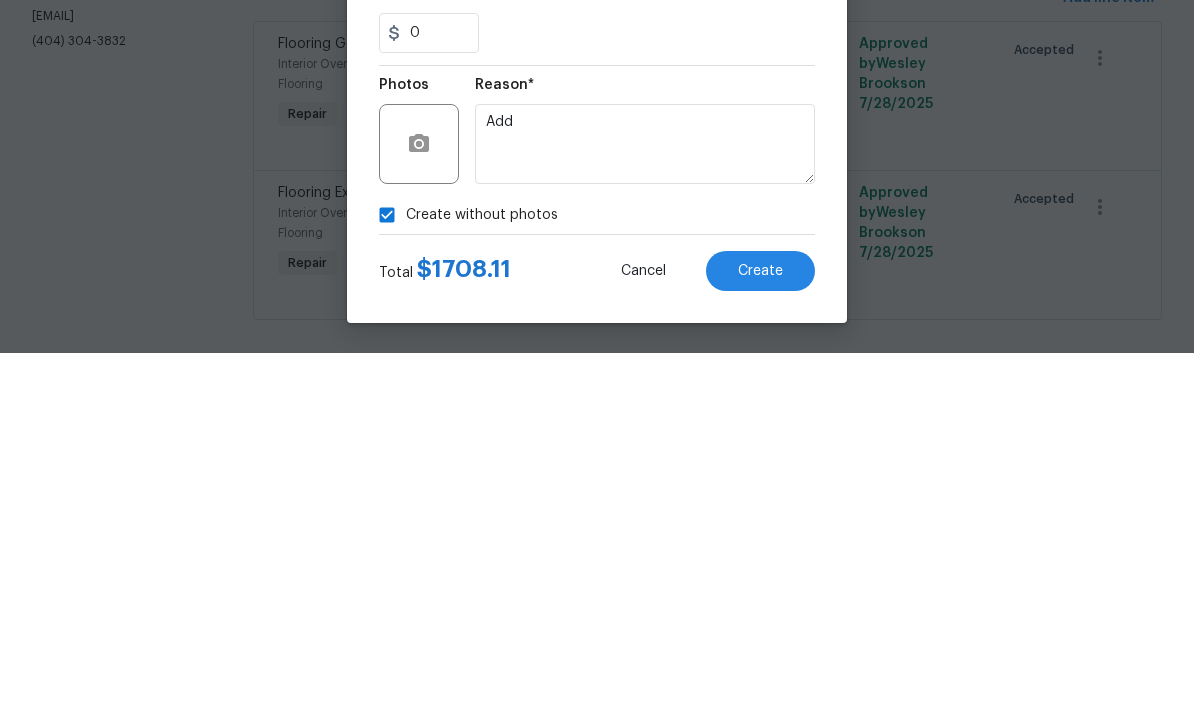 click on "Create" at bounding box center [760, 634] 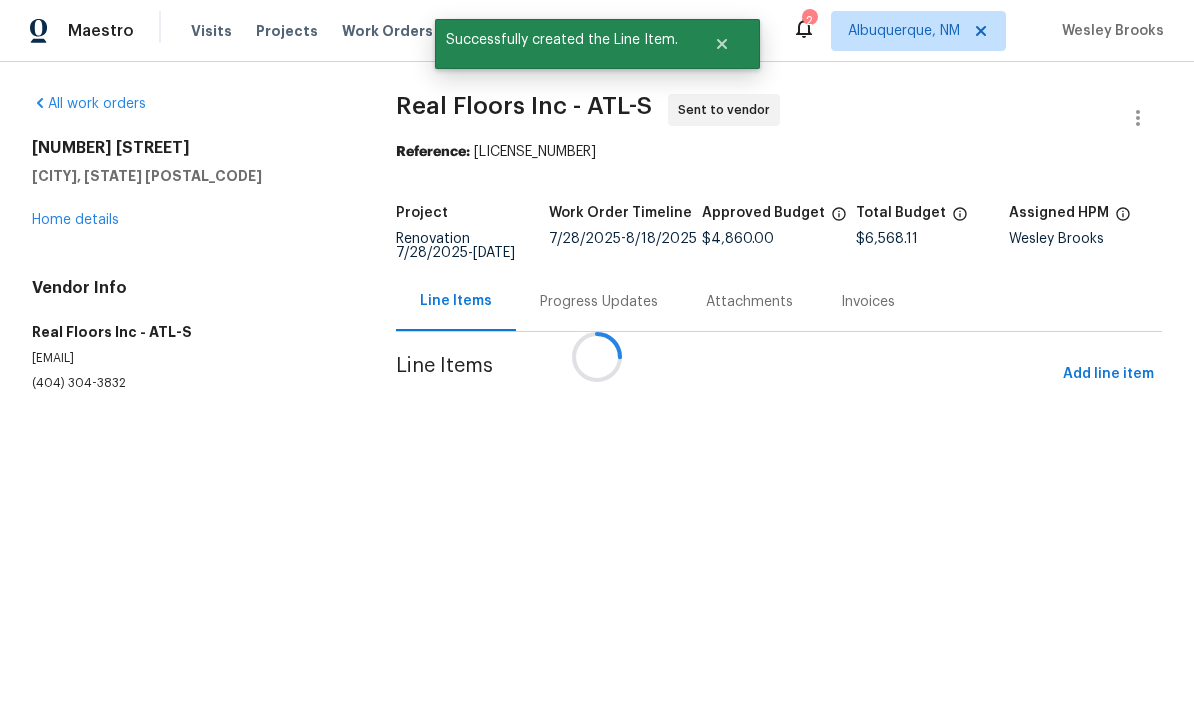 scroll, scrollTop: 1, scrollLeft: 0, axis: vertical 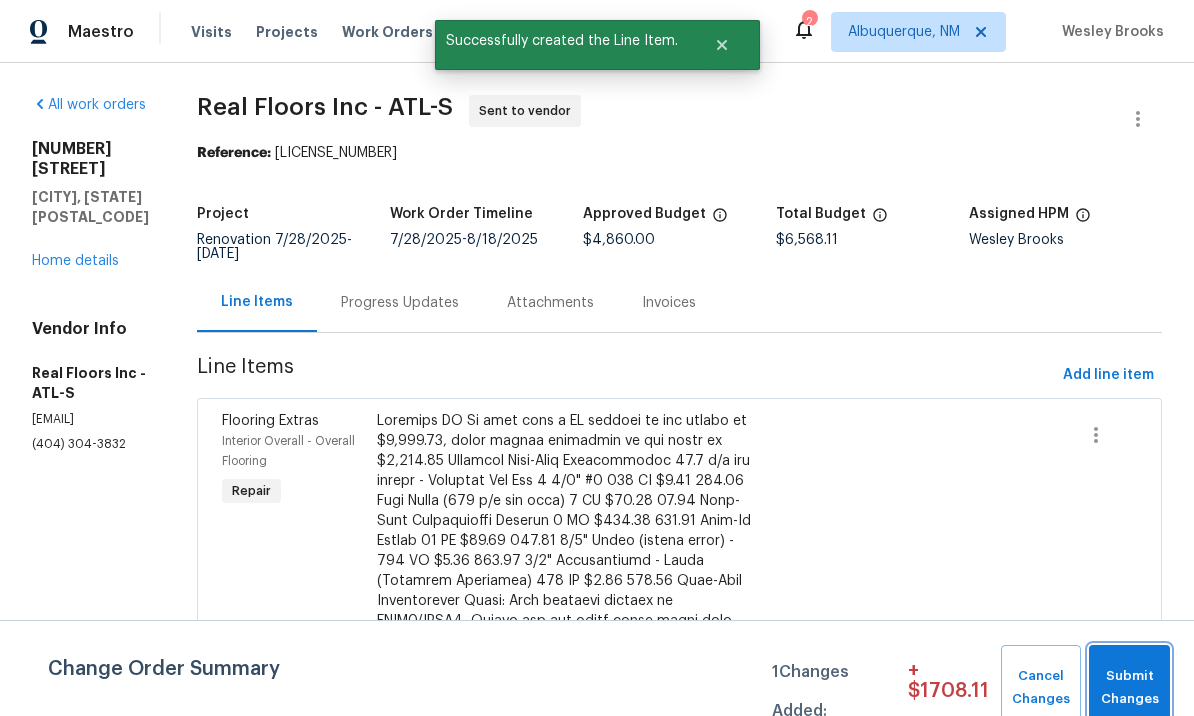 click on "Submit Changes" at bounding box center [1129, 688] 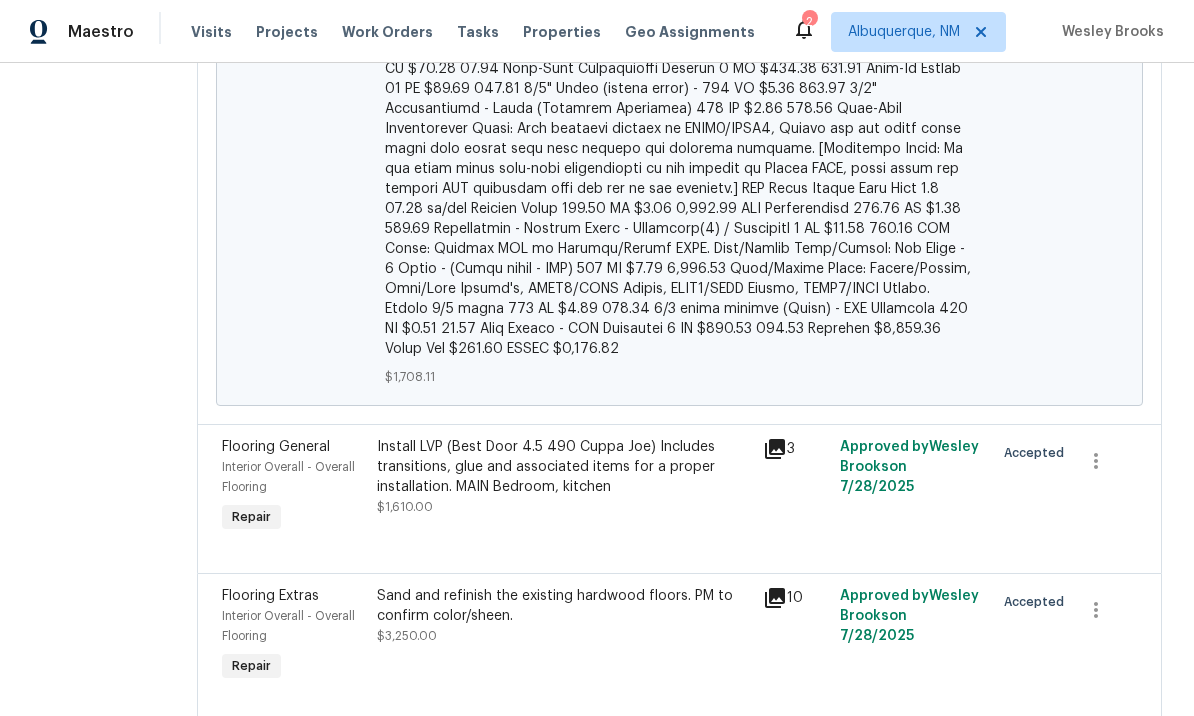 scroll, scrollTop: 1016, scrollLeft: 0, axis: vertical 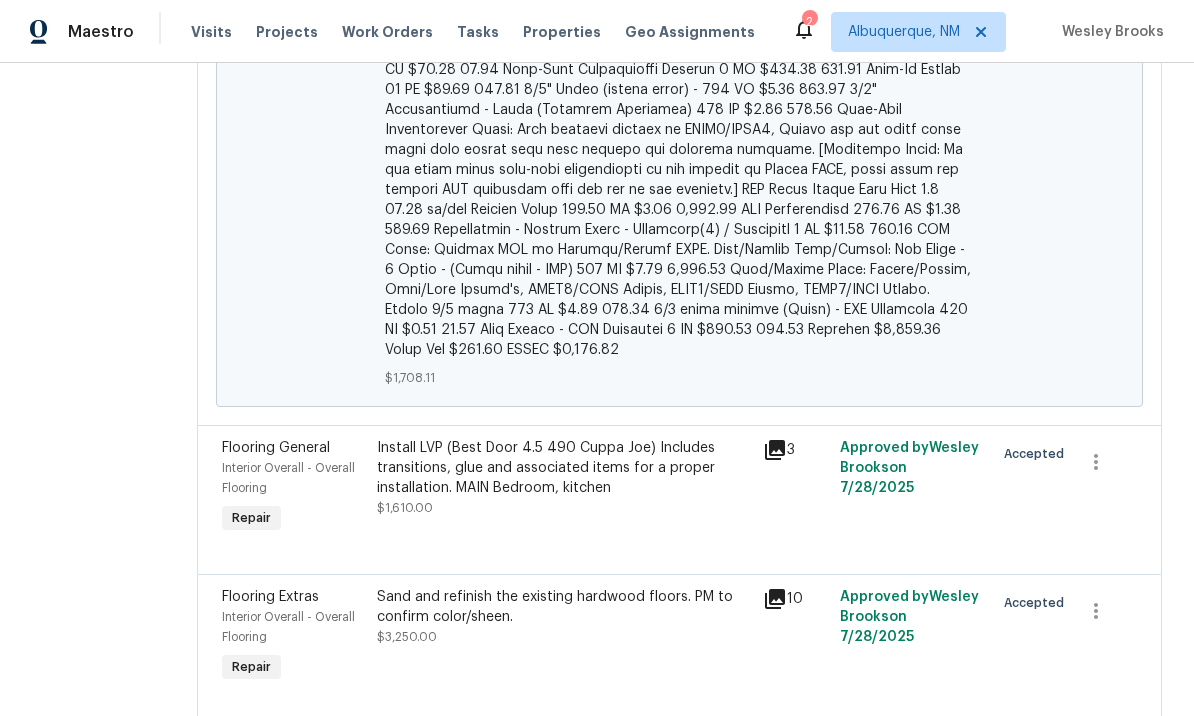 click 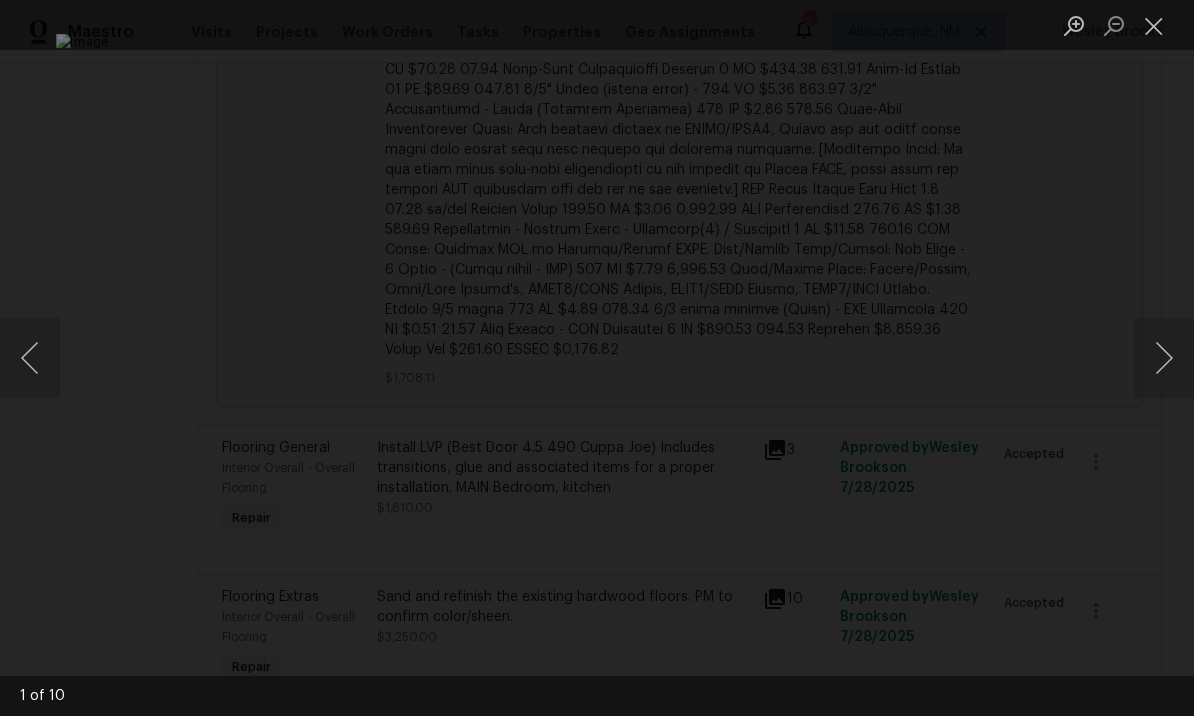 click at bounding box center [30, 358] 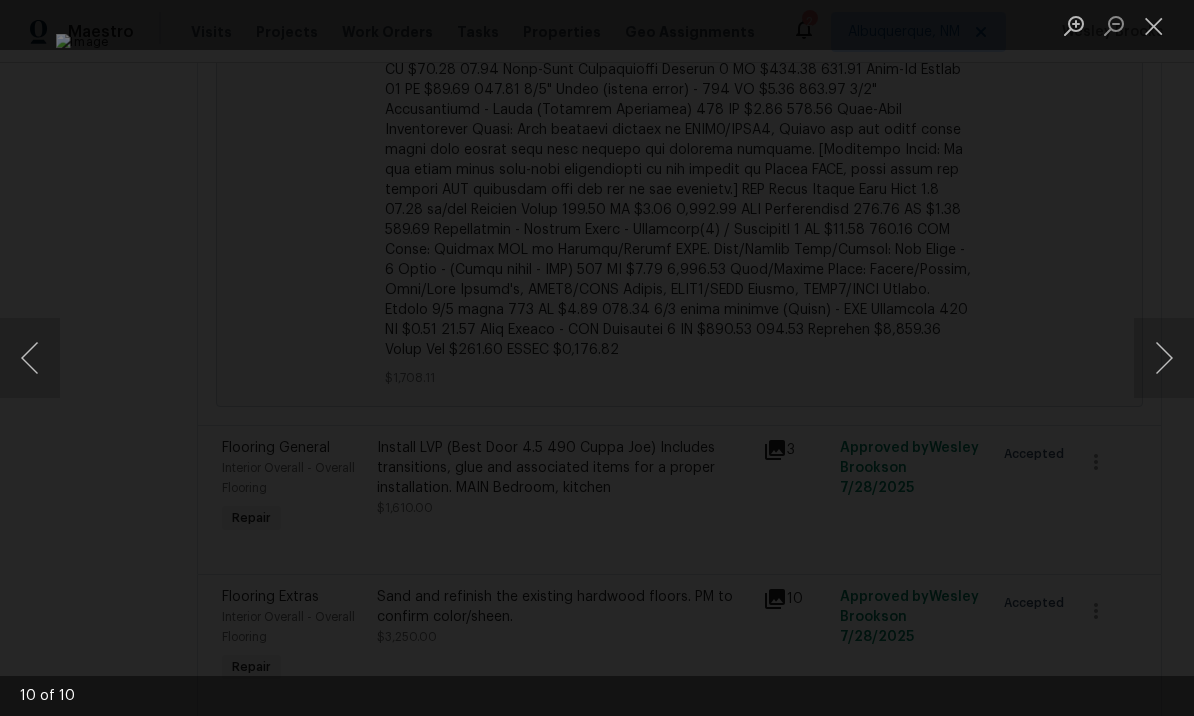 click at bounding box center (30, 358) 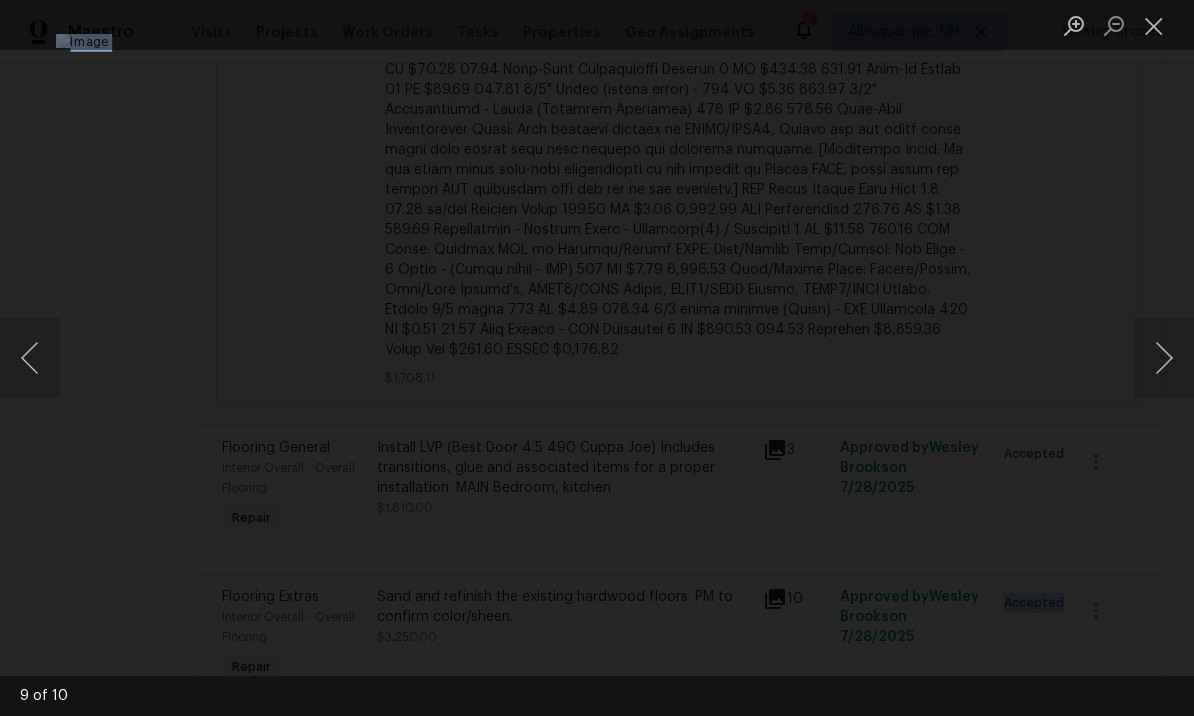 click at bounding box center [597, 358] 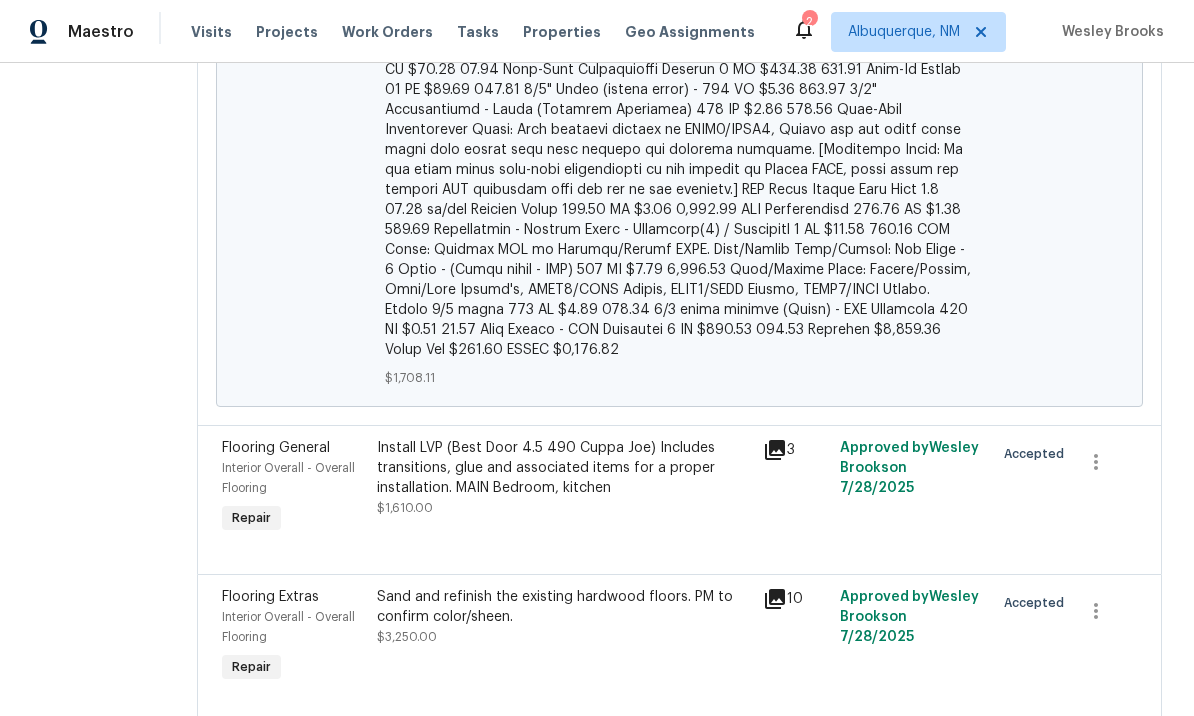 scroll, scrollTop: 11, scrollLeft: 0, axis: vertical 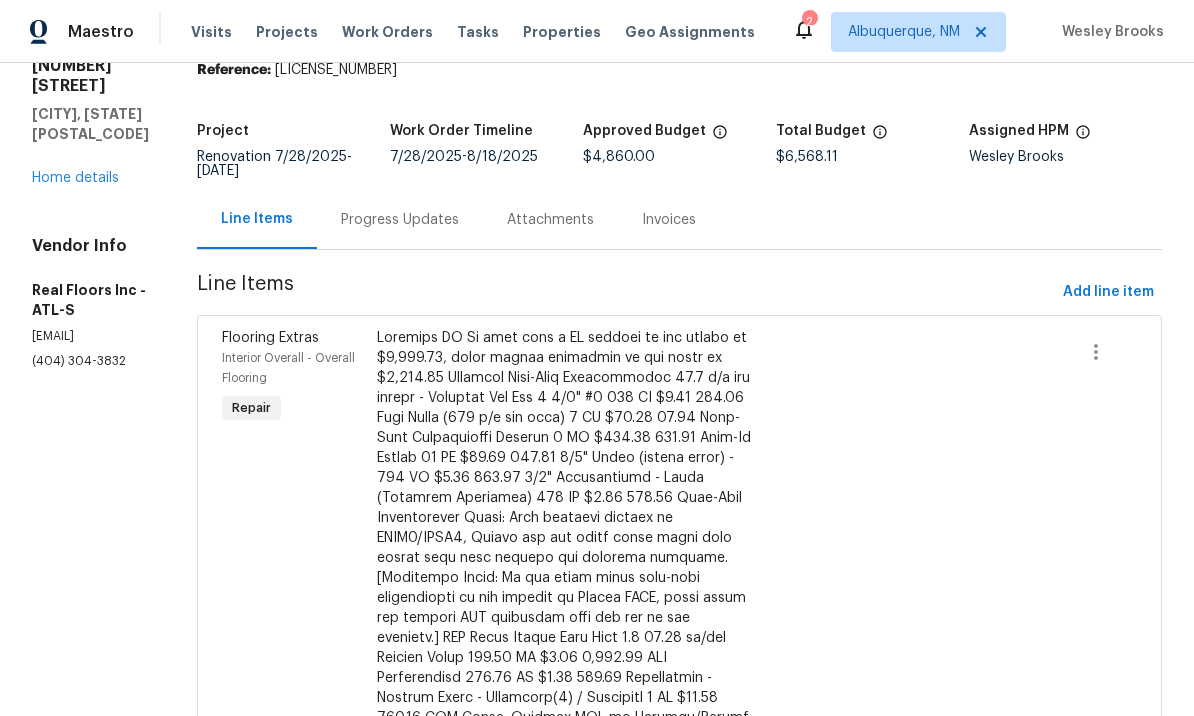 click at bounding box center (564, 608) 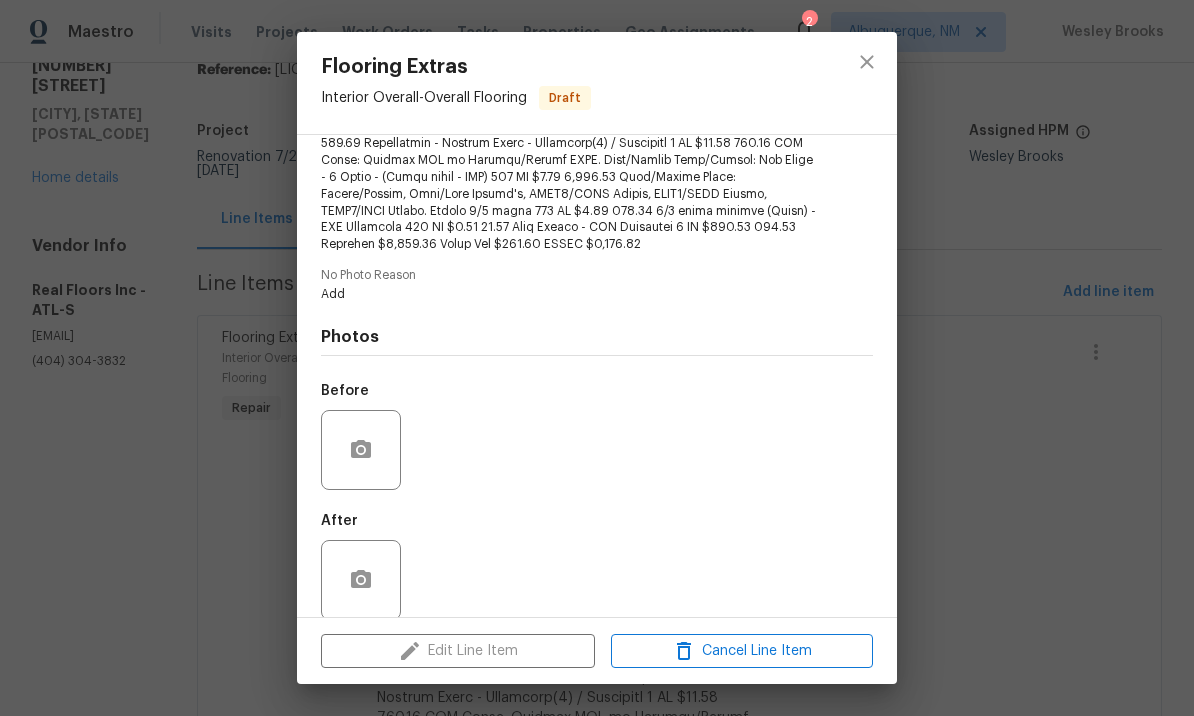 scroll, scrollTop: 416, scrollLeft: 0, axis: vertical 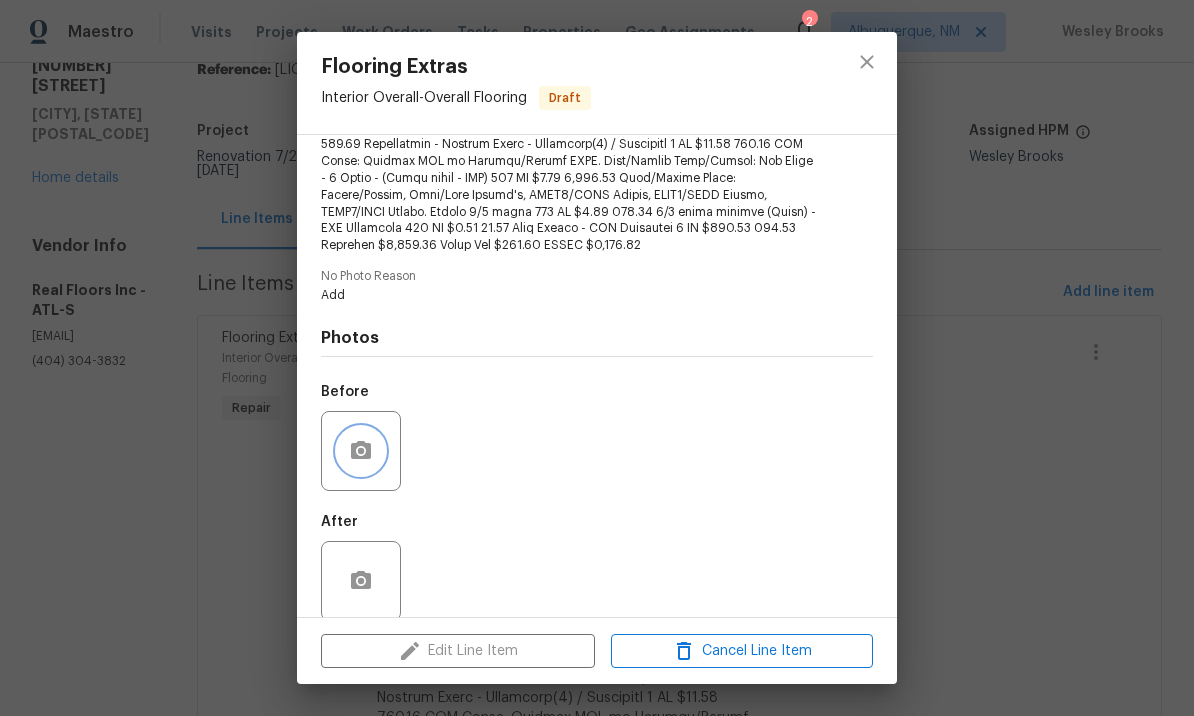 click 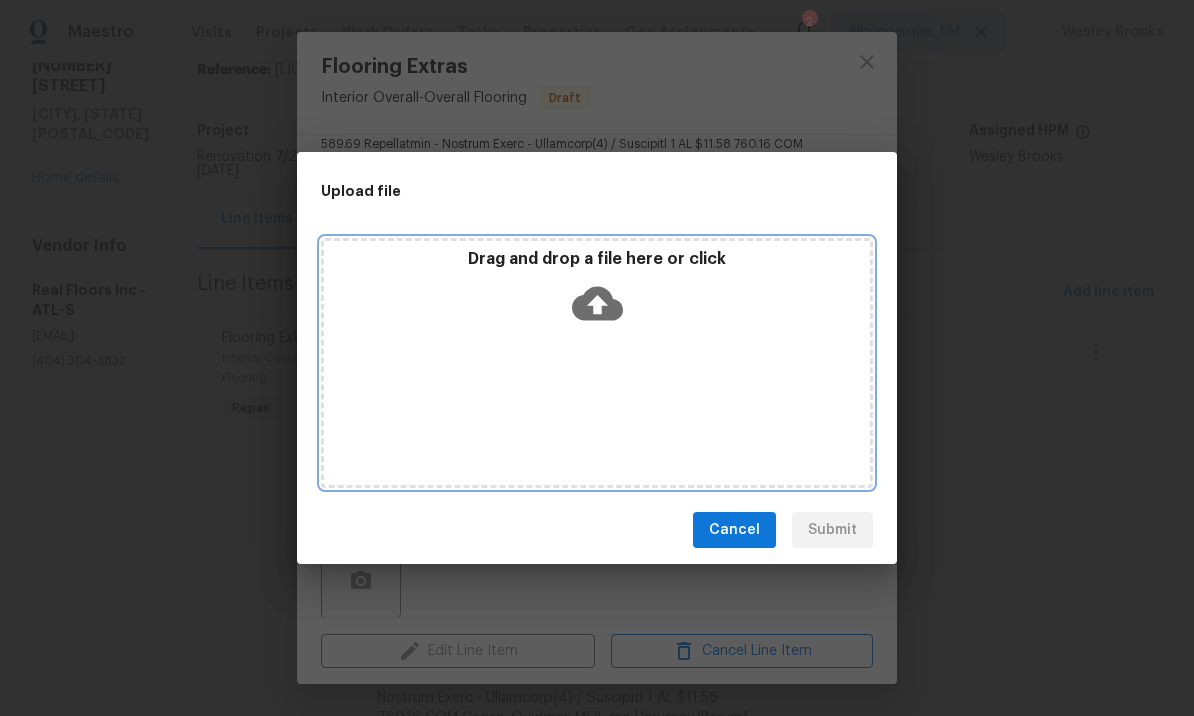click 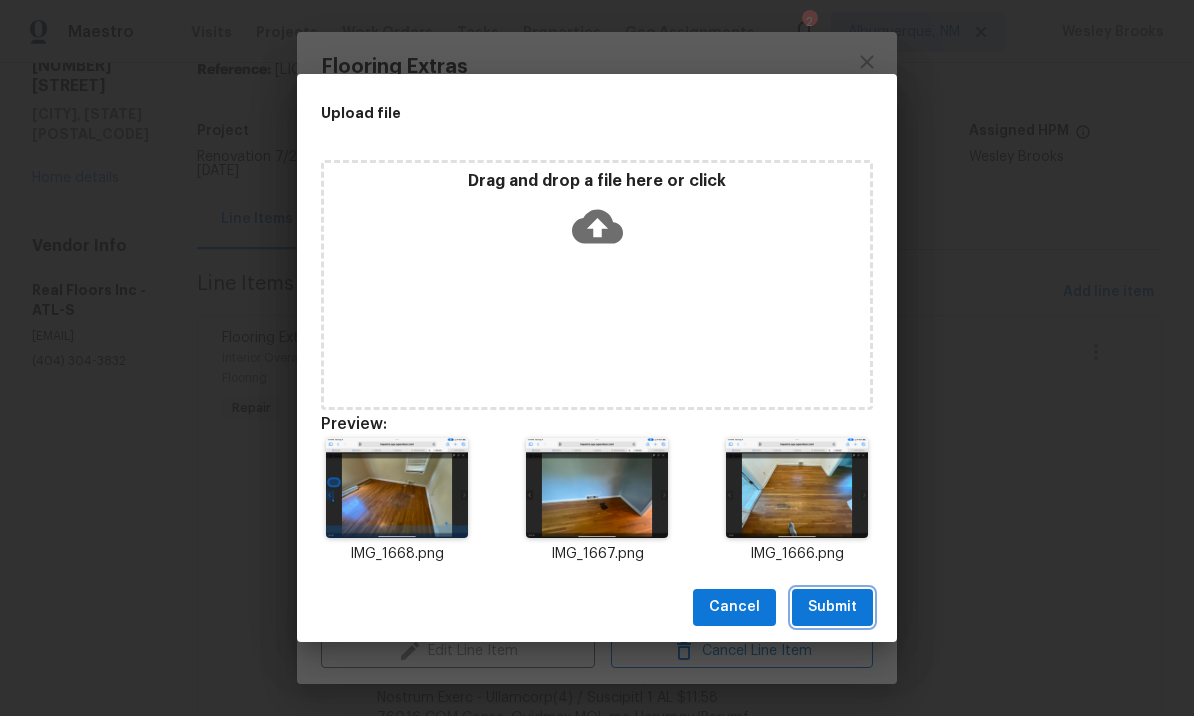 click on "Submit" at bounding box center [832, 607] 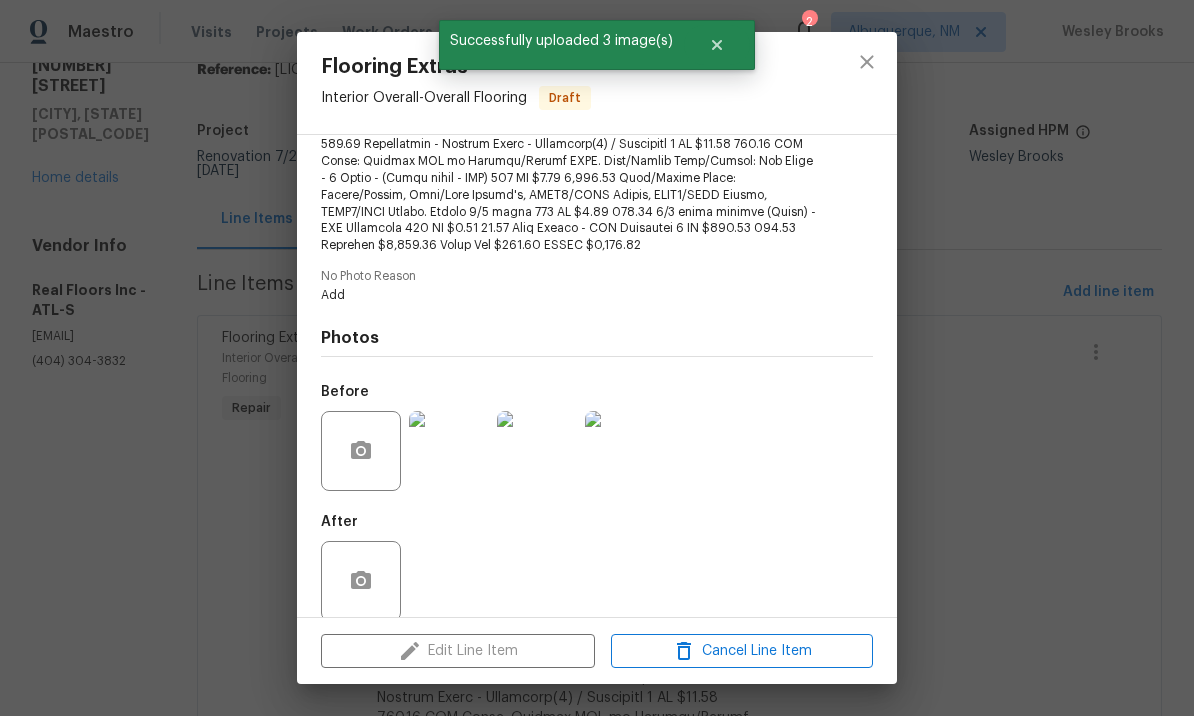 click 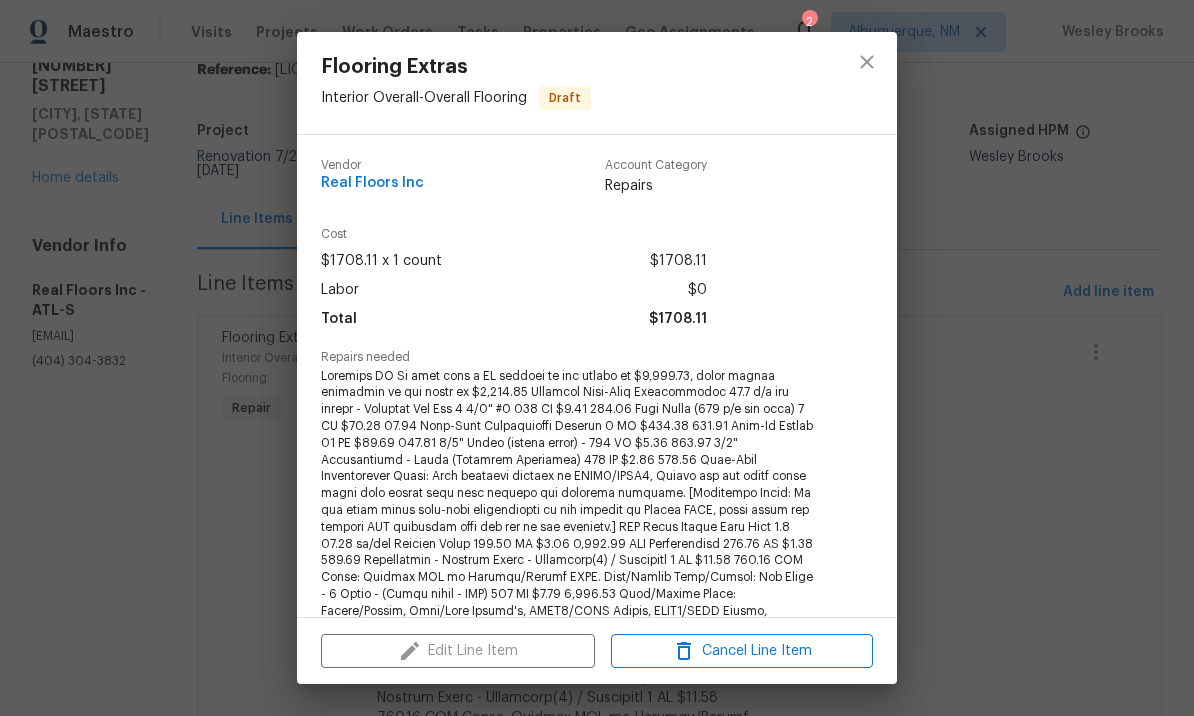 scroll, scrollTop: -1, scrollLeft: 0, axis: vertical 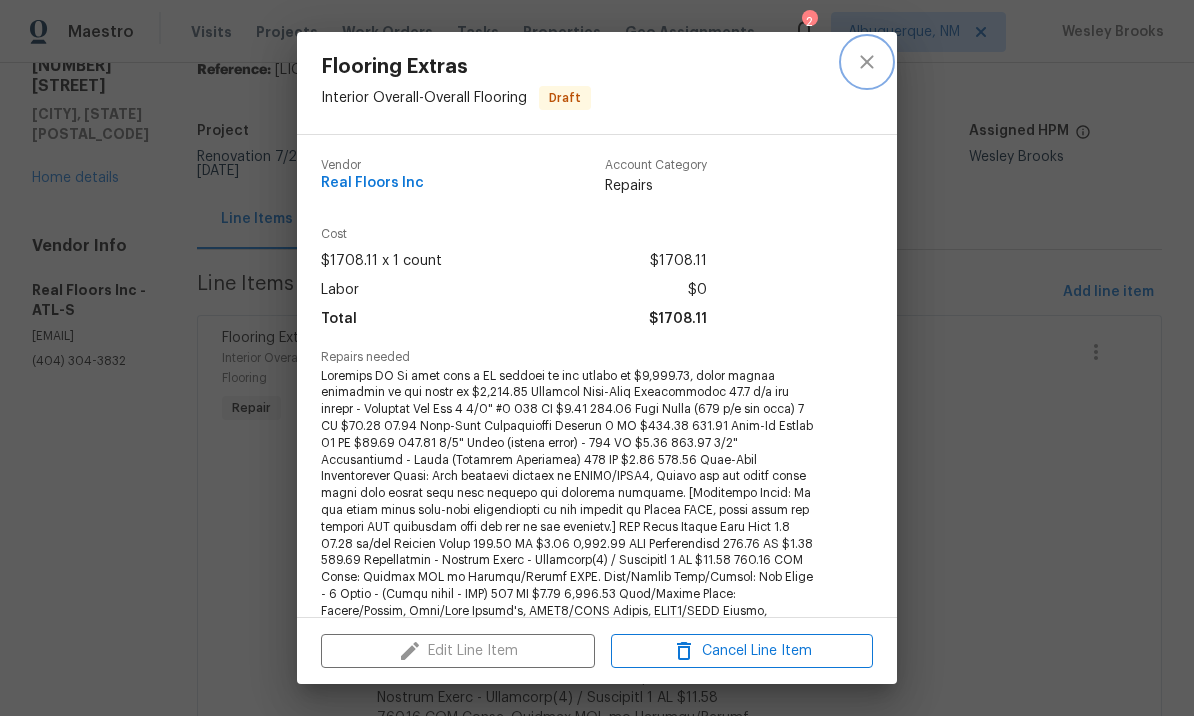 click at bounding box center (867, 62) 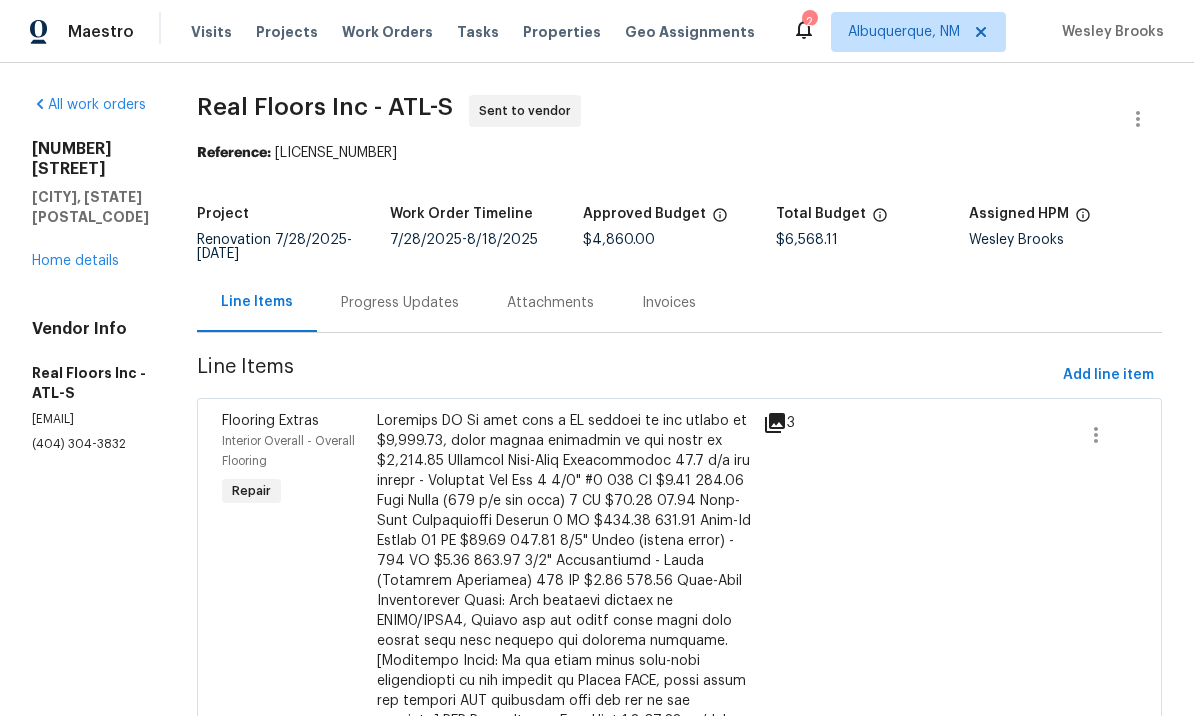 scroll, scrollTop: -19, scrollLeft: 0, axis: vertical 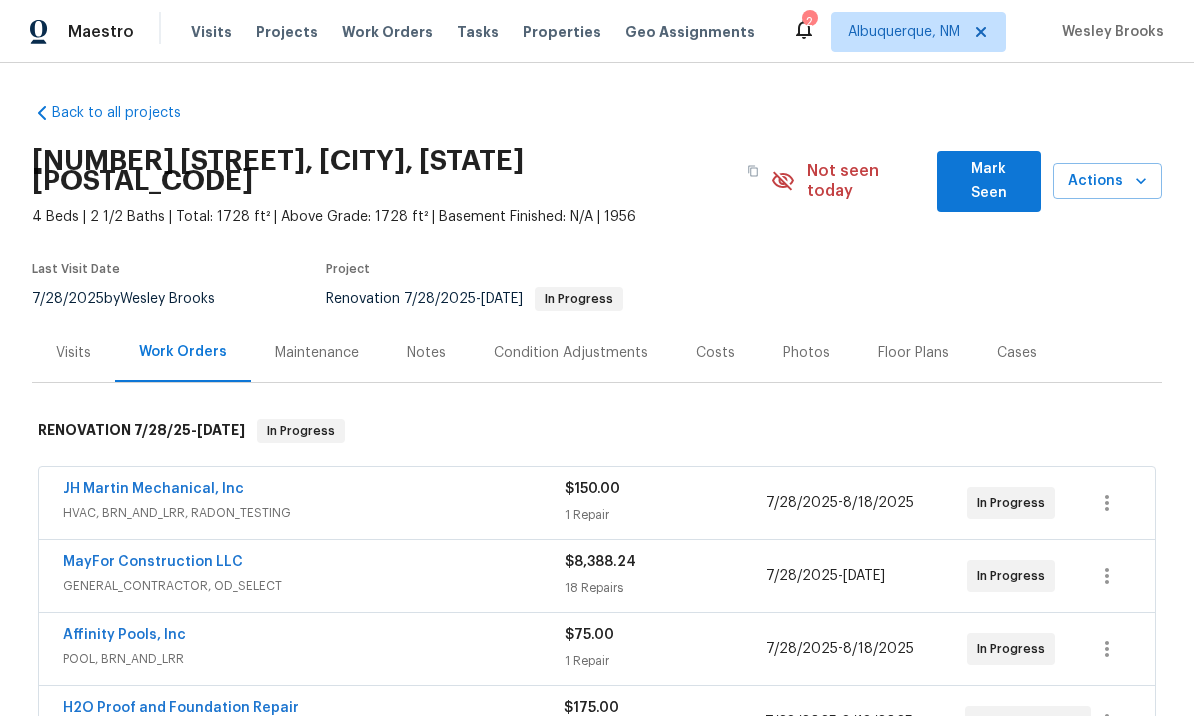 click on "Mark Seen" at bounding box center (989, 181) 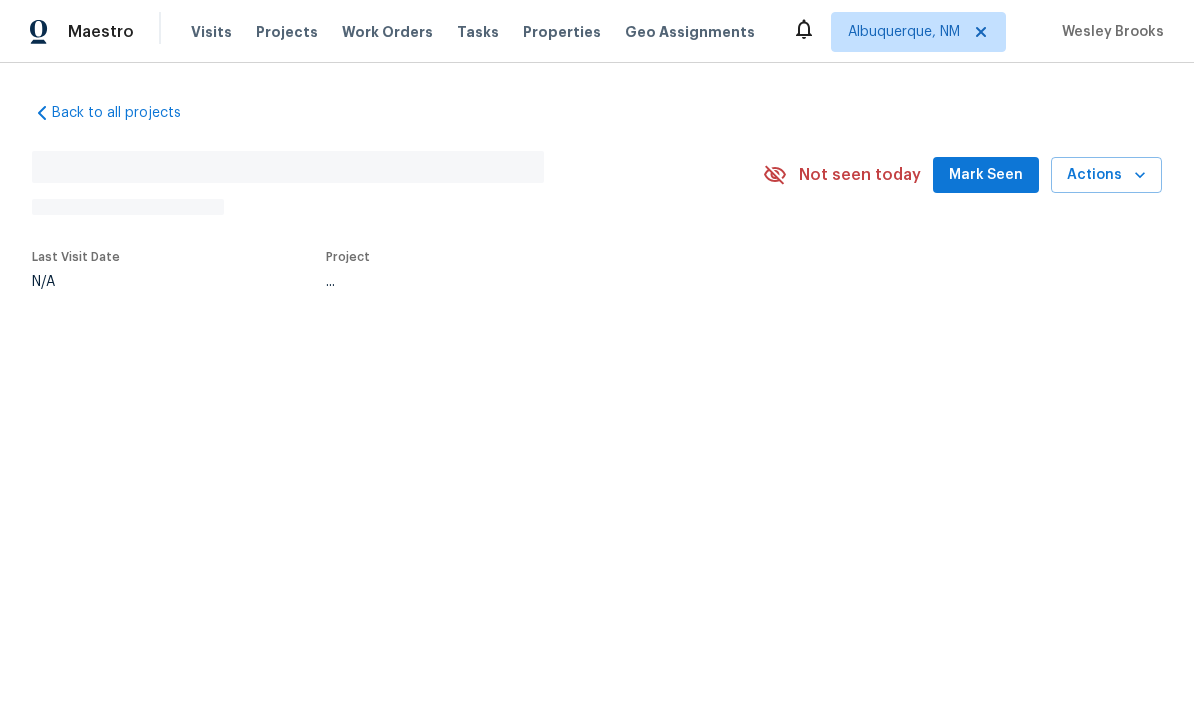 scroll, scrollTop: 0, scrollLeft: 0, axis: both 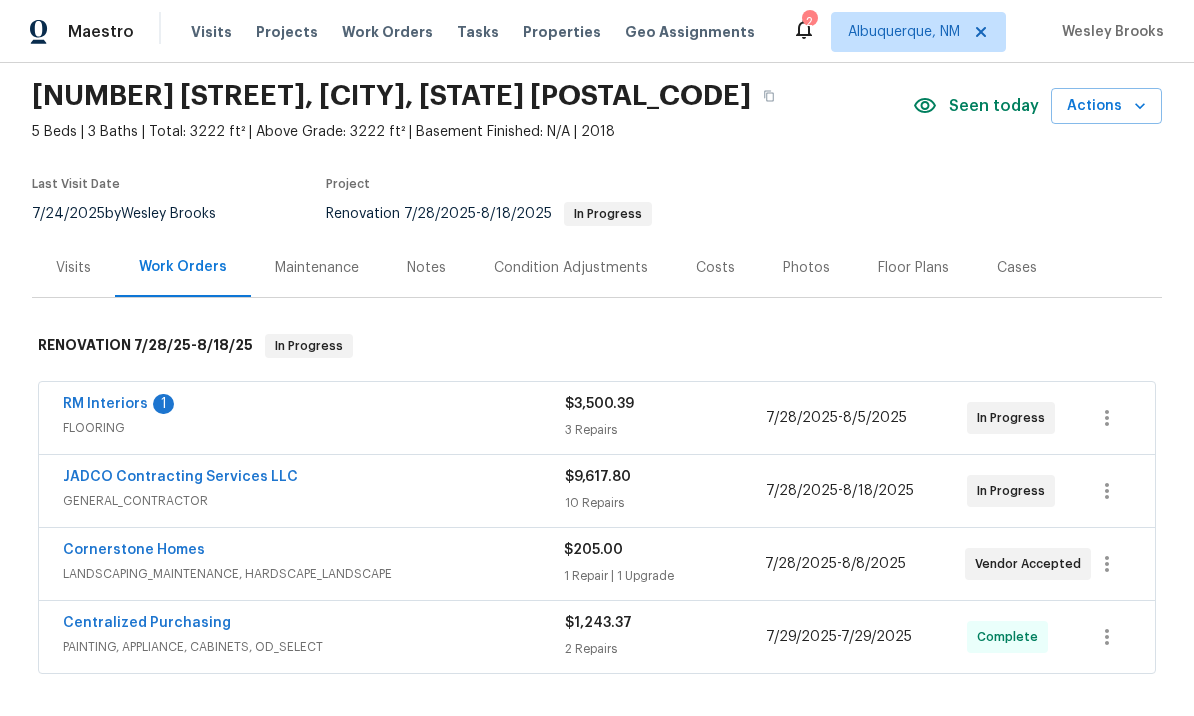 click on "RM Interiors" at bounding box center [105, 404] 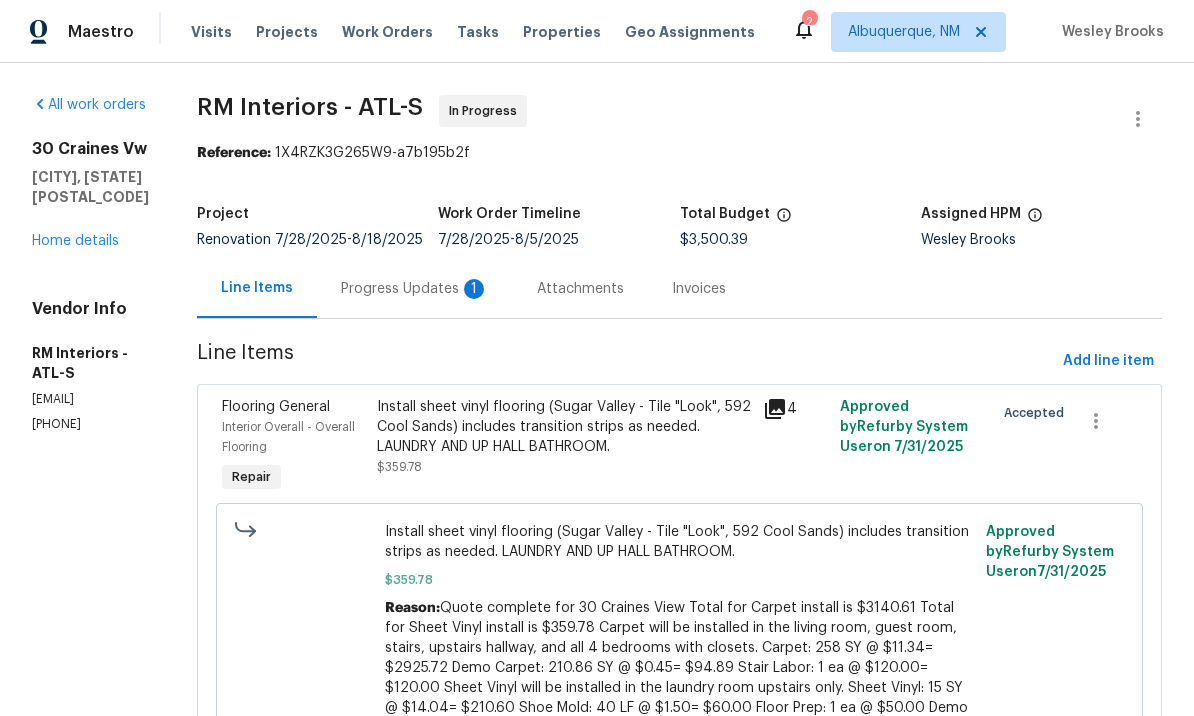 click on "Progress Updates 1" at bounding box center [415, 289] 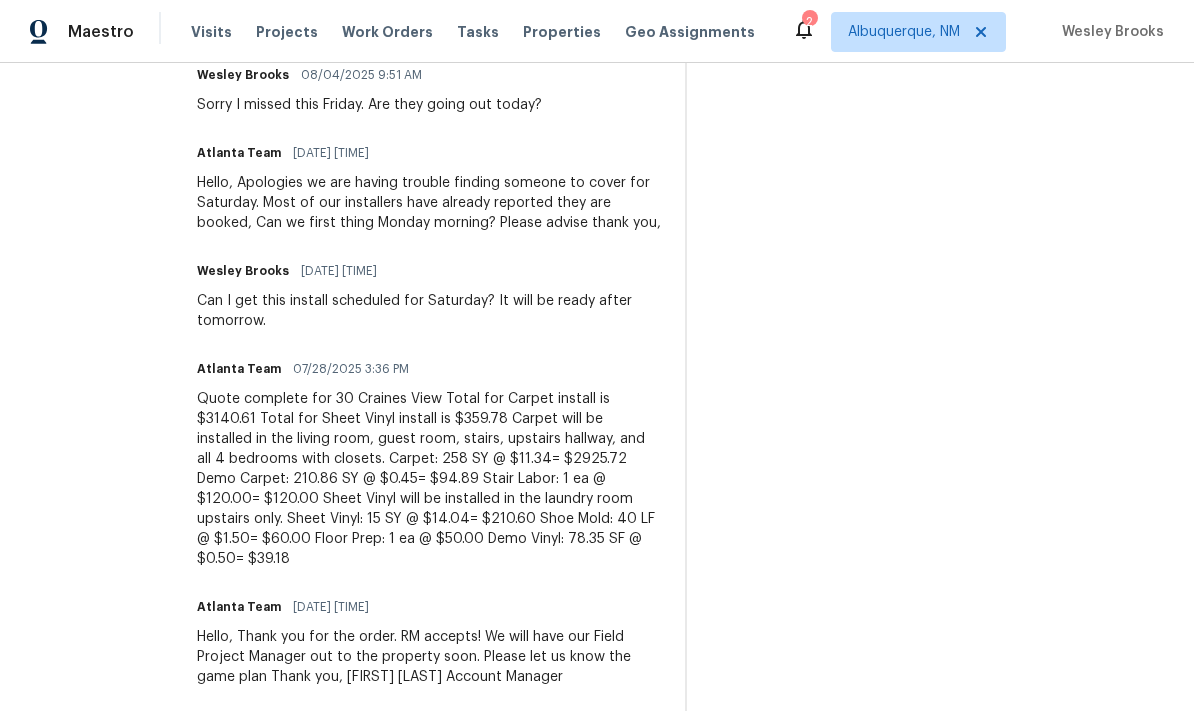scroll, scrollTop: 887, scrollLeft: 0, axis: vertical 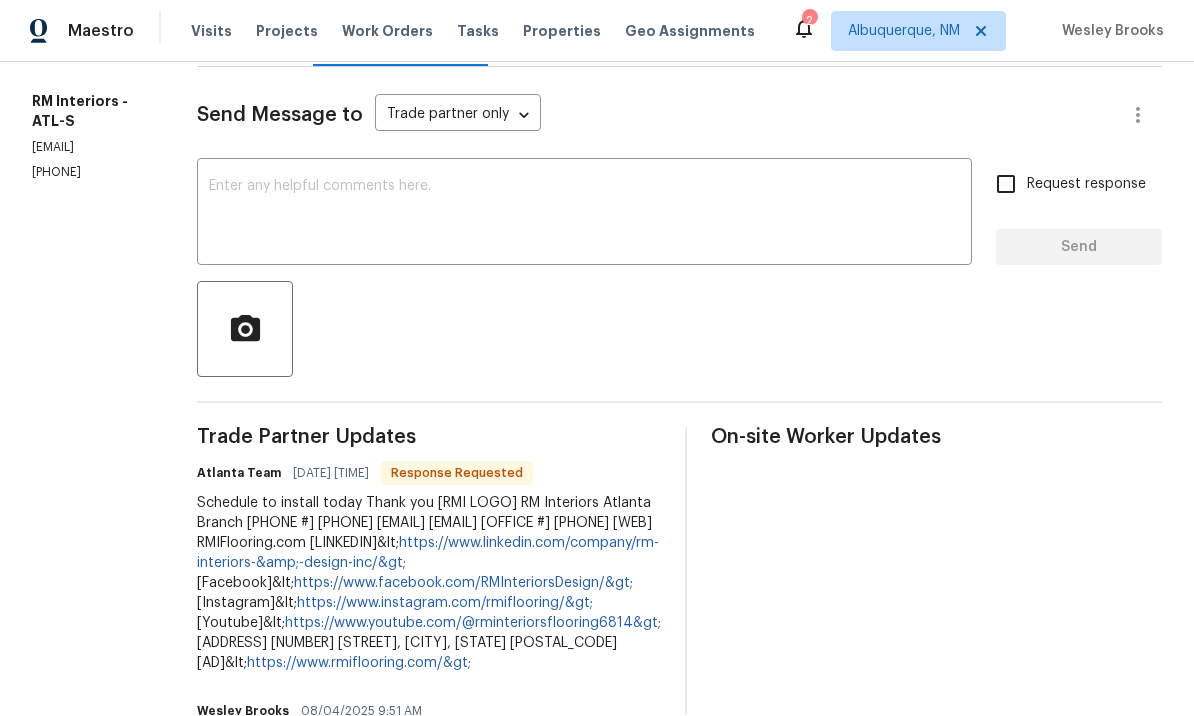 click at bounding box center [584, 215] 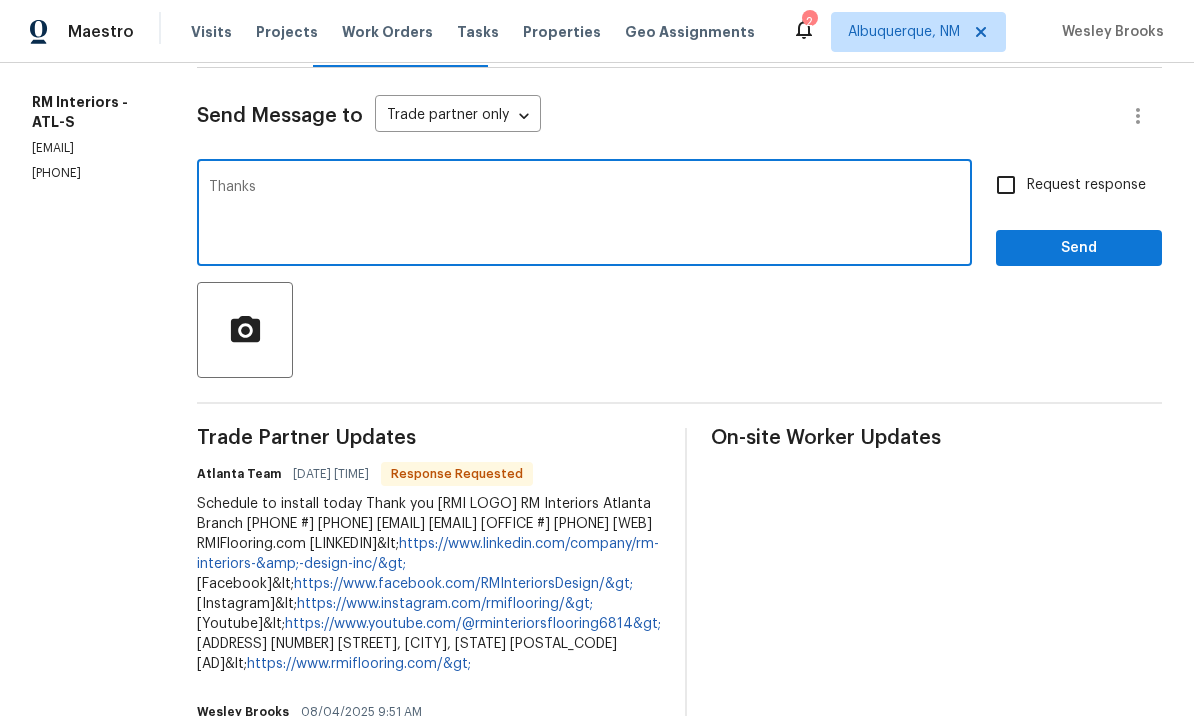 type on "Thanks" 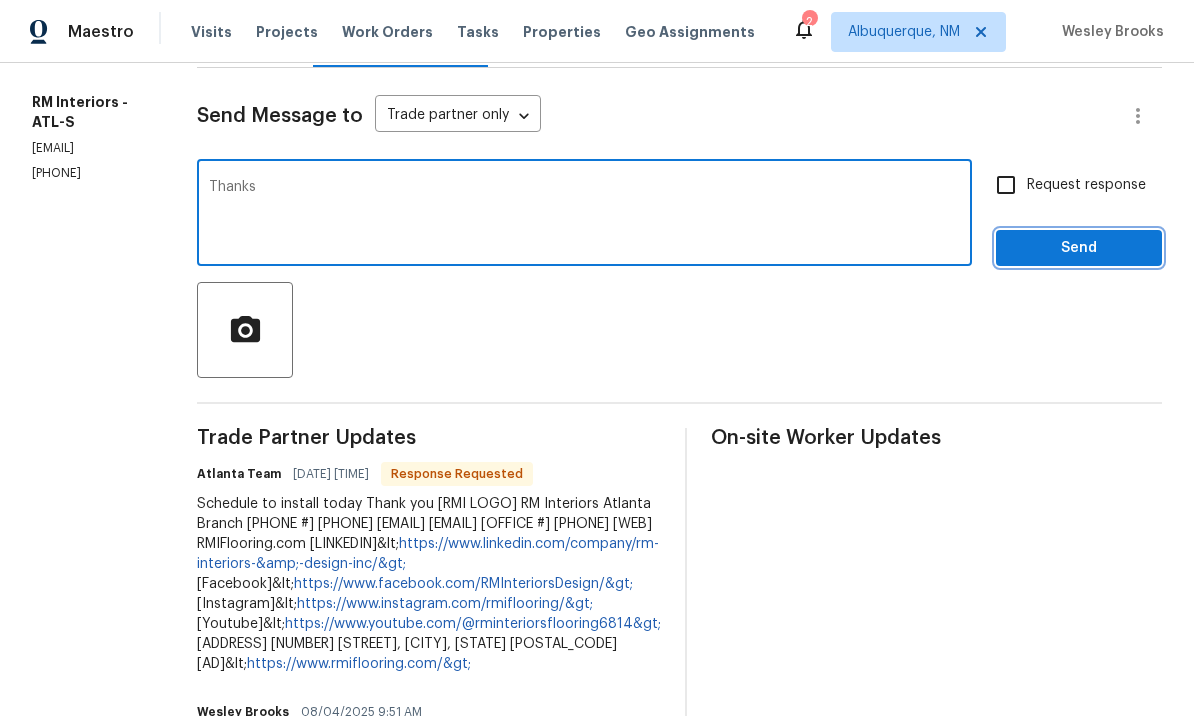 click on "Send" at bounding box center (1079, 248) 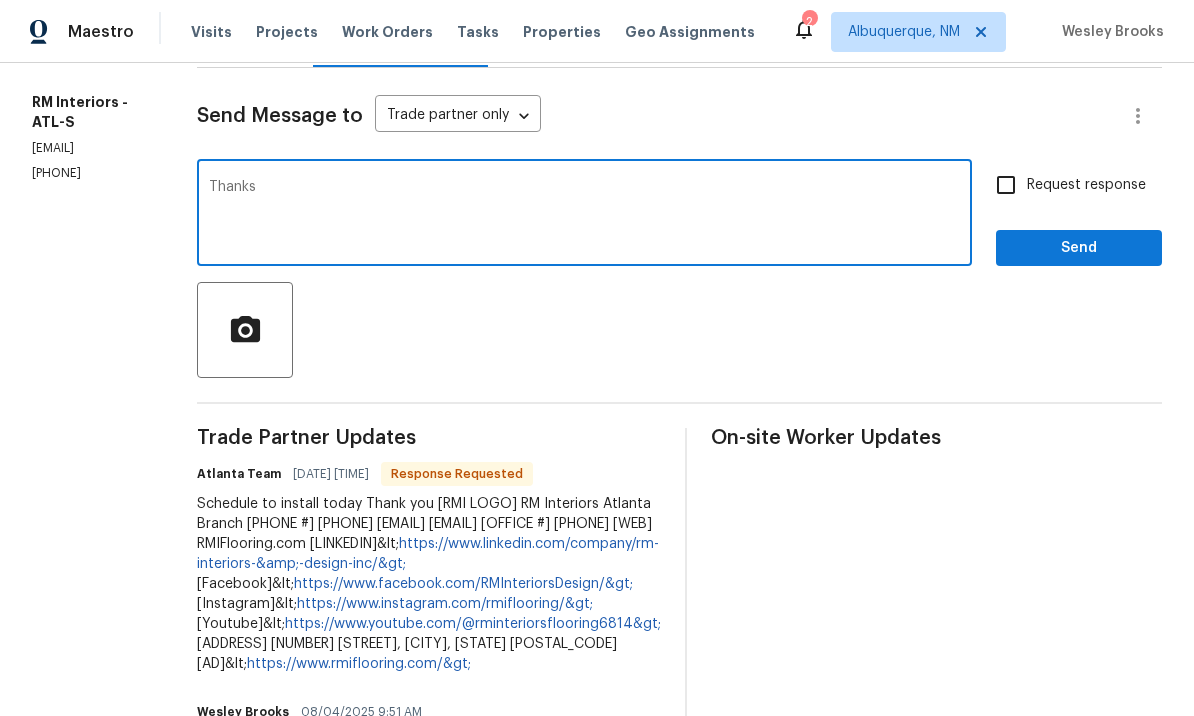 scroll, scrollTop: 46, scrollLeft: 0, axis: vertical 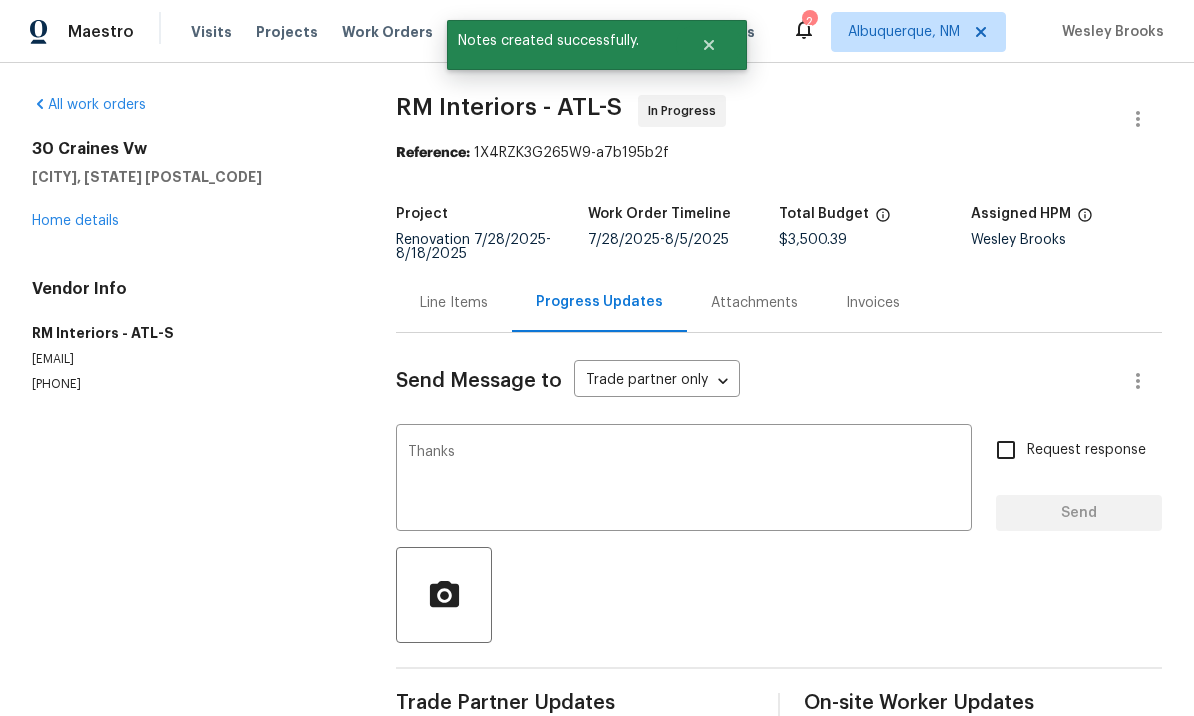 type 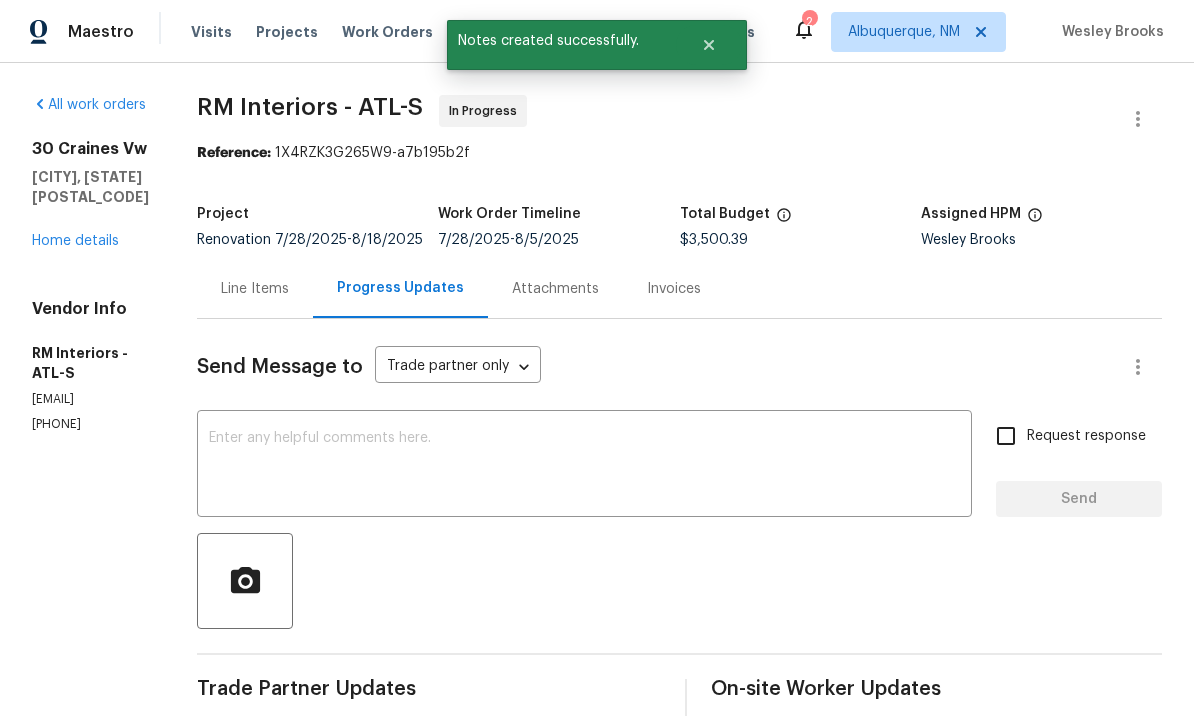 scroll, scrollTop: 0, scrollLeft: 0, axis: both 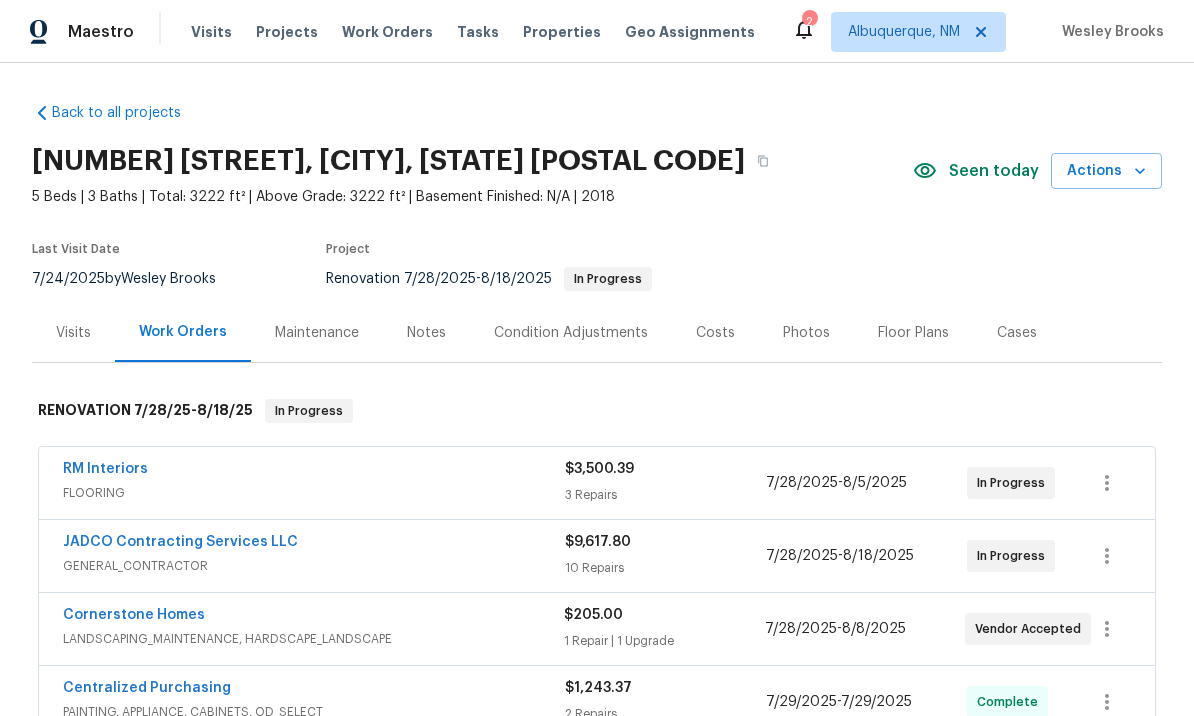 click on "Notes" at bounding box center (426, 333) 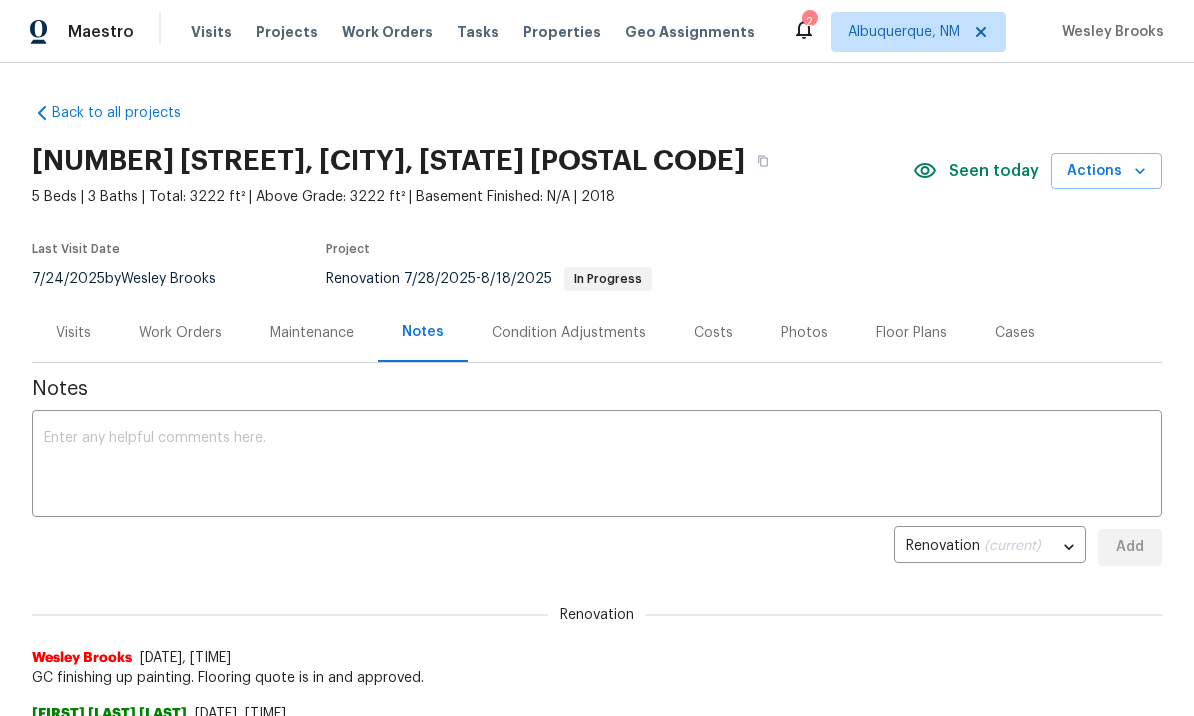 click at bounding box center (597, 466) 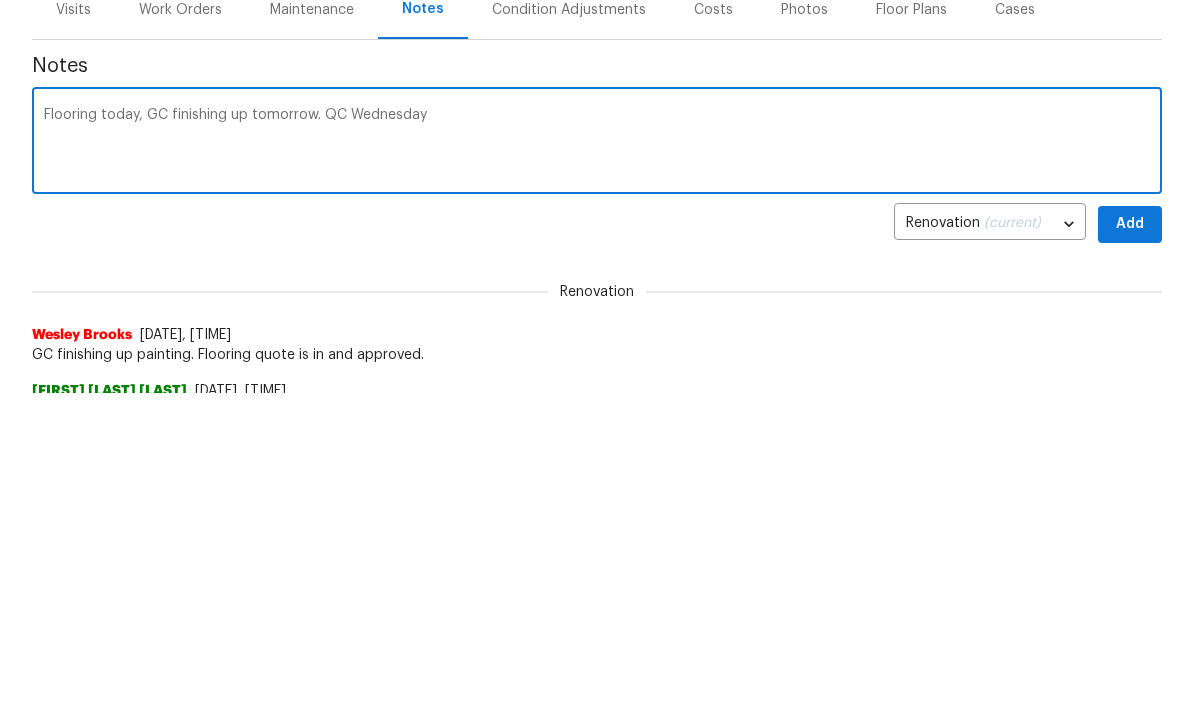 type on "Flooring today, GC finishing up tomorrow. QC Wednesday" 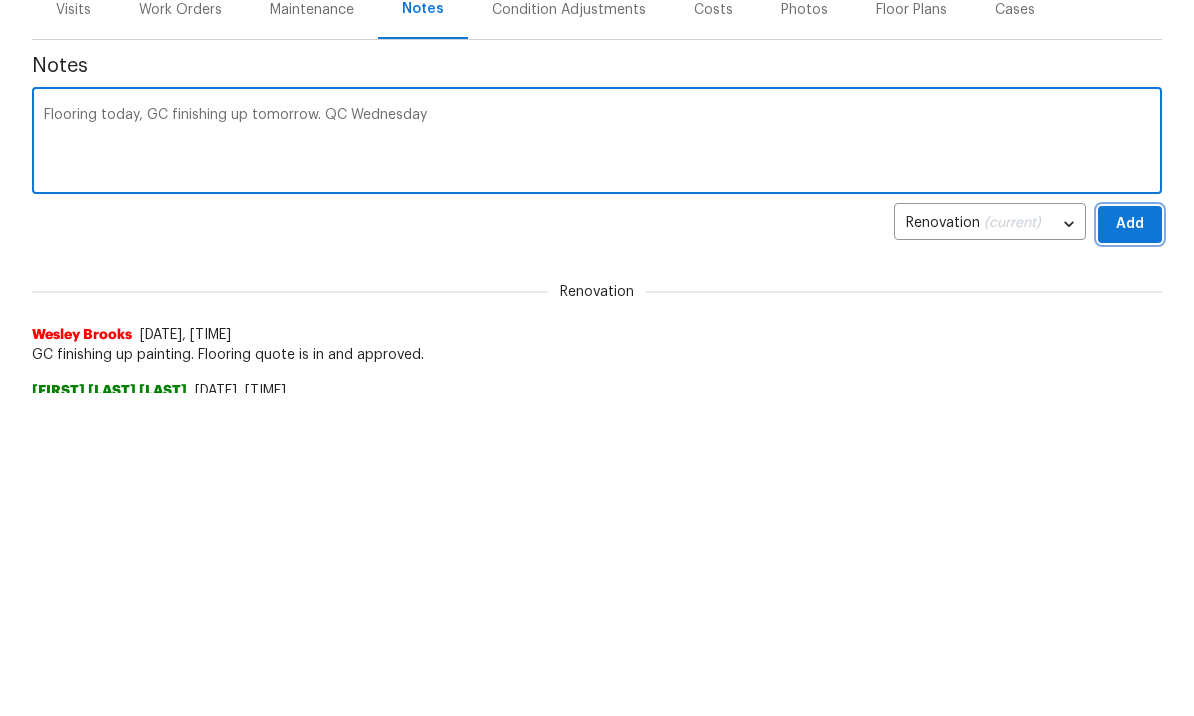 click on "Add" at bounding box center [1130, 547] 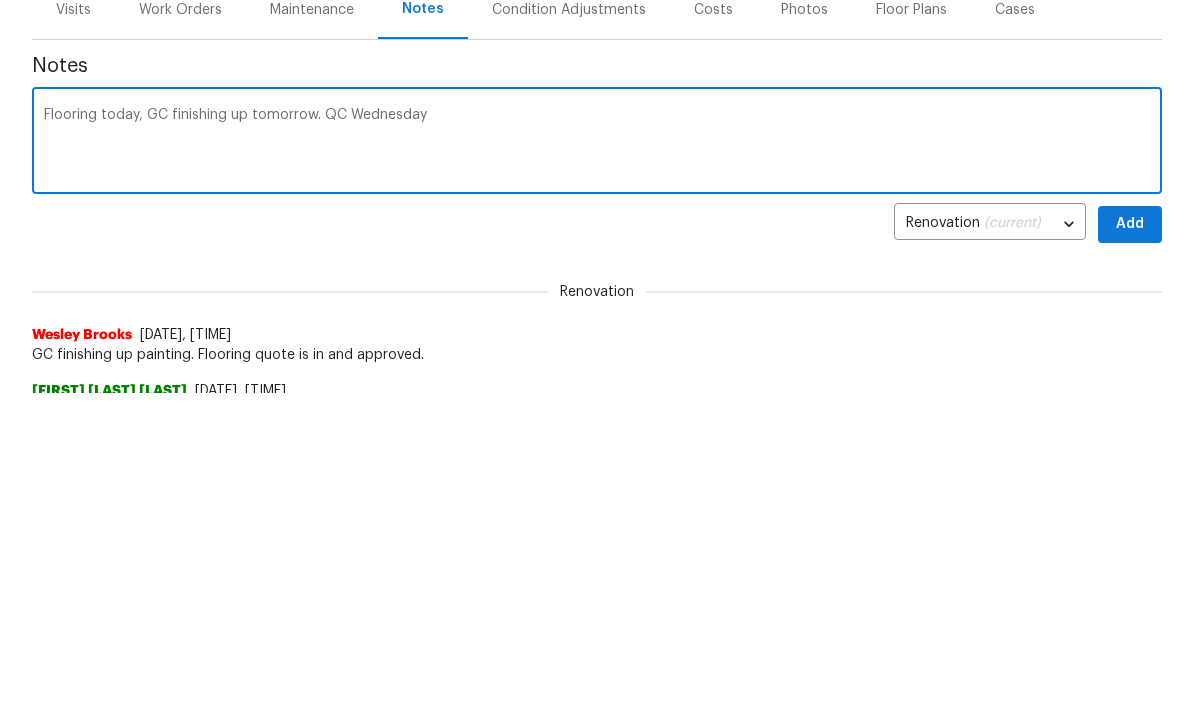 scroll, scrollTop: 323, scrollLeft: 0, axis: vertical 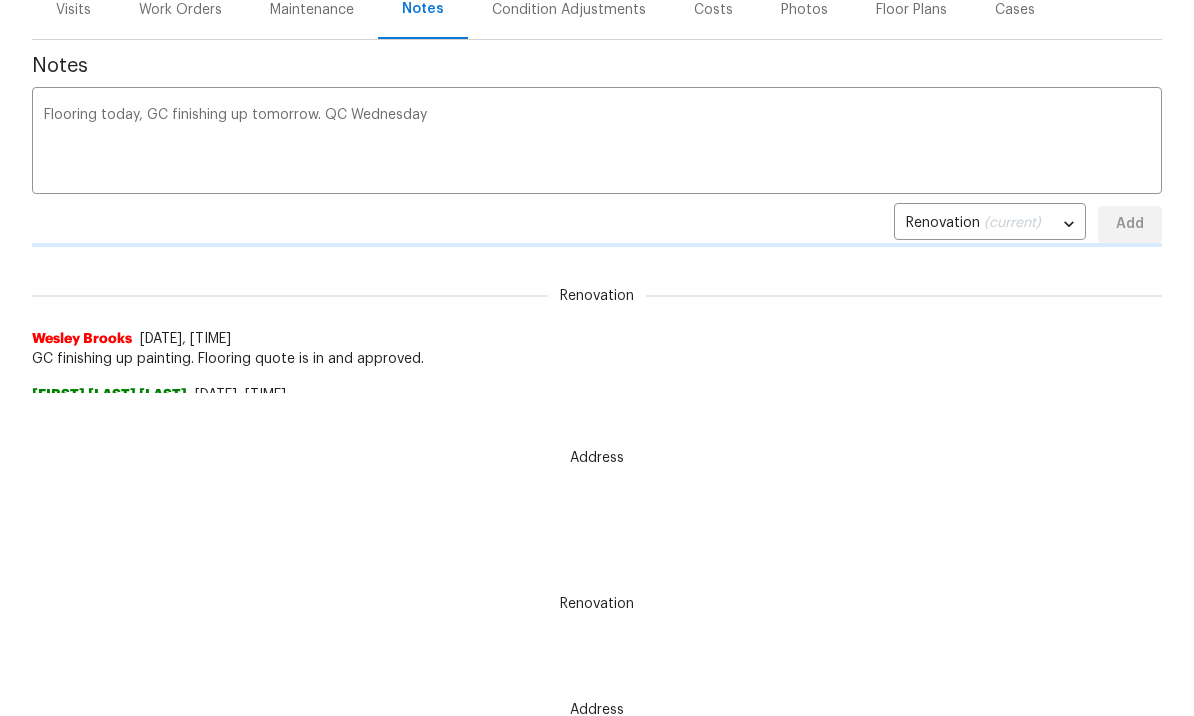 type 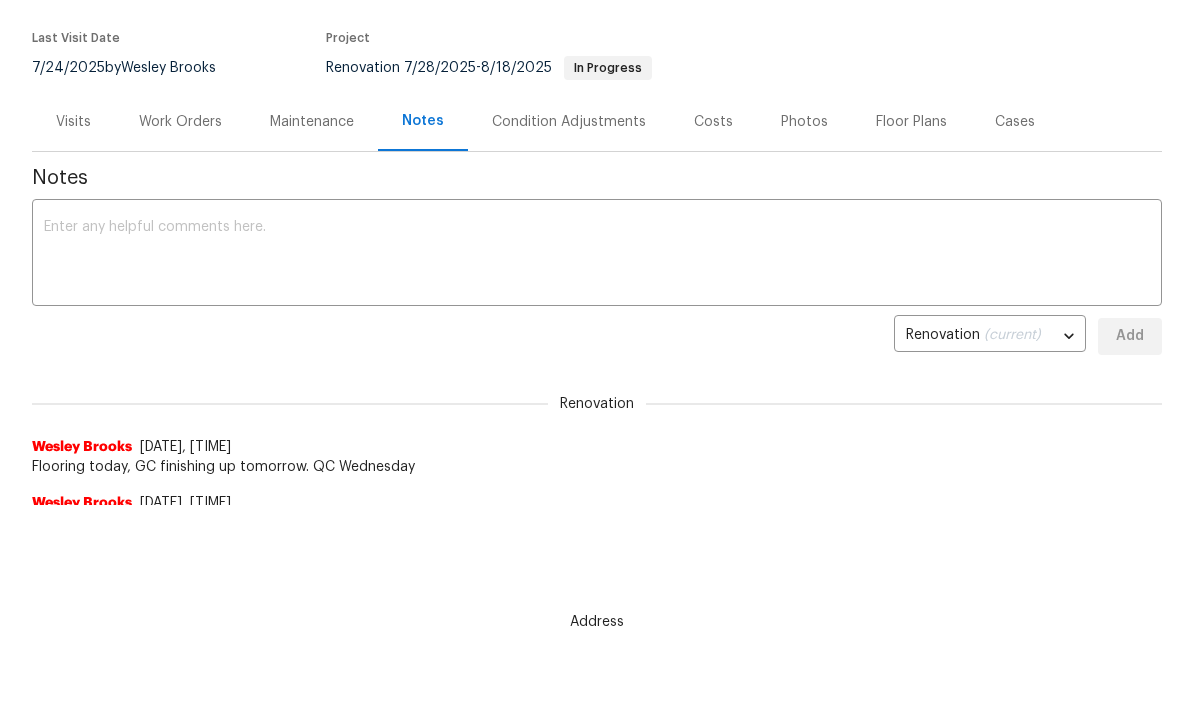 scroll, scrollTop: 231, scrollLeft: 0, axis: vertical 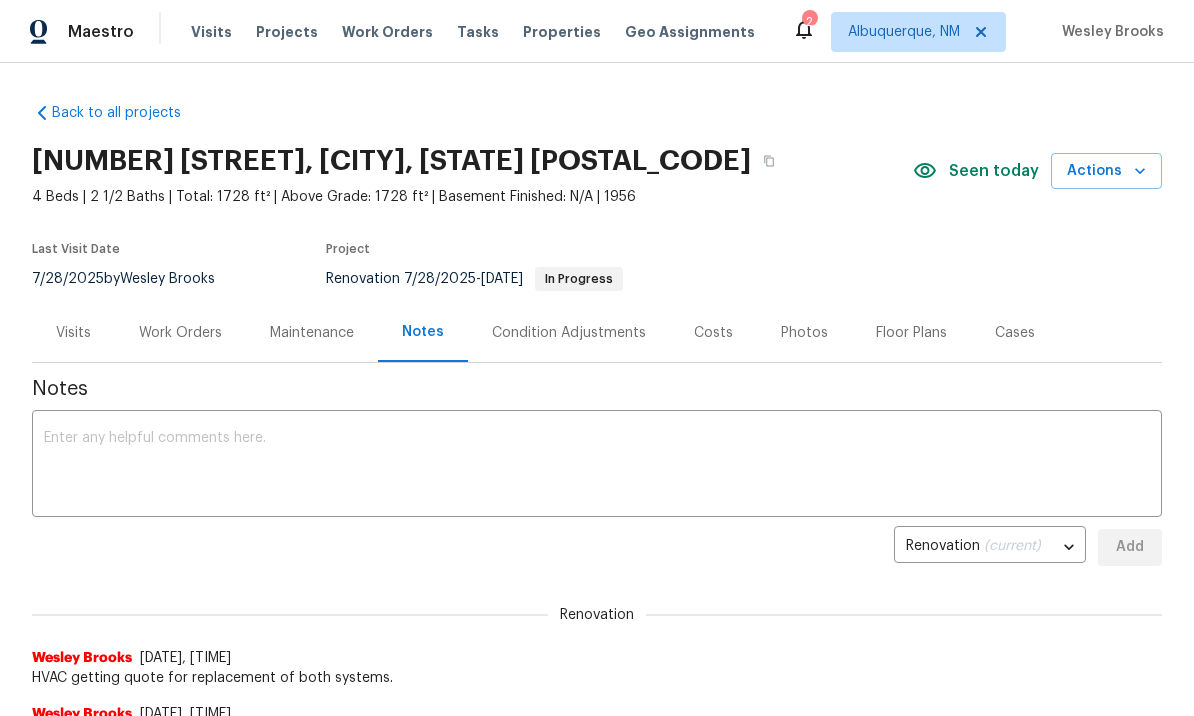 click on "Work Orders" at bounding box center [180, 333] 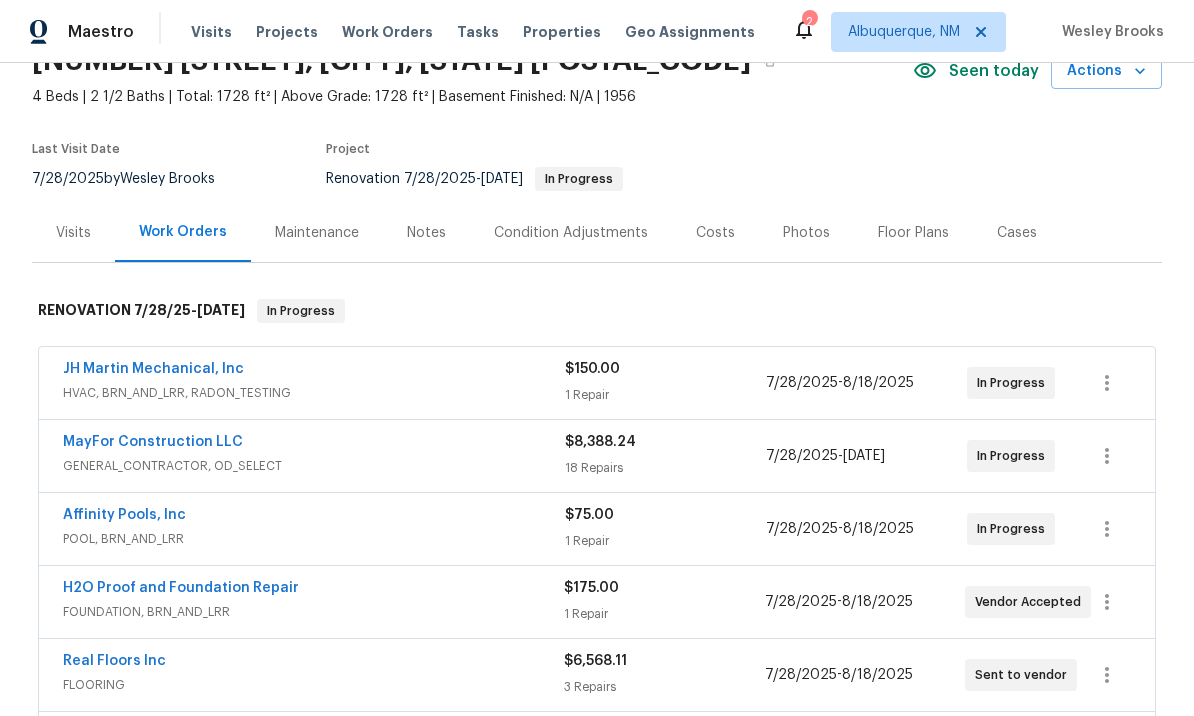 scroll, scrollTop: 101, scrollLeft: 0, axis: vertical 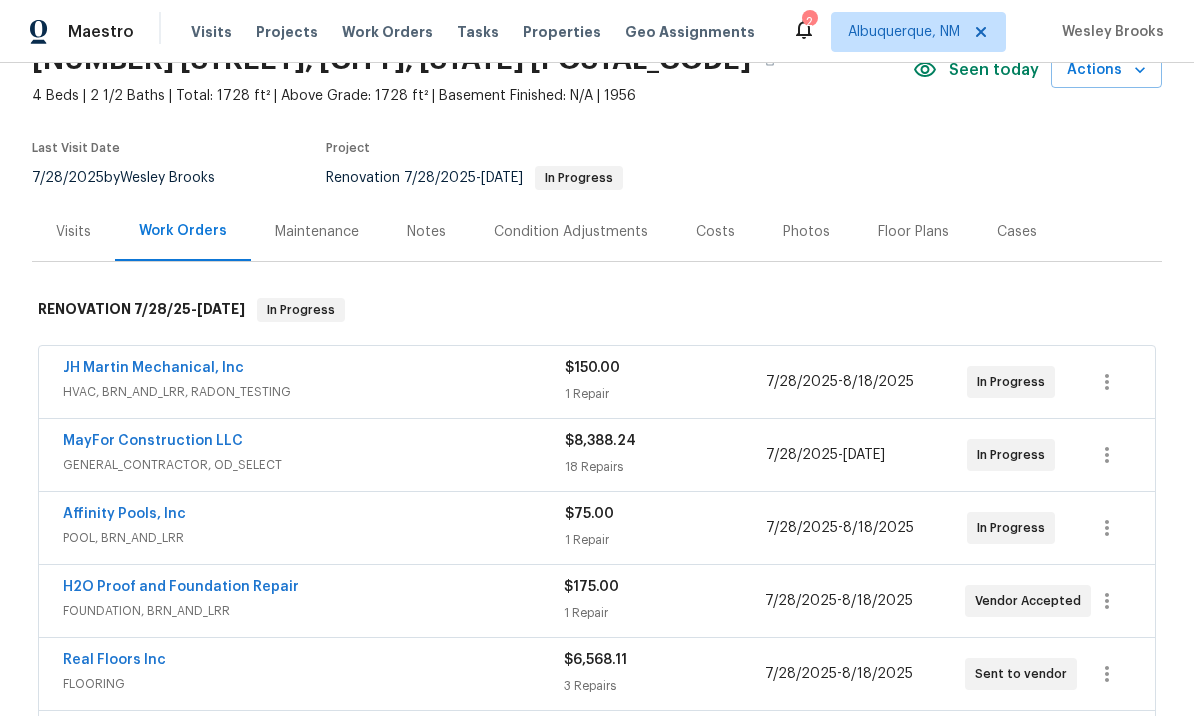 click on "Affinity Pools, Inc" at bounding box center [124, 514] 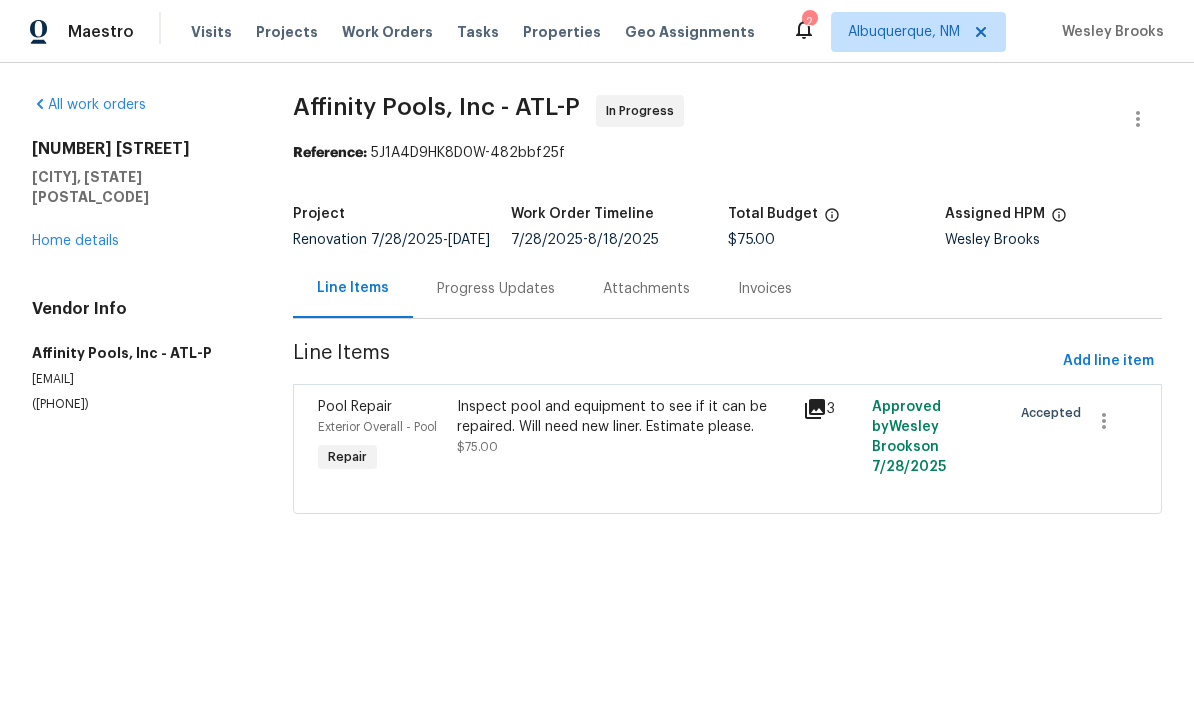 click on "Progress Updates" at bounding box center (496, 289) 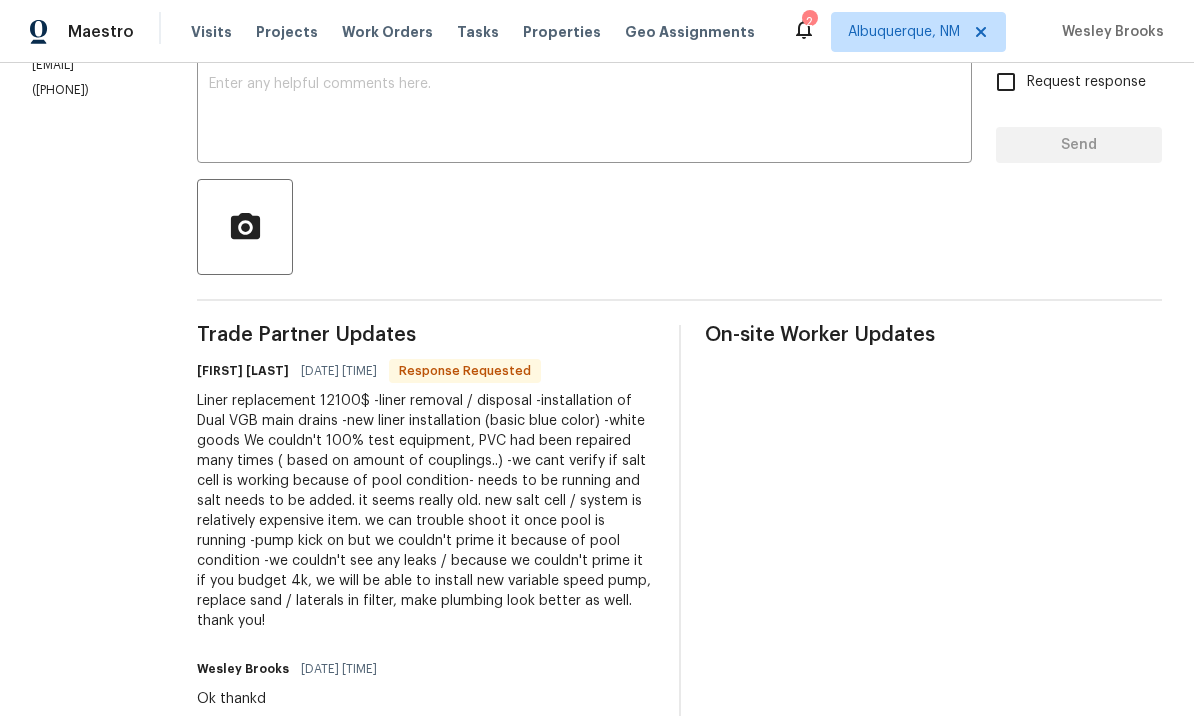 scroll, scrollTop: 350, scrollLeft: 0, axis: vertical 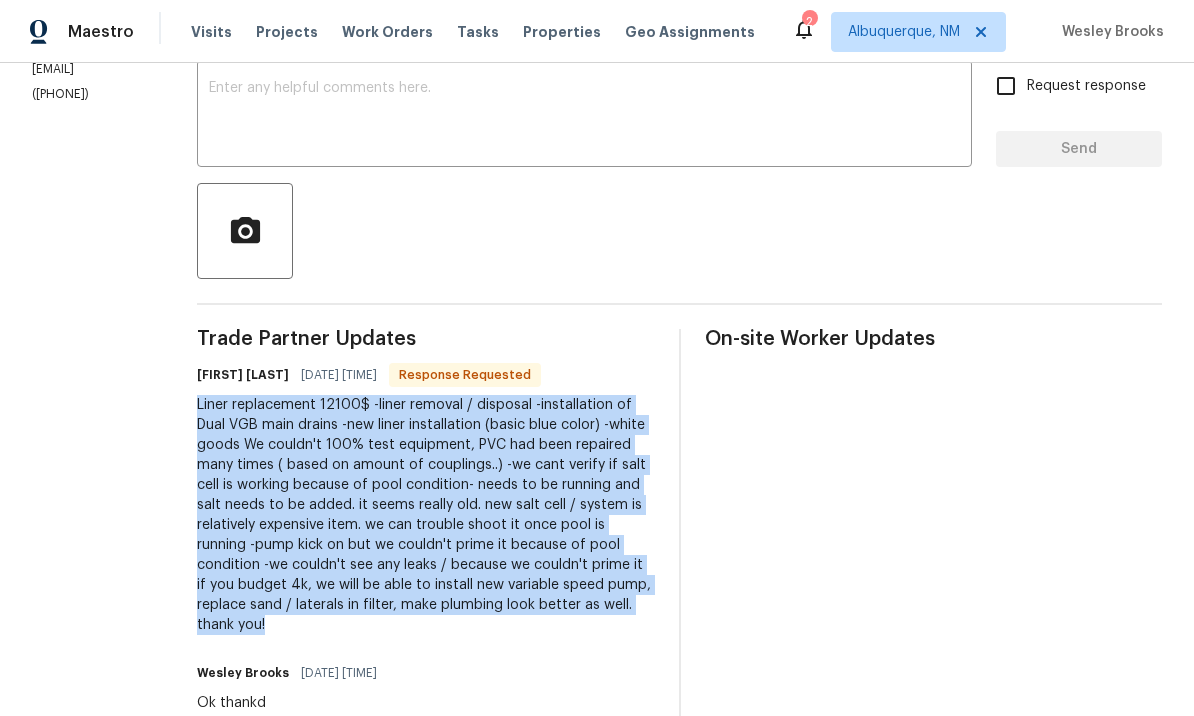 copy on "Liner replacement 12100$
-liner removal / disposal
-installation of Dual VGB main drains
-new liner installation (basic blue color)
-white goods
We couldn't 100% test equipment, PVC had been repaired many times ( based on amount of couplings..)
-we cant verify if salt cell is working because of pool condition- needs to be running and salt needs to be added. it seems really old. new salt cell / system is relatively expensive item. we can trouble shoot it once pool is running
-pump kick on but we couldn't prime it because of pool condition
-we couldn't see any leaks / because we couldn't prime it
if you budget 4k, we will be able to install new variable speed pump, replace sand / laterals in filter, make plumbing look better as well.
thank you!" 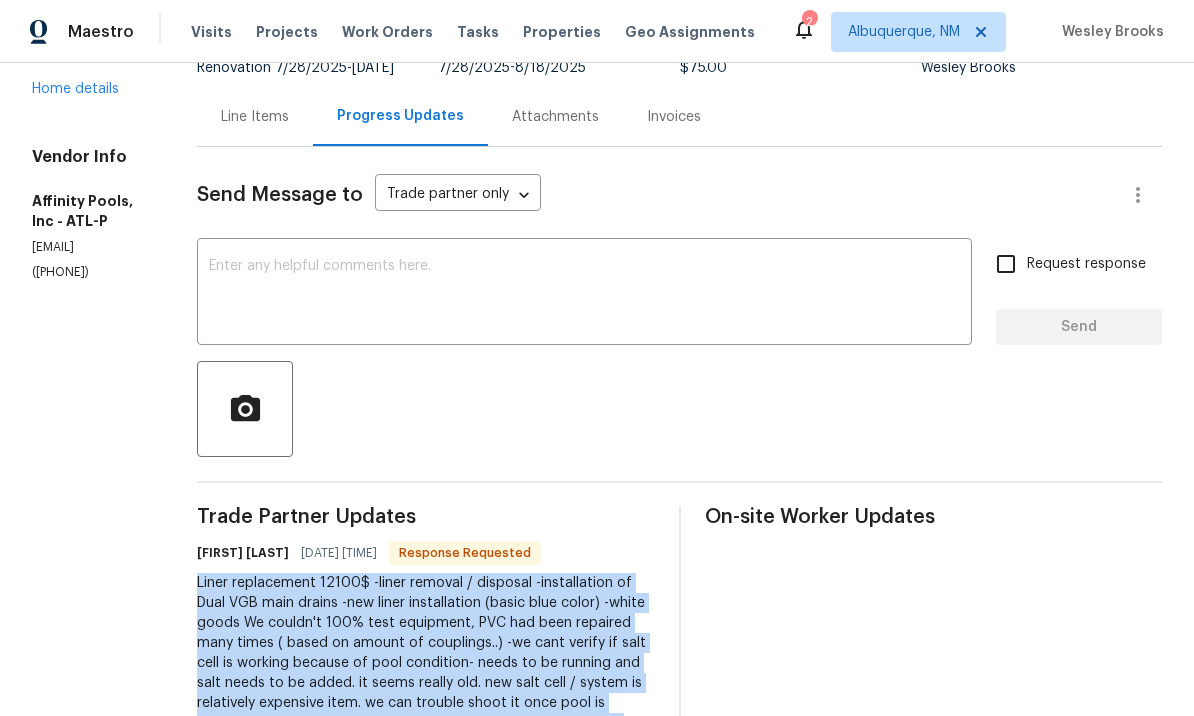 scroll, scrollTop: 167, scrollLeft: 0, axis: vertical 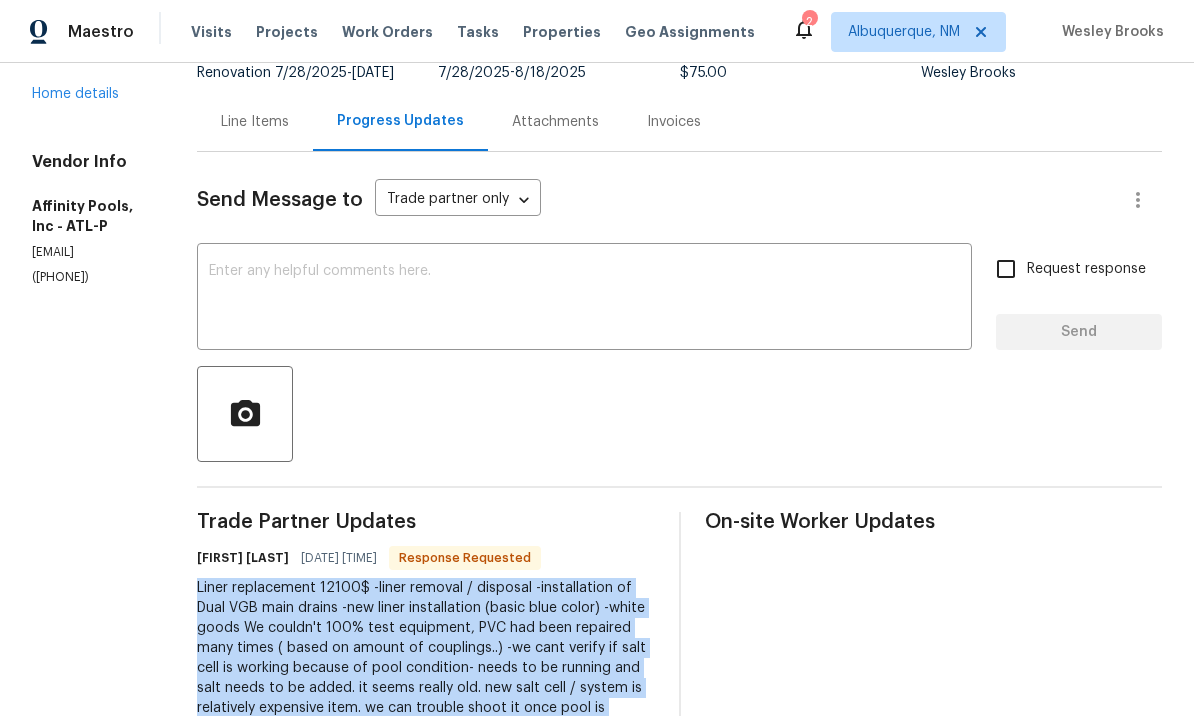 click on "Line Items" at bounding box center [255, 122] 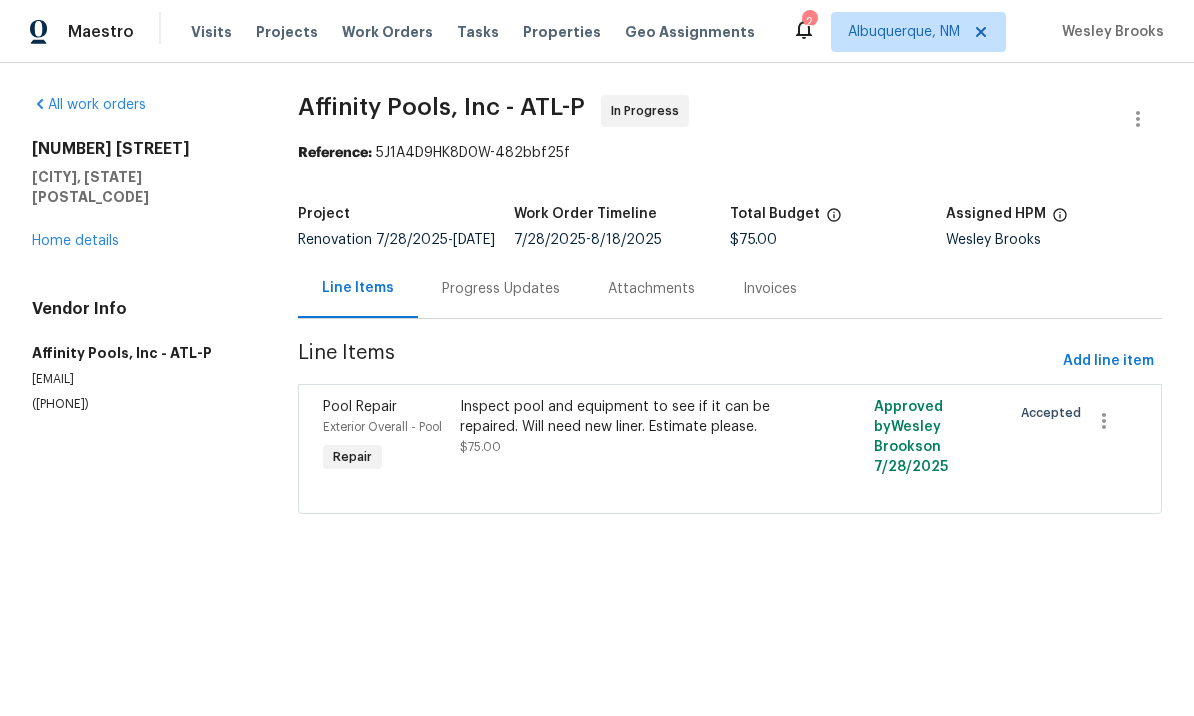 scroll, scrollTop: 0, scrollLeft: 0, axis: both 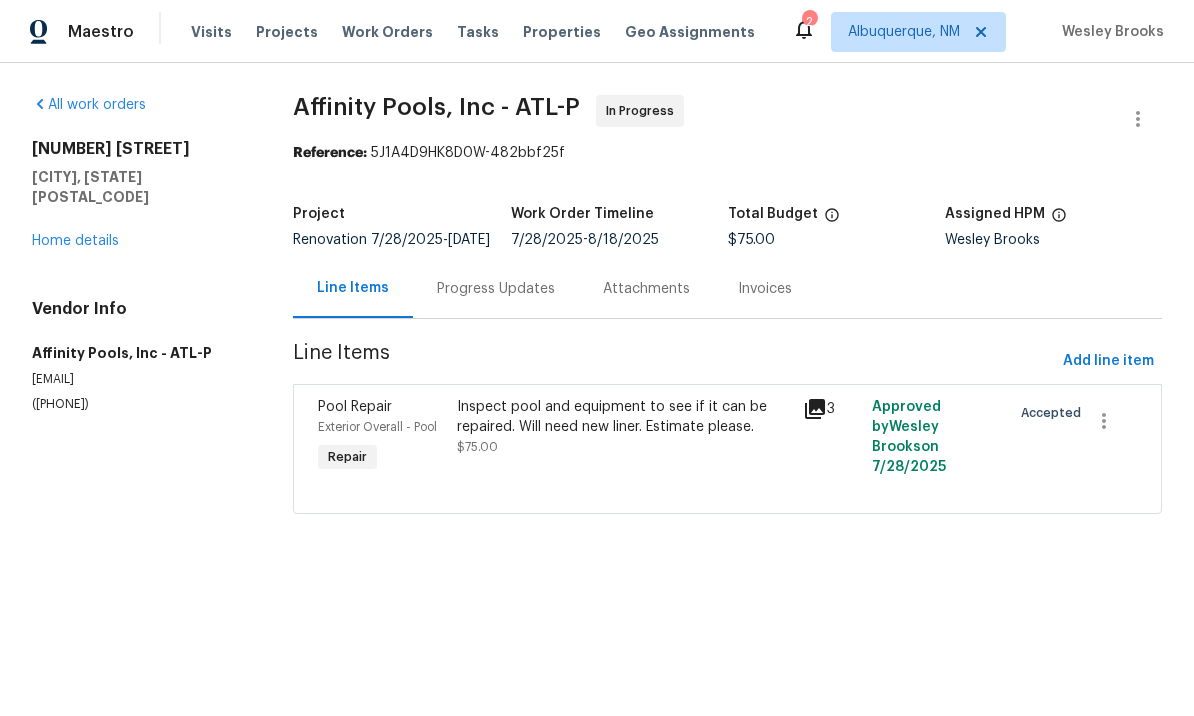 click on "Inspect pool and equipment to see if it can be repaired. Will need new liner. Estimate please." at bounding box center (624, 417) 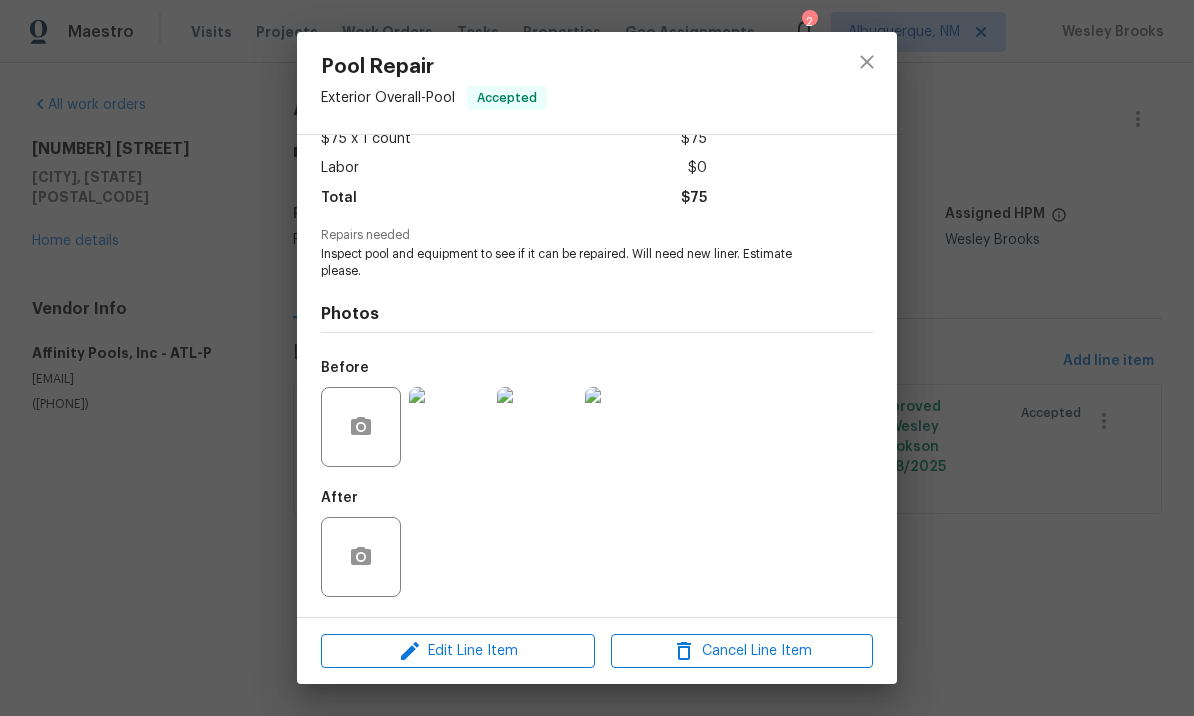 scroll, scrollTop: 126, scrollLeft: 0, axis: vertical 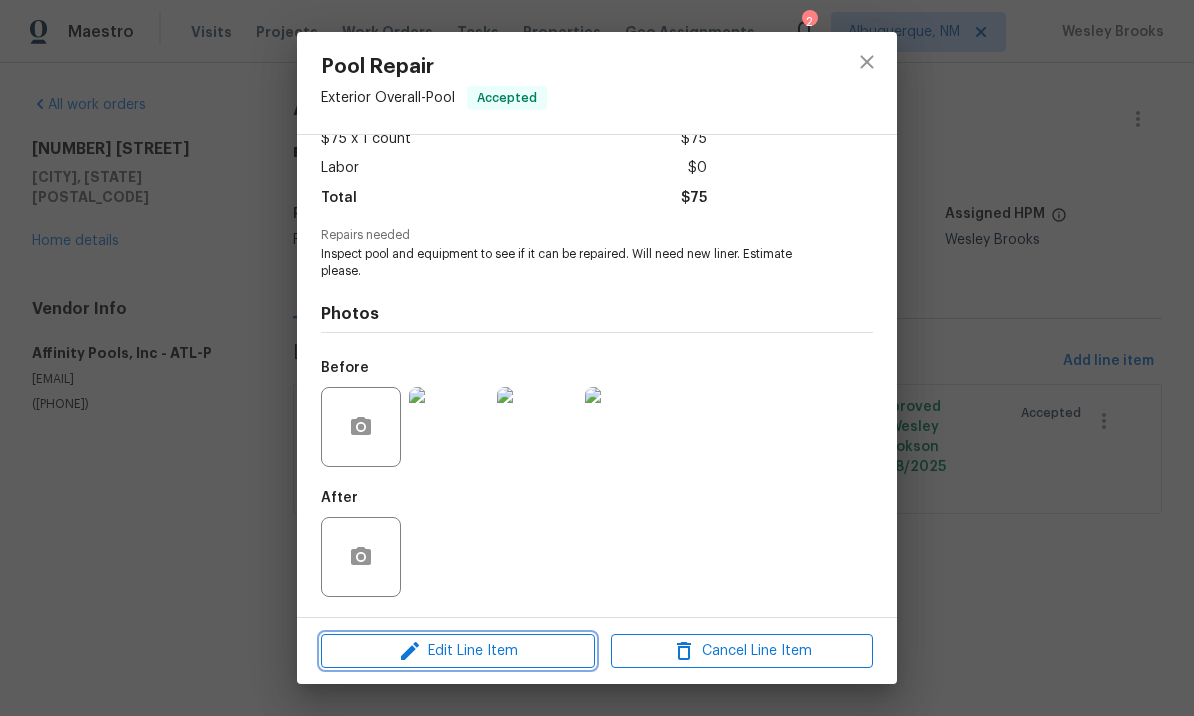 click on "Edit Line Item" at bounding box center [458, 651] 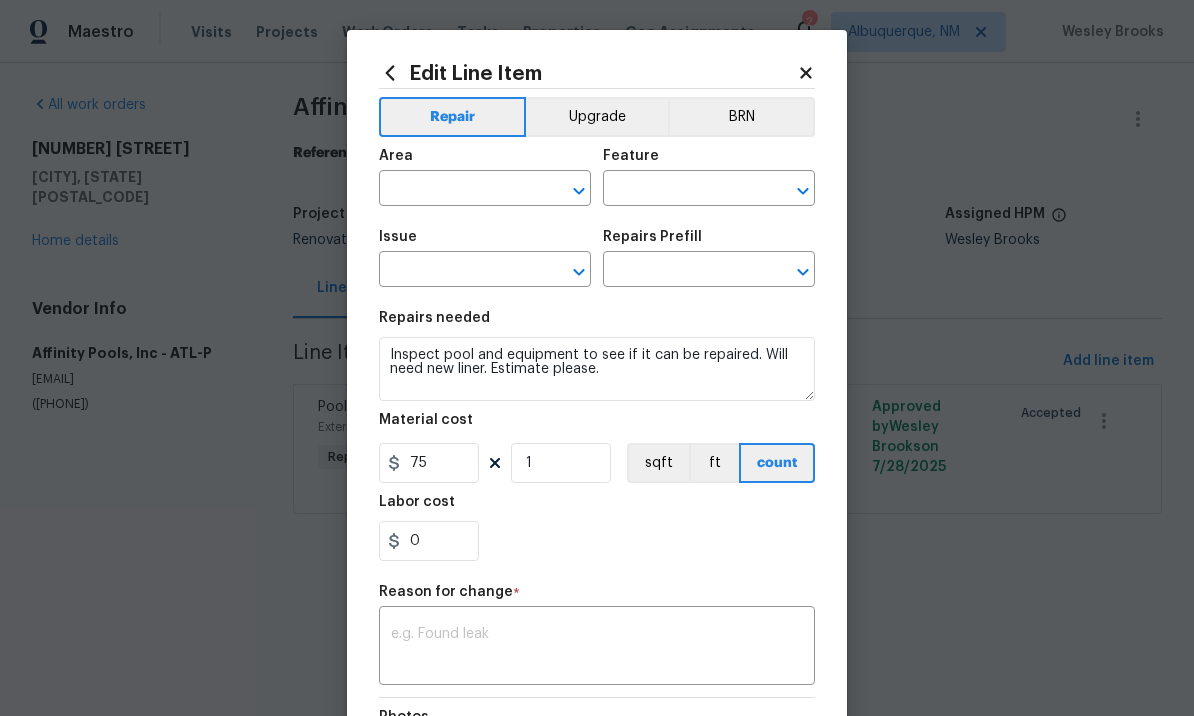 type on "Exterior Overall" 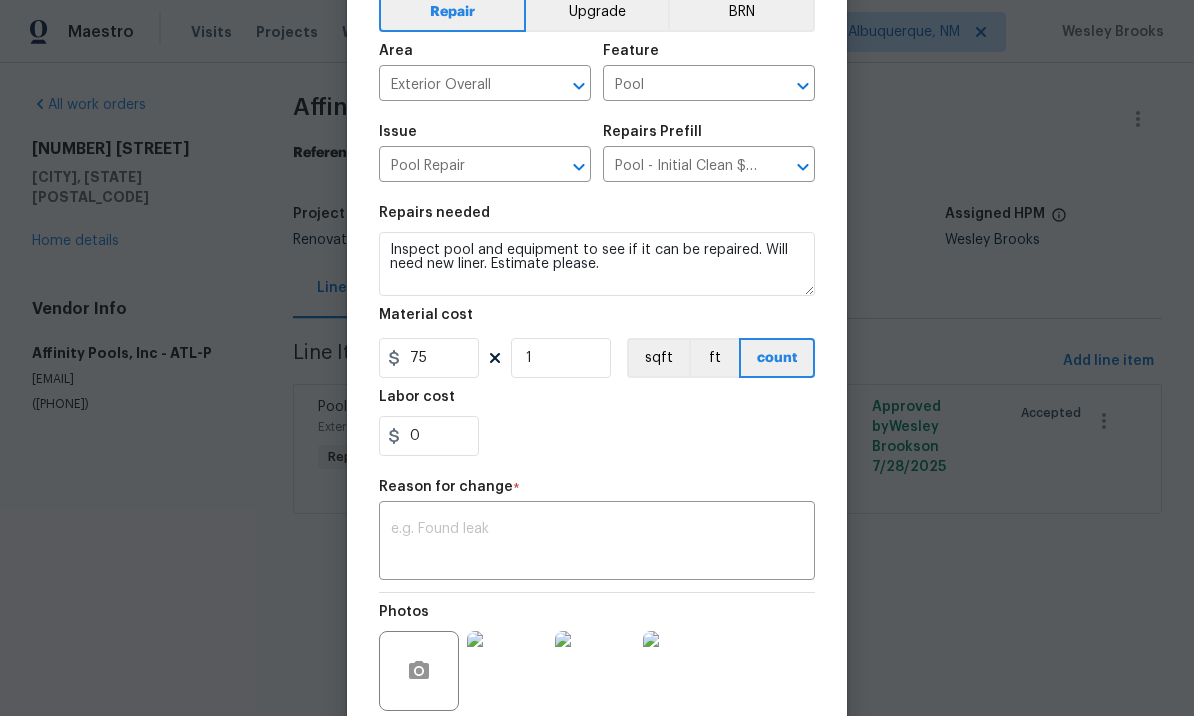 scroll, scrollTop: 113, scrollLeft: 0, axis: vertical 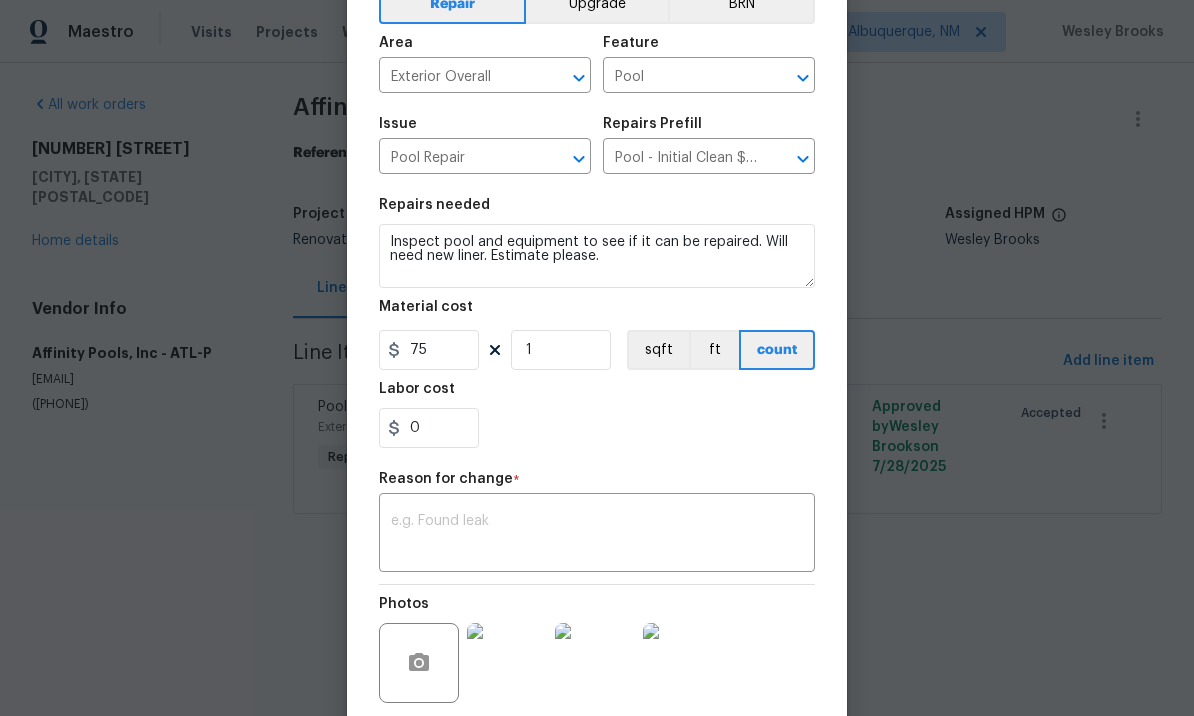 click at bounding box center [597, 535] 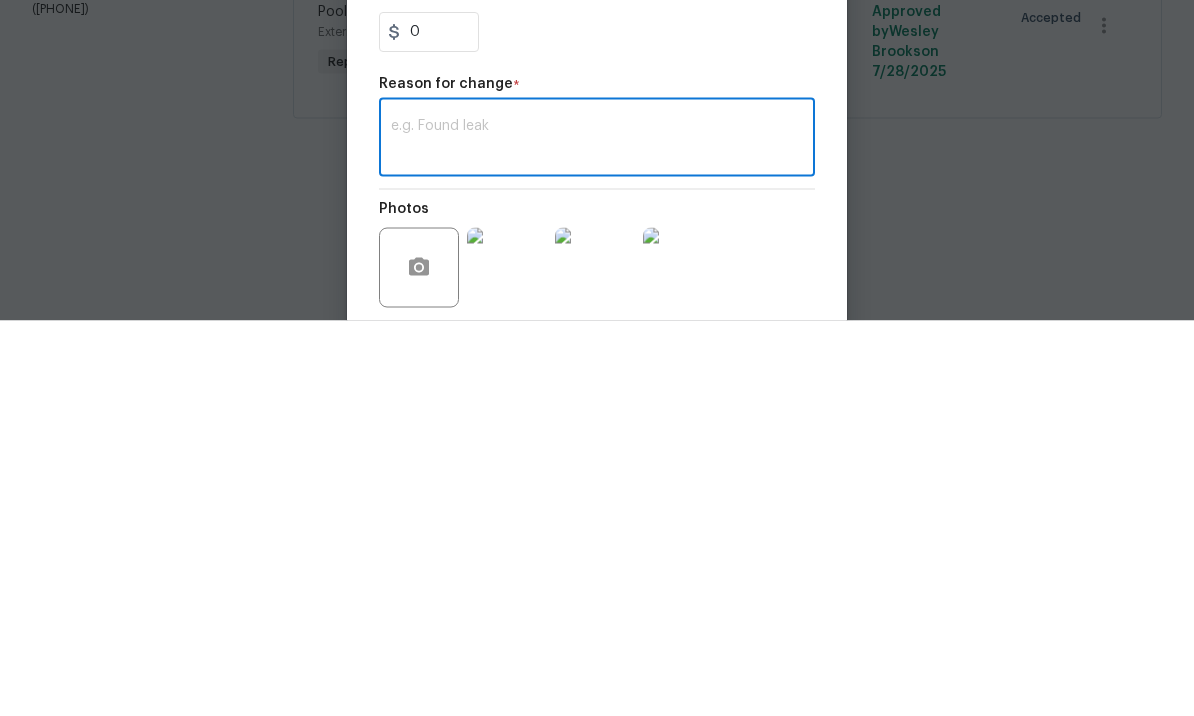 click at bounding box center (597, 535) 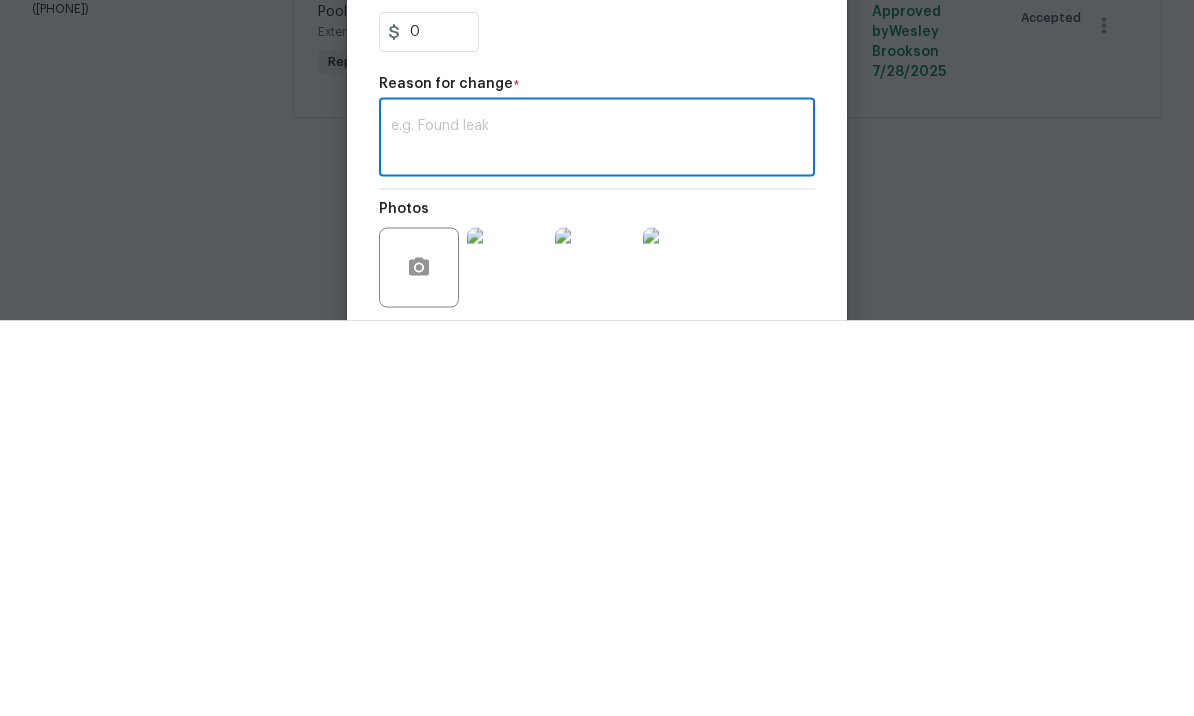 paste on "Liner replacement 12100$ -liner removal / disposal -installation of Dual VGB main drains -new liner installation (basic blue color) -white goods We couldn't 100% test equipment, PVC had been repaired many times ( based on amount of couplings..) -we cant verify if salt cell is working because of pool condition- needs to be running and salt needs to be added. it seems really old. new salt cell / system is relatively expensive item. we can trouble shoot it once pool is running -pump kick on but we couldn't prime it because of pool condition -we couldn't see any leaks / because we couldn't prime it if you budget 4k, we will be able to install new variable speed pump, replace sand / laterals in filter, make plumbing look better as well. thank you!" 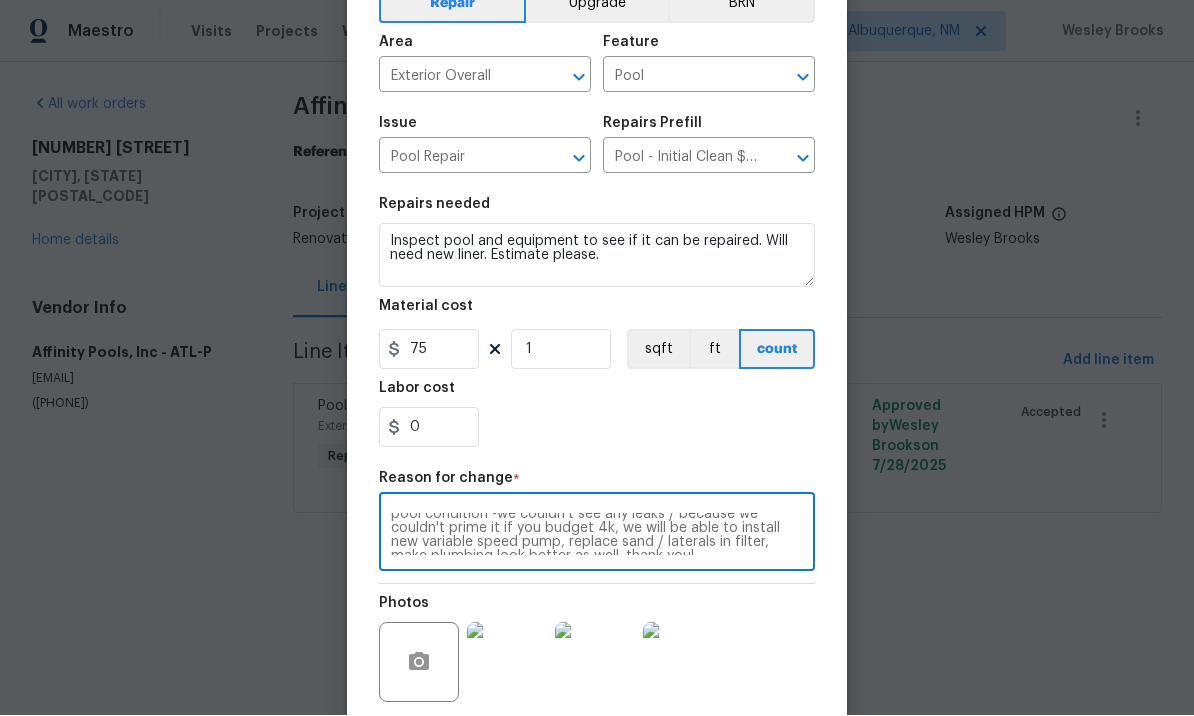 scroll, scrollTop: 133, scrollLeft: 0, axis: vertical 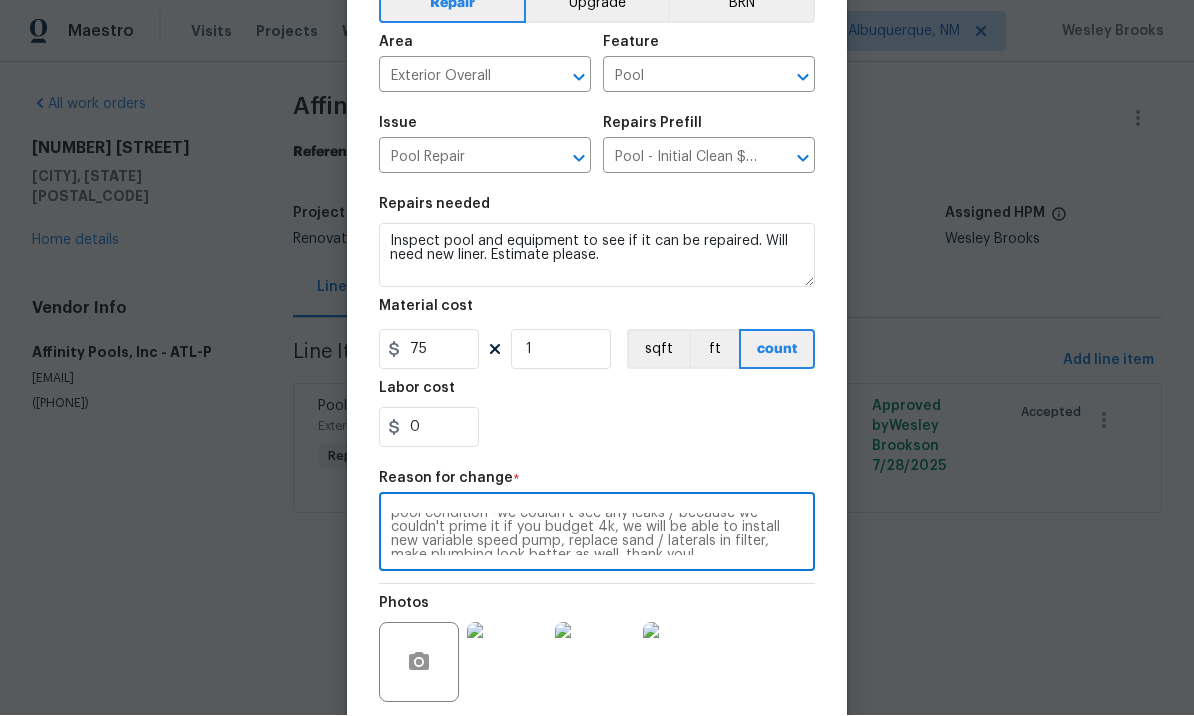 click on "Liner replacement 12100$ -liner removal / disposal -installation of Dual VGB main drains -new liner installation (basic blue color) -white goods We couldn't 100% test equipment, PVC had been repaired many times ( based on amount of couplings..) -we cant verify if salt cell is working because of pool condition- needs to be running and salt needs to be added. it seems really old. new salt cell / system is relatively expensive item. we can trouble shoot it once pool is running -pump kick on but we couldn't prime it because of pool condition -we couldn't see any leaks / because we couldn't prime it if you budget 4k, we will be able to install new variable speed pump, replace sand / laterals in filter, make plumbing look better as well. thank you!" at bounding box center (597, 535) 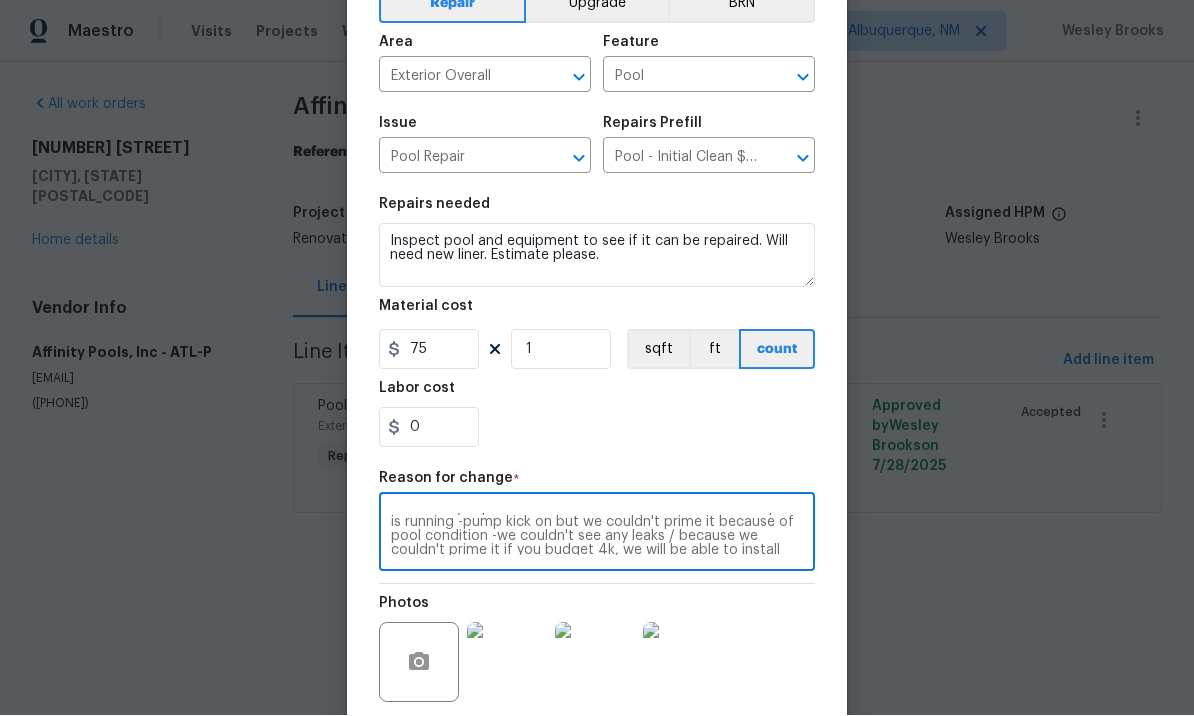 scroll, scrollTop: 111, scrollLeft: 0, axis: vertical 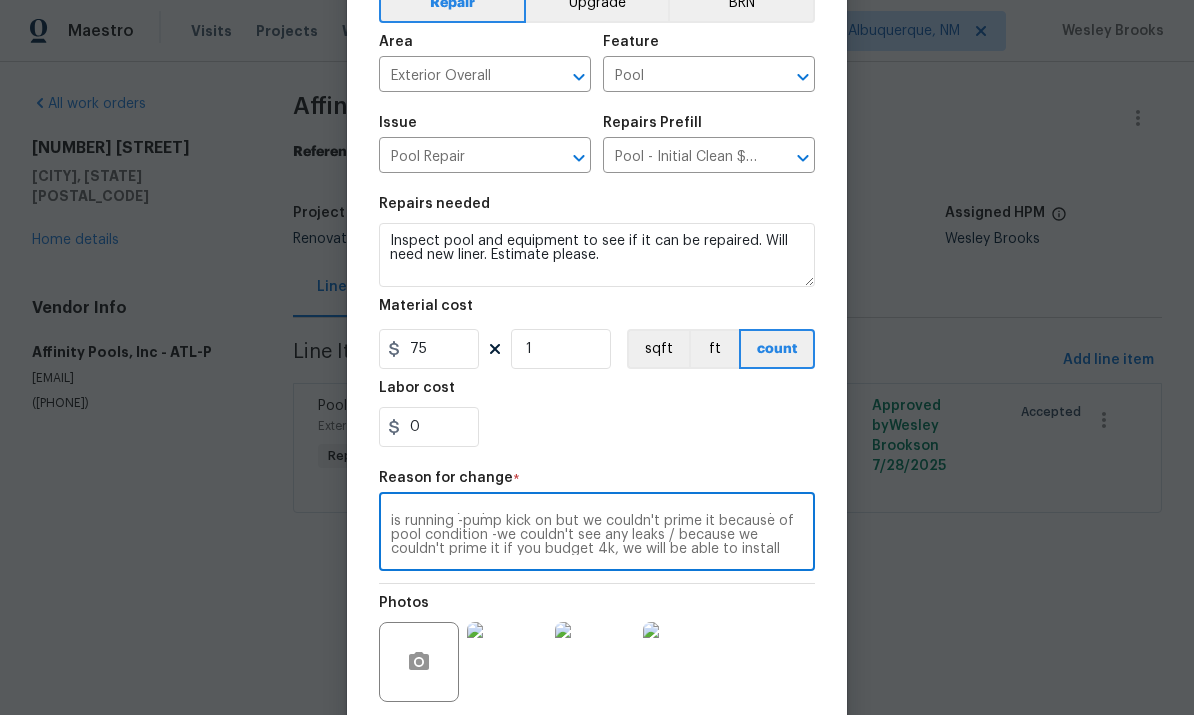 click on "Liner replacement 12100$ -liner removal / disposal -installation of Dual VGB main drains -new liner installation (basic blue color) -white goods We couldn't 100% test equipment, PVC had been repaired many times ( based on amount of couplings..) -we cant verify if salt cell is working because of pool condition- needs to be running and salt needs to be added. it seems really old. new salt cell / system is relatively expensive item. we can trouble shoot it once pool is running -pump kick on but we couldn't prime it because of pool condition -we couldn't see any leaks / because we couldn't prime it if you budget 4k, we will be able to install new variable speed pump, replace sand / laterals in filter, make plumbing look better as well. thank you!" at bounding box center [597, 535] 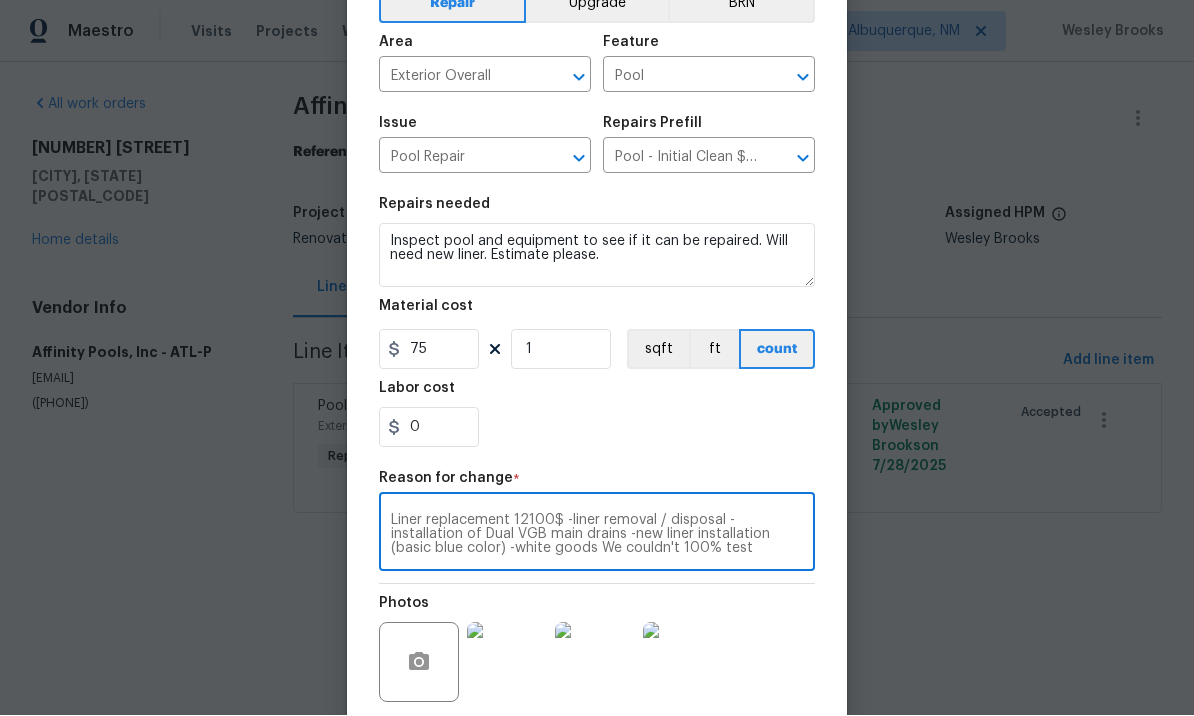 scroll, scrollTop: 0, scrollLeft: 0, axis: both 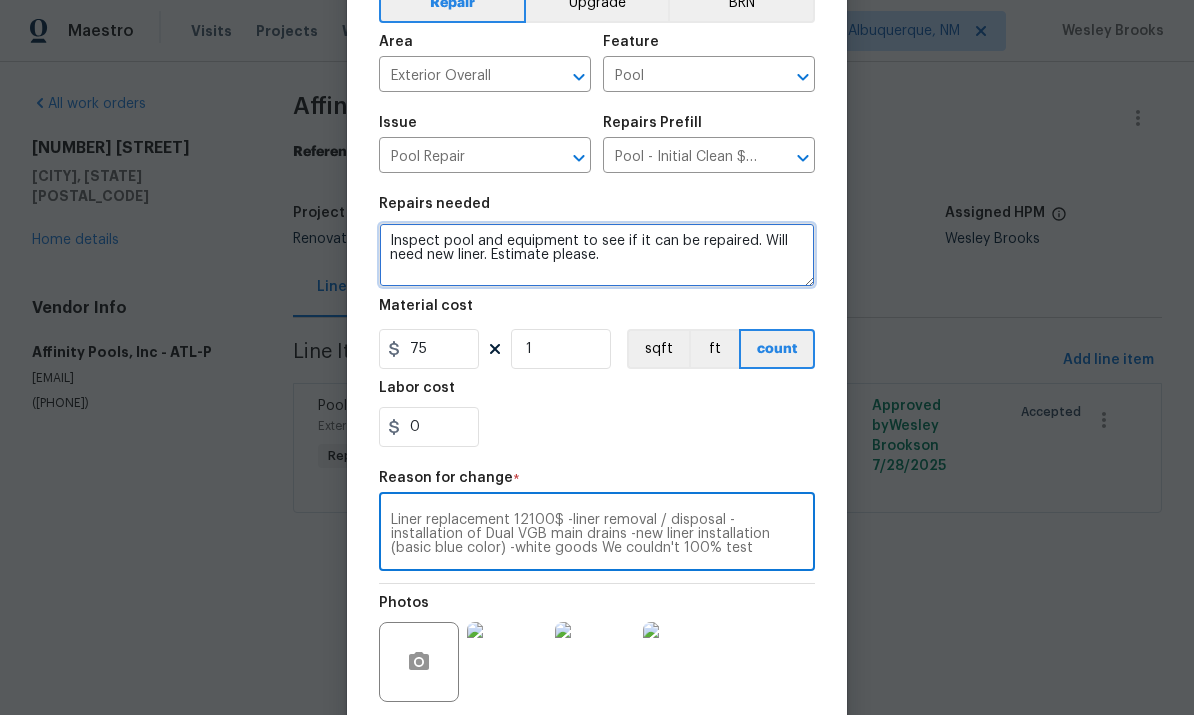 click on "Inspect pool and equipment to see if it can be repaired. Will need new liner. Estimate please." at bounding box center [597, 256] 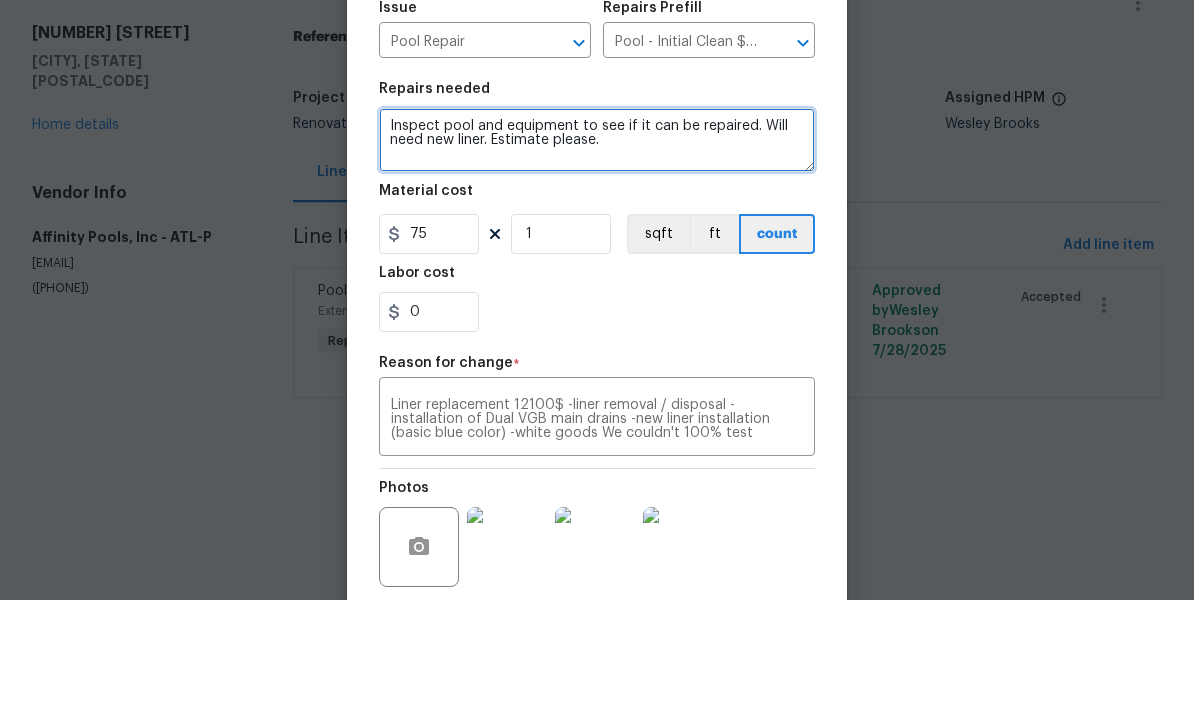 click on "Inspect pool and equipment to see if it can be repaired. Will need new liner. Estimate please." at bounding box center (597, 256) 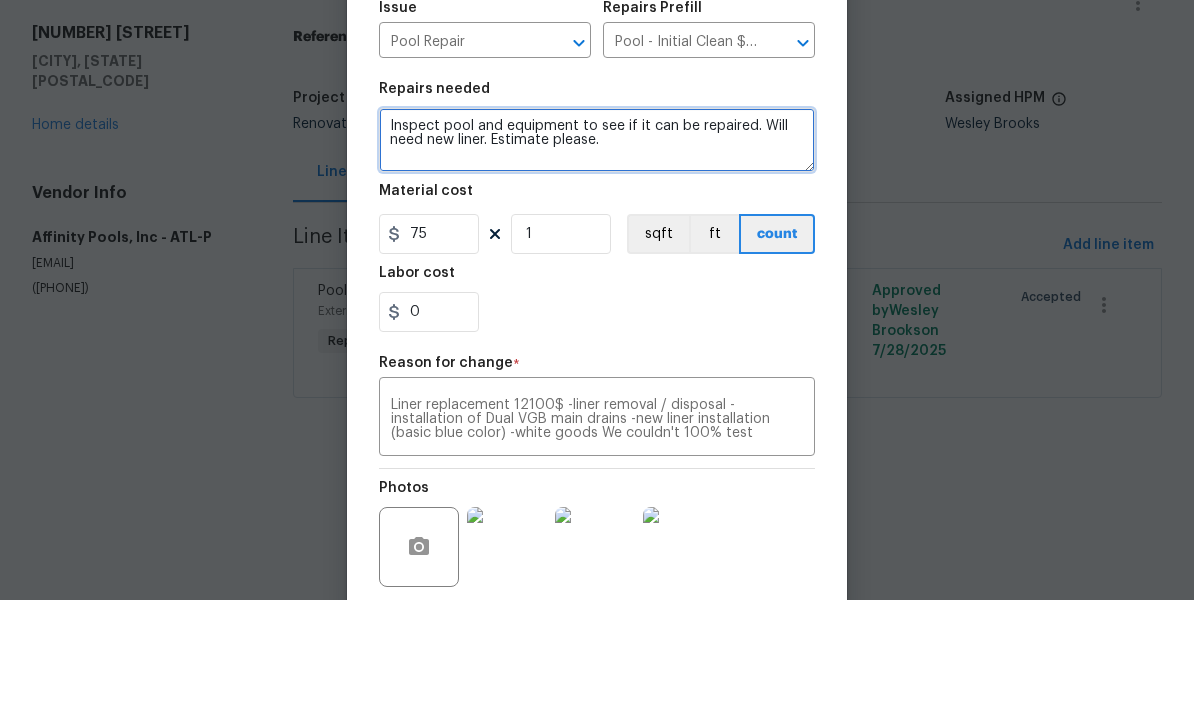 paste on "Liner replacement 12100$ -liner removal / disposal -installation of Dual VGB main drains -new liner installation (basic blue color) -white goods We couldn't 100% test equipment, PVC had been repaired many times ( based on amount of couplings..) -we cant verify if salt cell is working because of pool condition- needs to be running and salt needs to be added. it seems really old. new salt cell / system is relatively expensive item. we can trouble shoot it once pool is running -pump kick on but we couldn't prime it because of pool condition -we couldn't see any leaks / because we couldn't prime it if you budget 4k, we will be able to install new variable speed pump, replace sand / laterals in filter, make plumbing look better as well. thank you!" 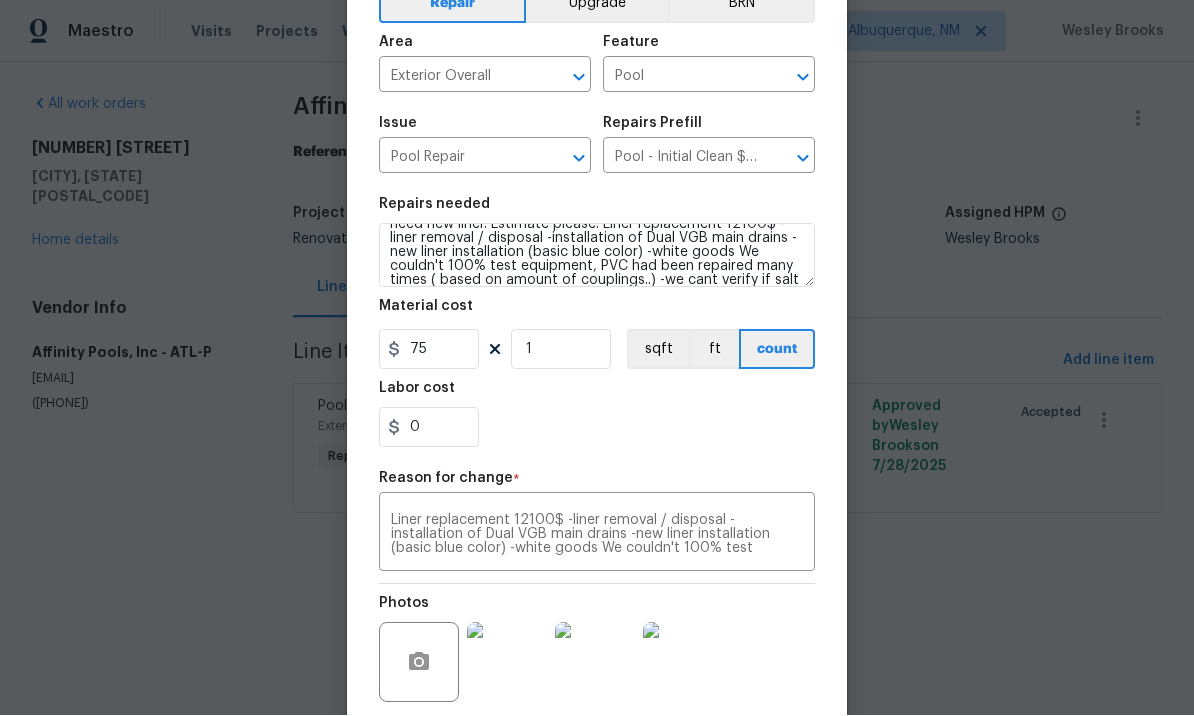 scroll, scrollTop: 23, scrollLeft: 0, axis: vertical 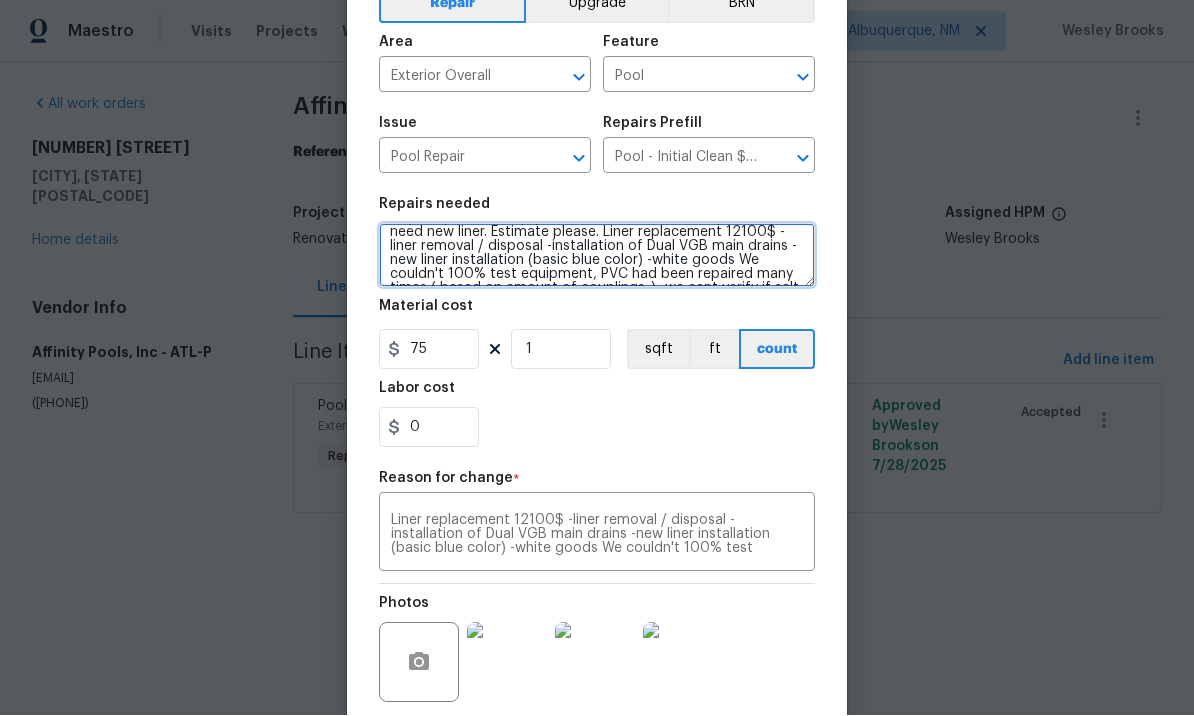 type on "Inspect pool and equipment to see if it can be repaired. Will need new liner. Estimate please. Liner replacement 12100$ -liner removal / disposal -installation of Dual VGB main drains -new liner installation (basic blue color) -white goods We couldn't 100% test equipment, PVC had been repaired many times ( based on amount of couplings..) -we cant verify if salt cell is working because of pool condition- needs to be running and salt needs to be added. it seems really old. new salt cell / system is relatively expensive item. we can trouble shoot it once pool is running -pump kick on but we couldn't prime it because of pool condition -we couldn't see any leaks / because we couldn't prime it if you budget 4k, we will be able to install new variable speed pump, replace sand / laterals in filter, make plumbing look better as well. thank you!" 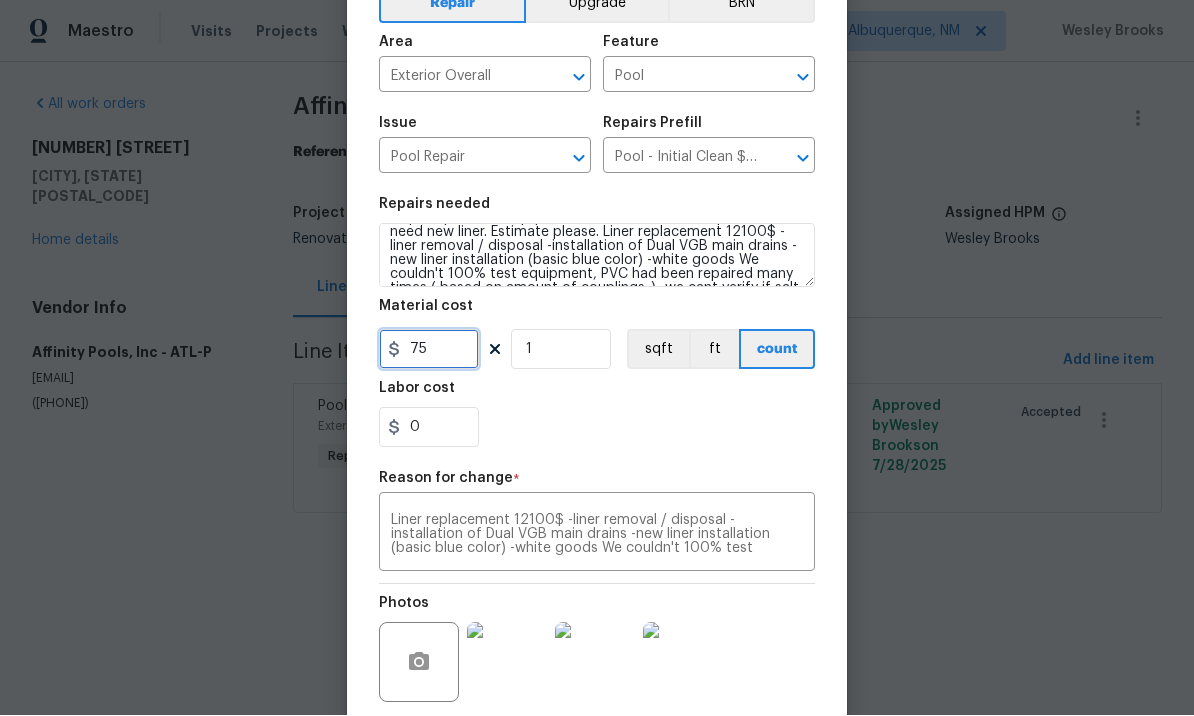 click on "75" at bounding box center [429, 350] 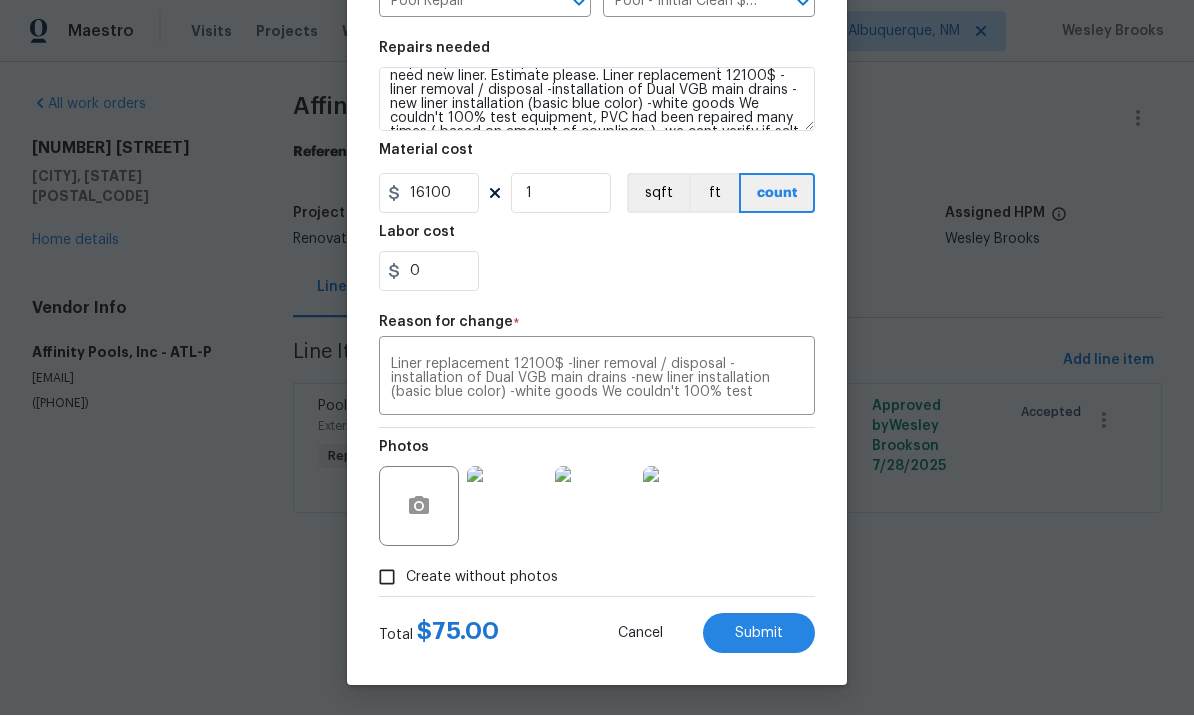 scroll, scrollTop: 273, scrollLeft: 0, axis: vertical 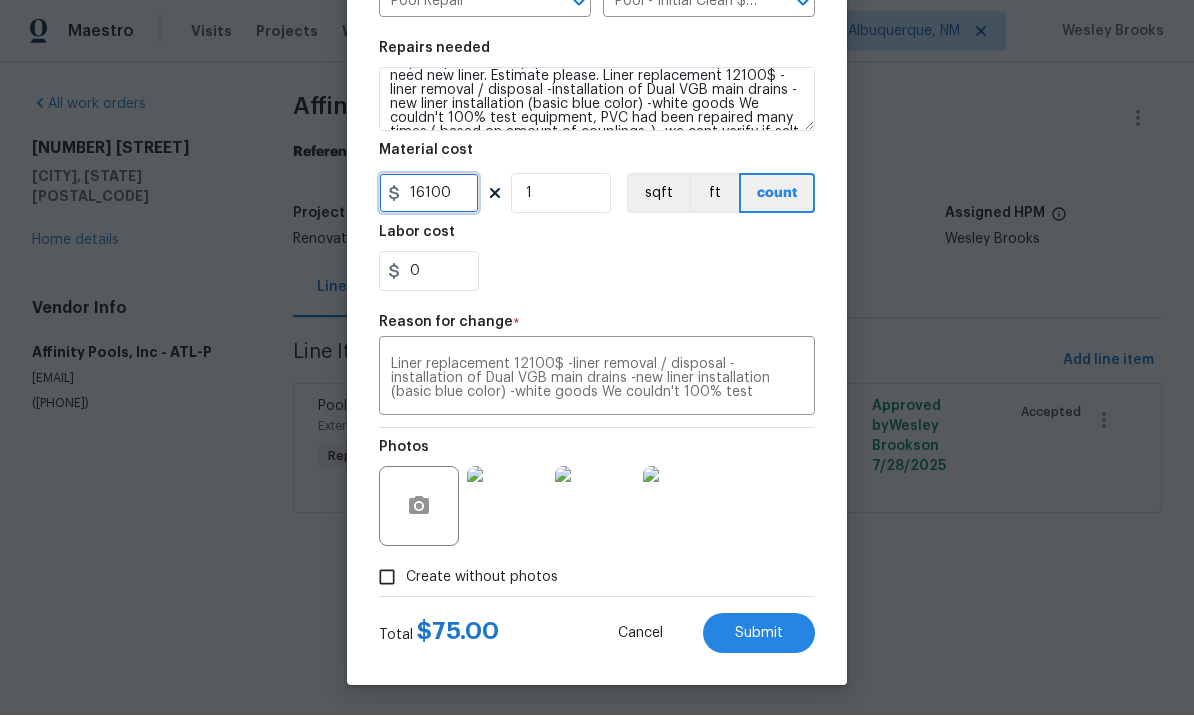 type on "16100" 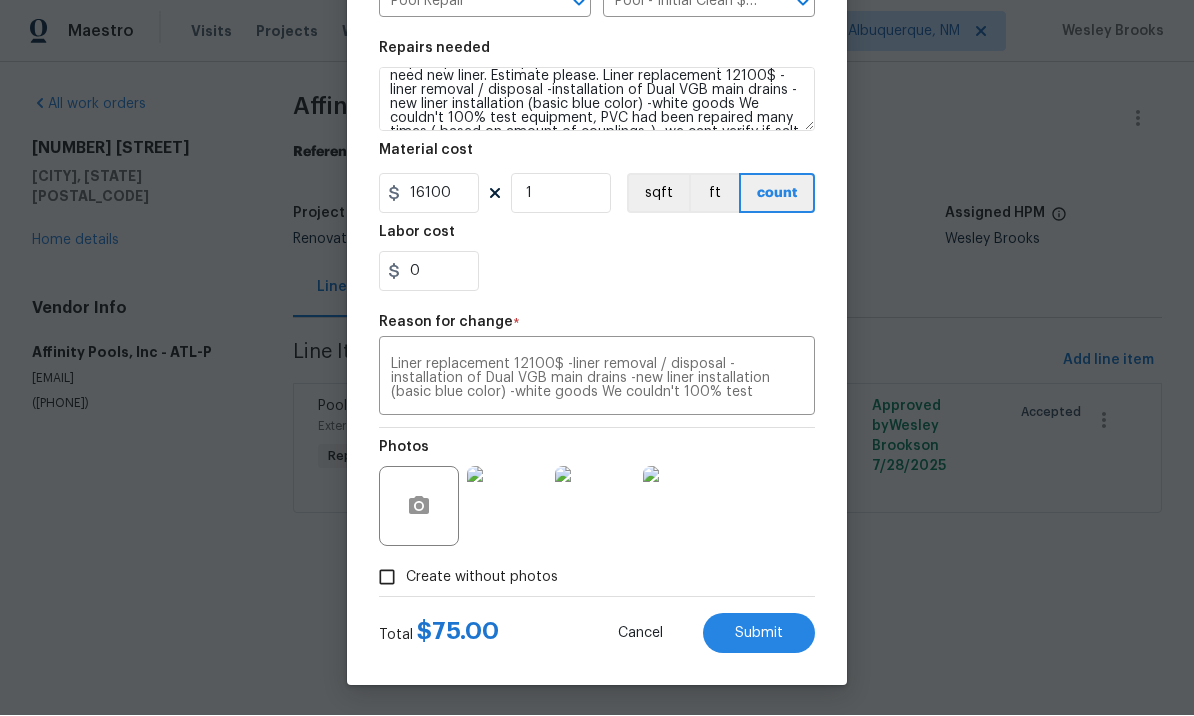 click on "Maestro Visits Projects Work Orders Tasks Properties Geo Assignments 2 [CITY], [STATE] [FIRST] [LAST] All work orders [NUMBER] [STREET] [CITY], [STATE] [POSTAL_CODE] Home details Vendor Info Affinity Pools, Inc - ATL-P [EMAIL] ([PHONE]) Affinity Pools, Inc - ATL-P In Progress Reference:   [REFERENCE] Project Renovation   [DATE]  -  [DATE] Work Order Timeline [DATE]  -  [DATE] Total Budget $75.00 Assigned HPM [FIRST] [LAST] Line Items Progress Updates Attachments Invoices Line Items Add line item Pool Repair Exterior Overall - Pool Repair Inspect pool and equipment to see if it can be repaired. Will need new liner. Estimate please. $75.00   3 Approved by  [FIRST] [LAST]  on   [DATE] Accepted
Edit Line Item Repair Upgrade BRN Area Exterior Overall ​ Feature Pool ​ Issue Pool Repair ​ Repairs Prefill Pool - Initial Clean $75.00 ​ Repairs needed Material cost 16100 1 sqft ft count Labor cost 0 Reason for change * x ​ Photos Create without photos Total   $ 75.00 Cancel" at bounding box center [597, 285] 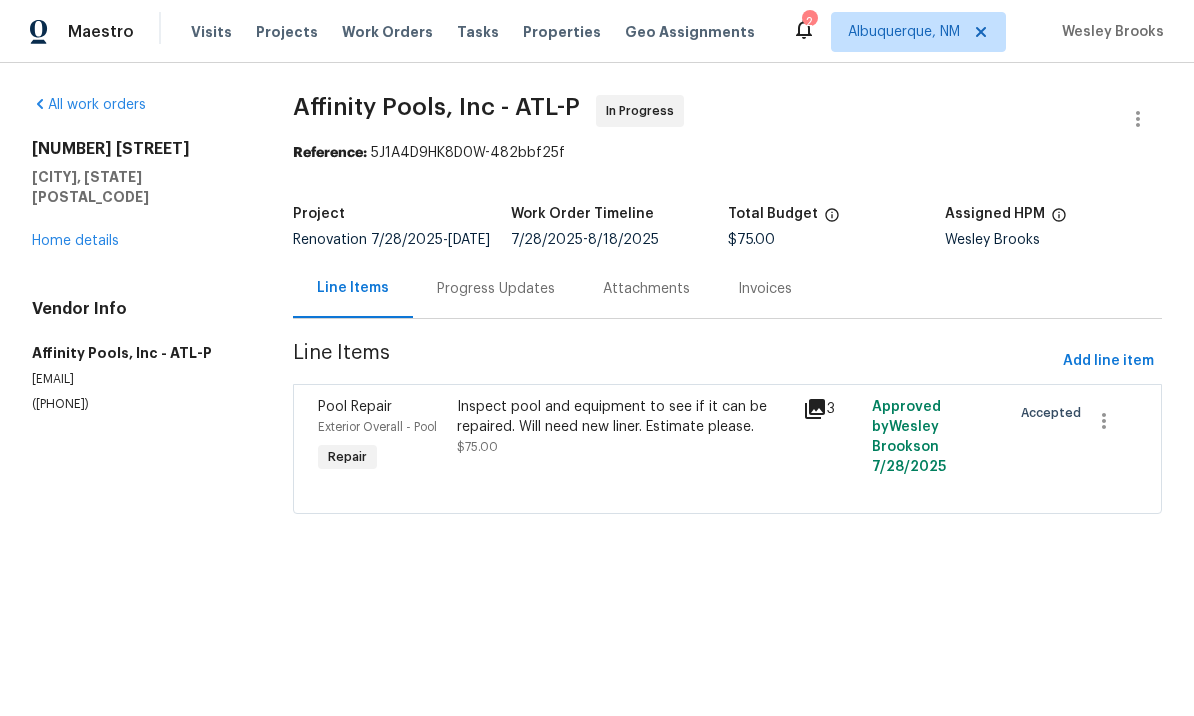 scroll, scrollTop: 0, scrollLeft: 0, axis: both 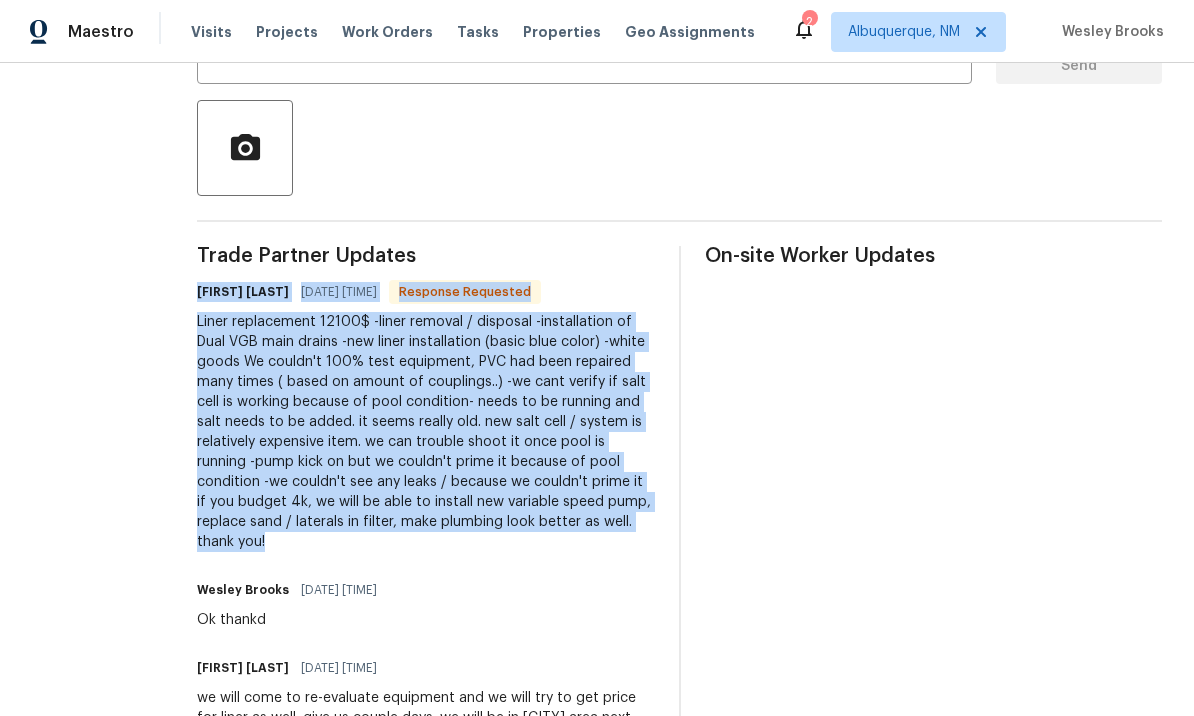 copy on "[FIRST] [LAST] [DATE] [TIME] Response Requested Liner replacement 12100$
-liner removal / disposal
-installation of Dual VGB main drains
-new liner installation (basic blue color)
-white goods
We couldn't 100% test equipment, PVC had been repaired many times ( based on amount of couplings..)
-we cant verify if salt cell is working because of pool condition- needs to be running and salt needs to be added. it seems really old. new salt cell / system is relatively expensive item. we can trouble shoot it once pool is running
-pump kick on but we couldn't prime it because of pool condition
-we couldn't see any leaks / because we couldn't prime it
if you budget 4k, we will be able to install new variable speed pump, replace sand / laterals in filter, make plumbing look better as well.
thank you!" 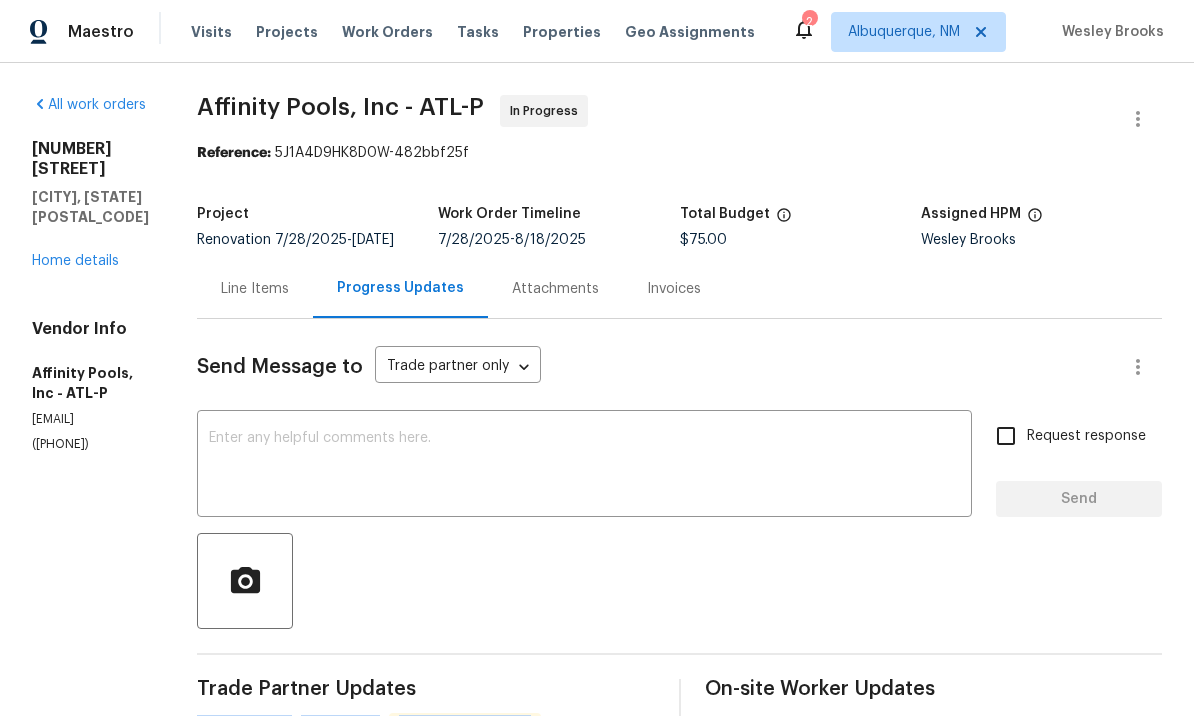 scroll, scrollTop: 0, scrollLeft: 0, axis: both 